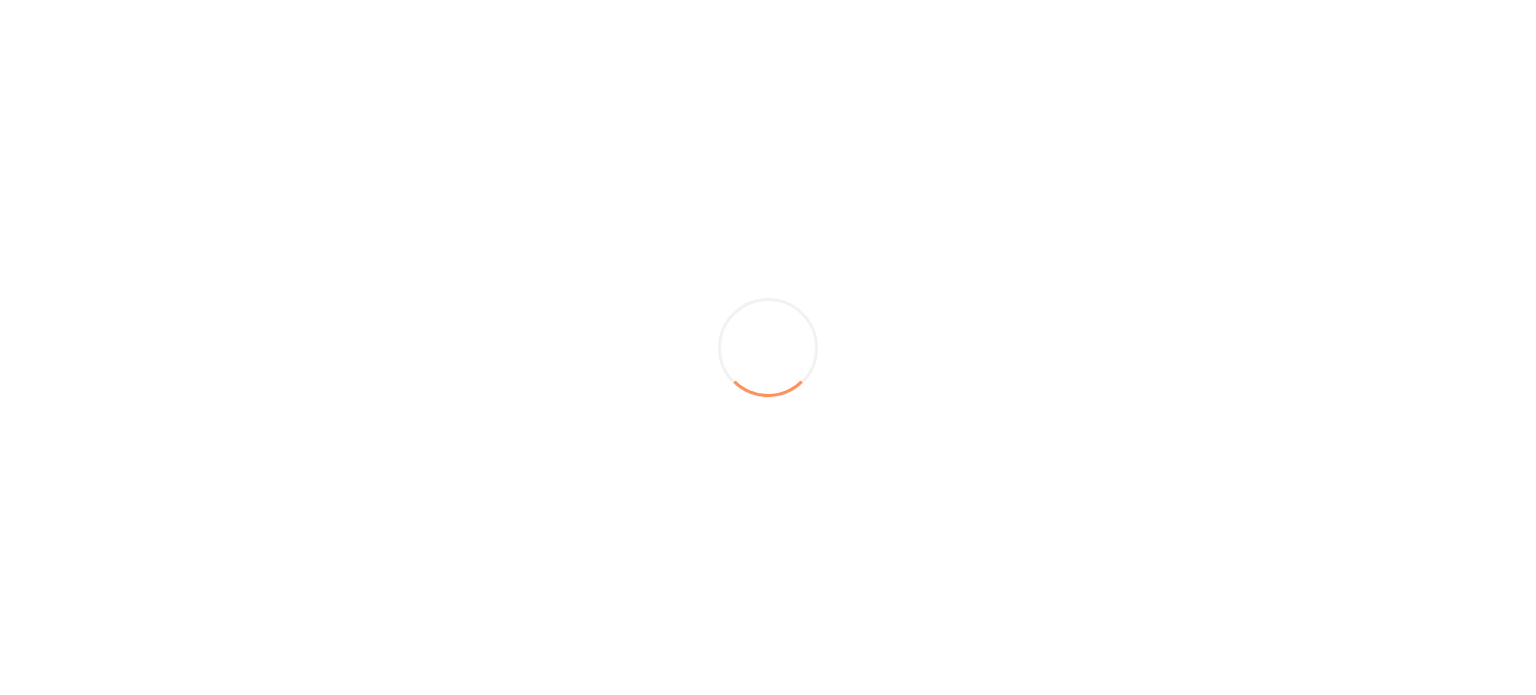 scroll, scrollTop: 0, scrollLeft: 0, axis: both 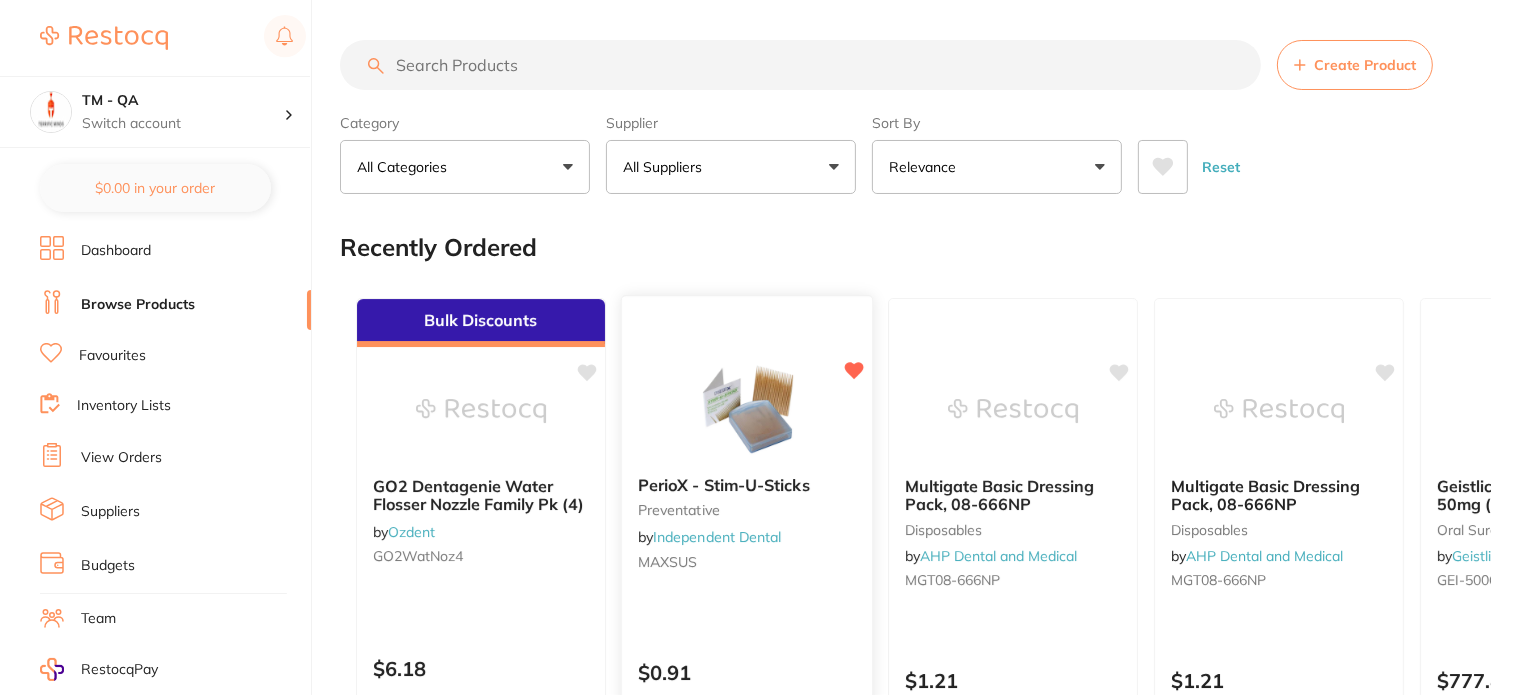 click at bounding box center (746, 409) 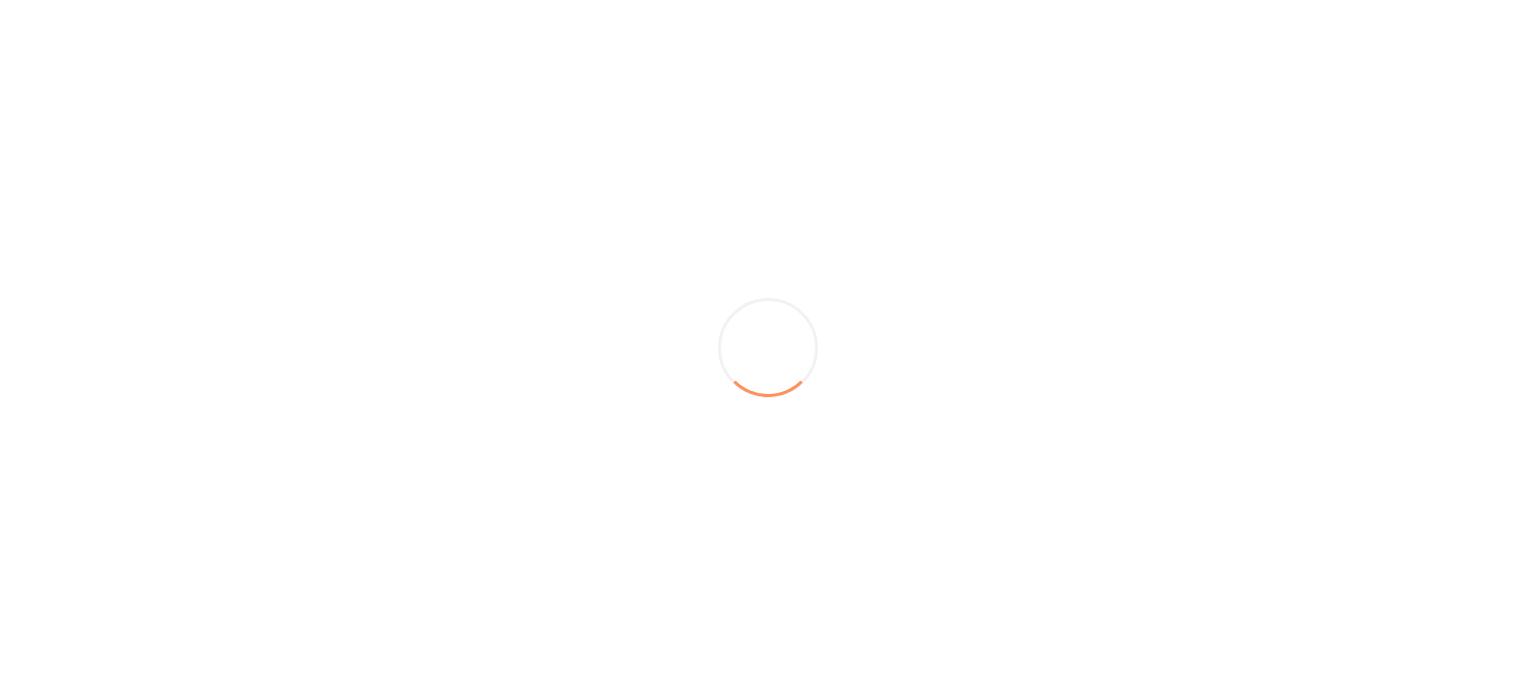 scroll, scrollTop: 0, scrollLeft: 0, axis: both 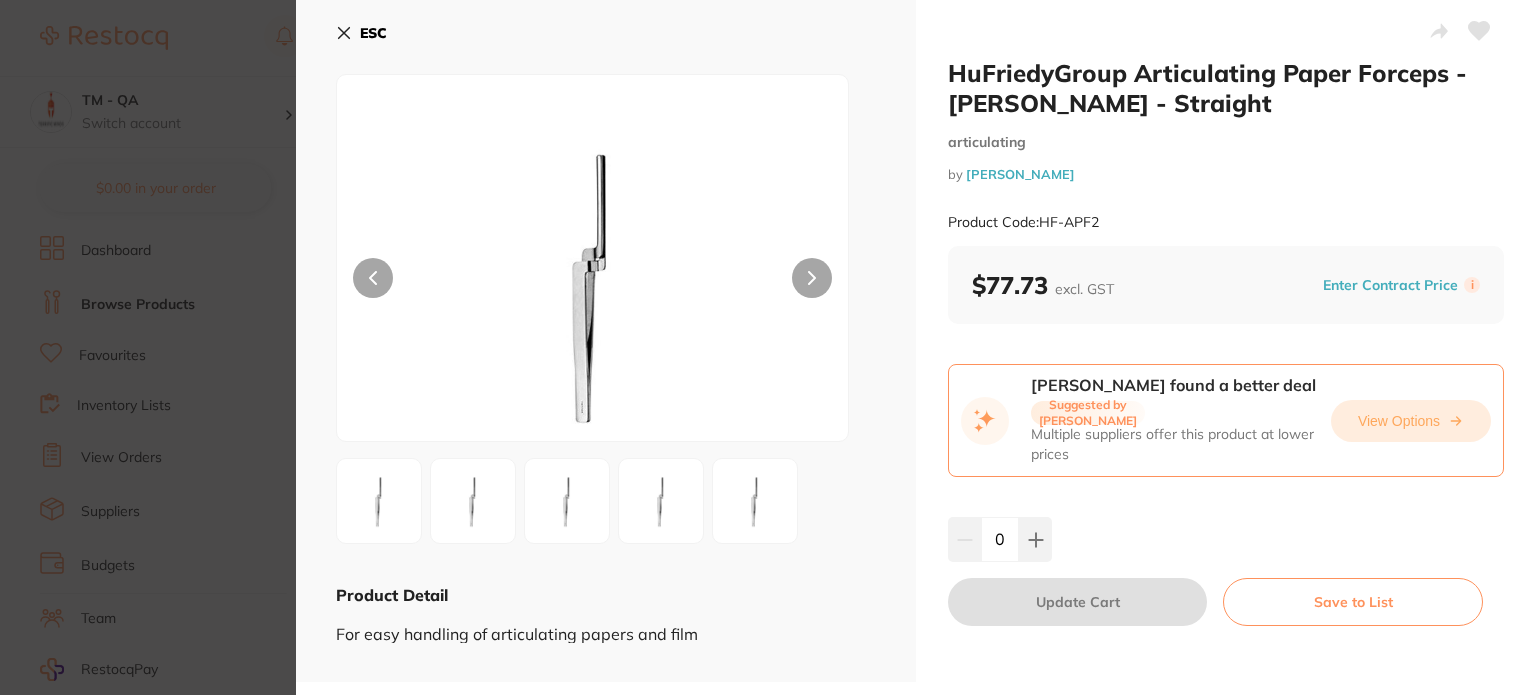 click on "View Options" at bounding box center (1411, 421) 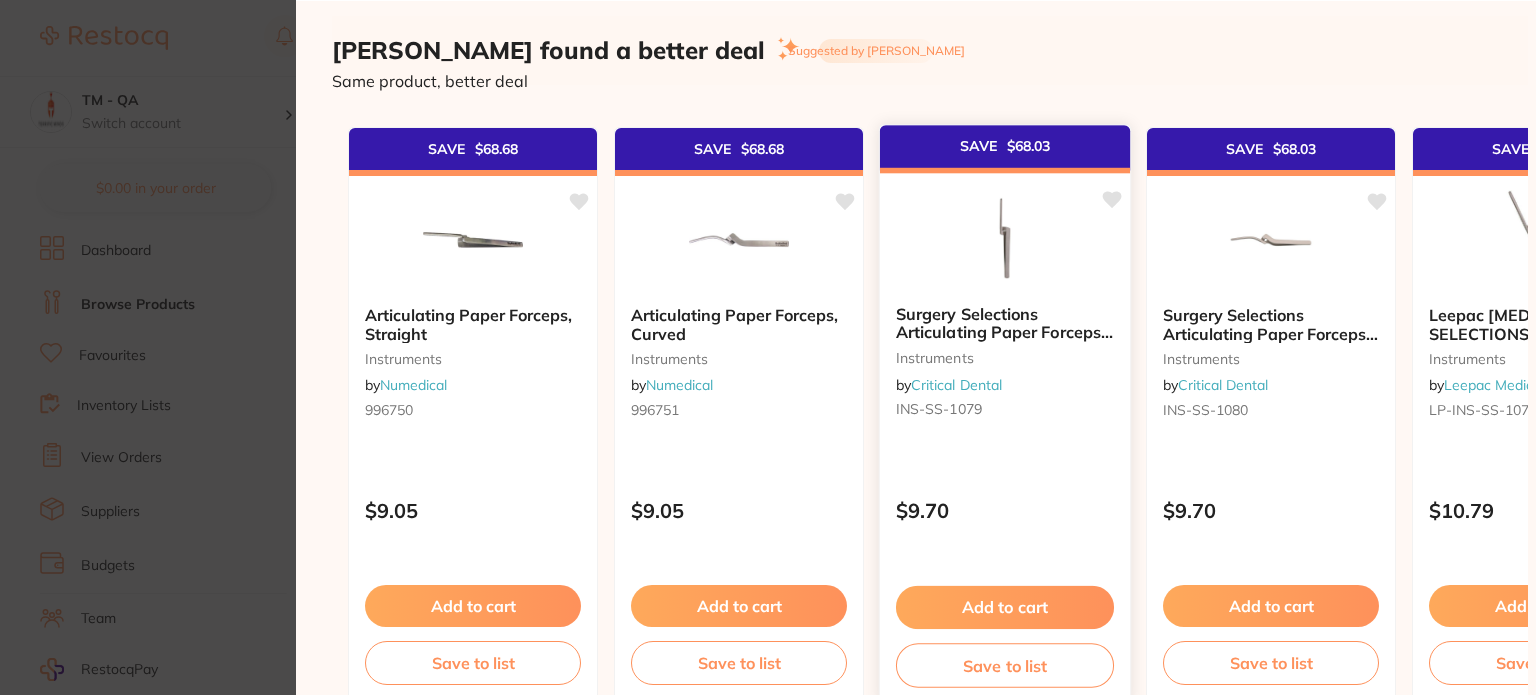 scroll, scrollTop: 726, scrollLeft: 0, axis: vertical 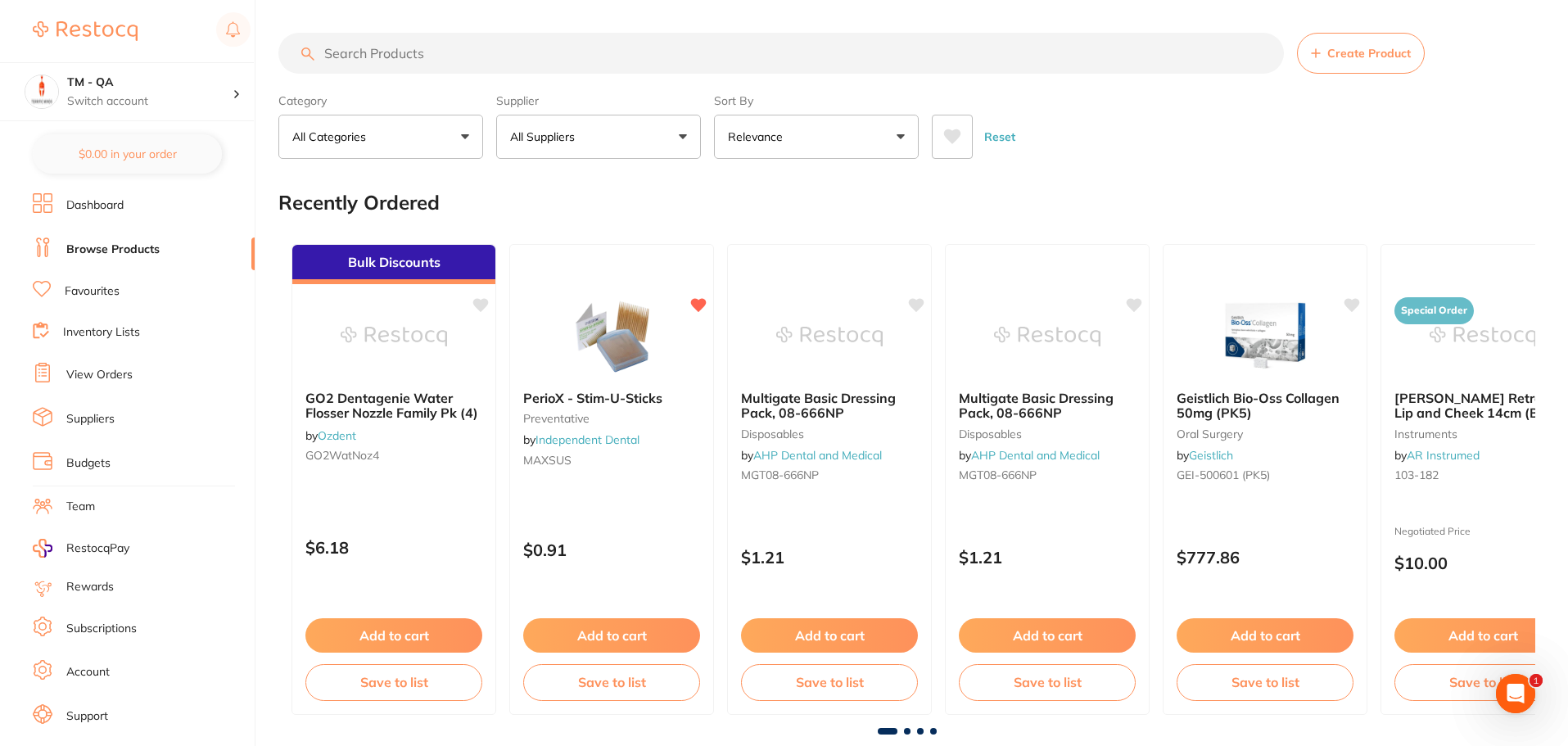 click on "Suppliers" at bounding box center (143, 419) 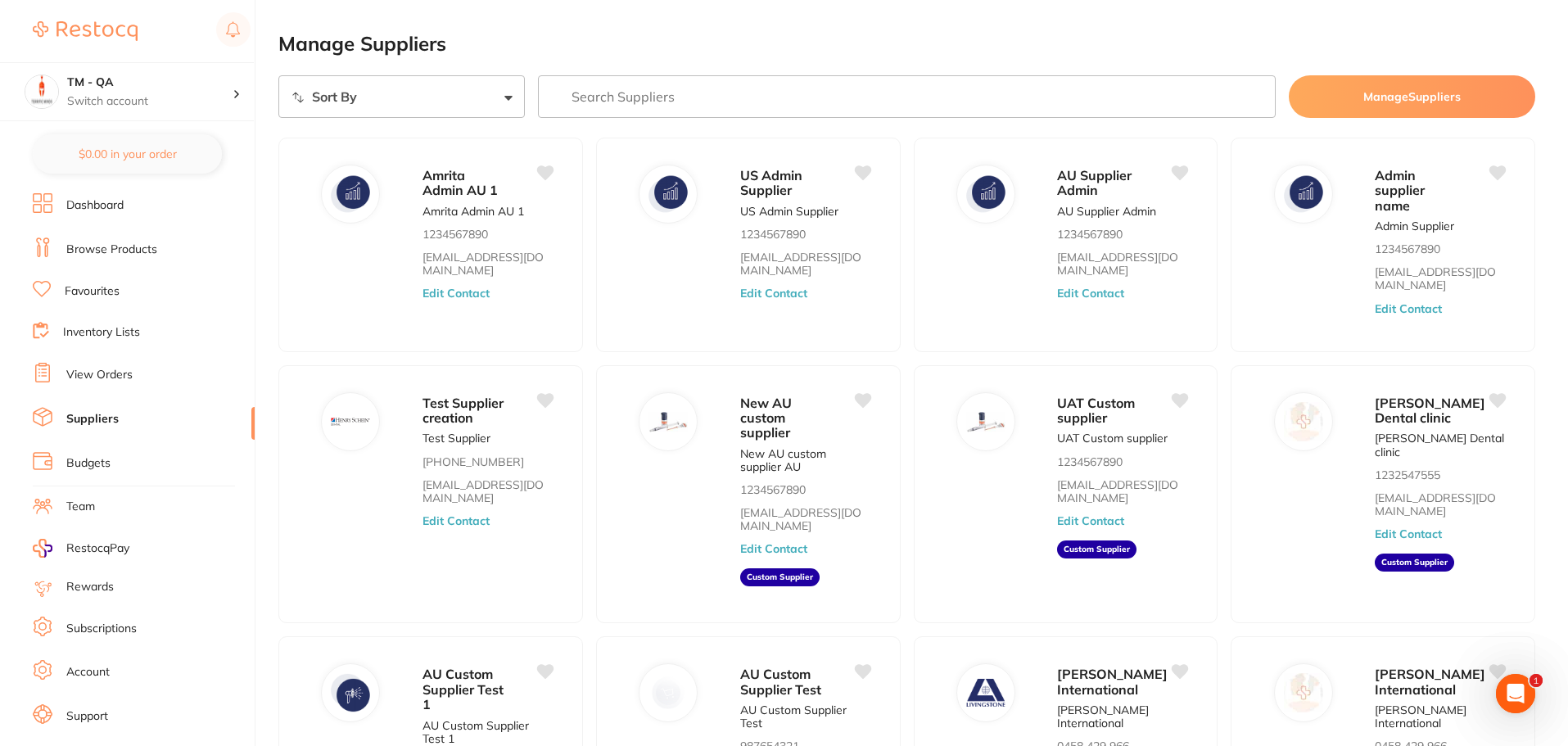 scroll, scrollTop: 0, scrollLeft: 0, axis: both 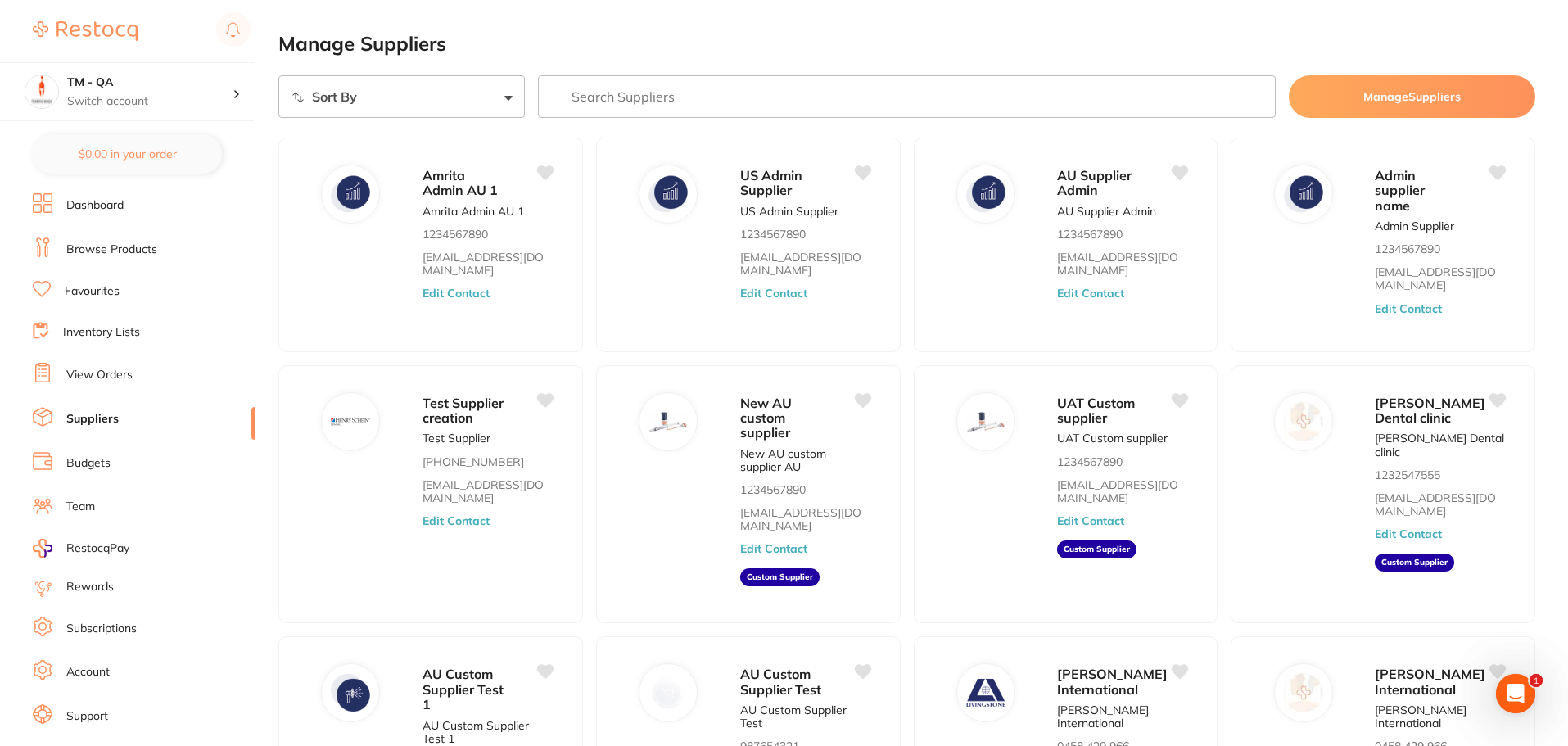 click at bounding box center (907, 97) 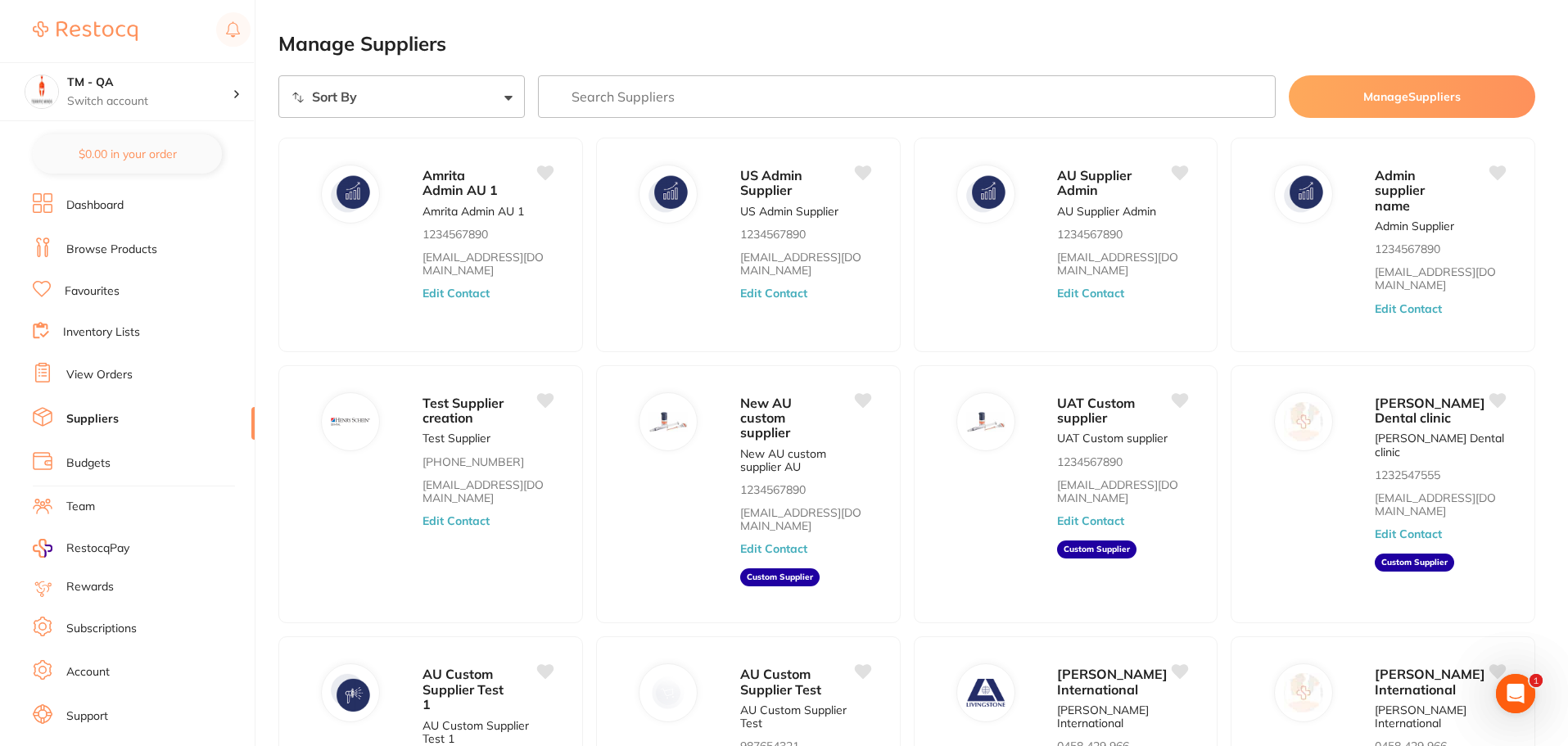 click on "Sort By A-Z Z-A" at bounding box center (401, 97) 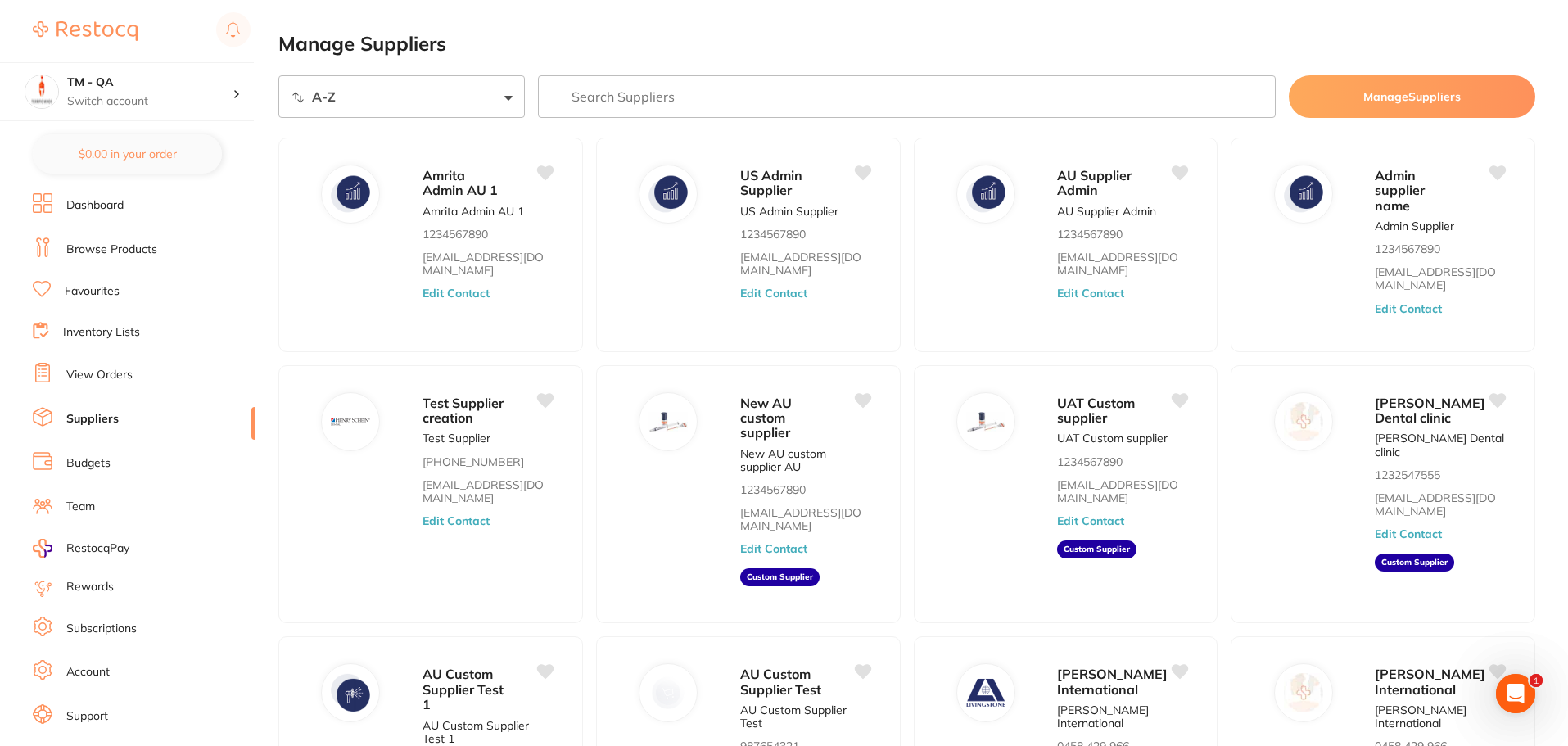 click on "Sort By A-Z Z-A" at bounding box center (401, 97) 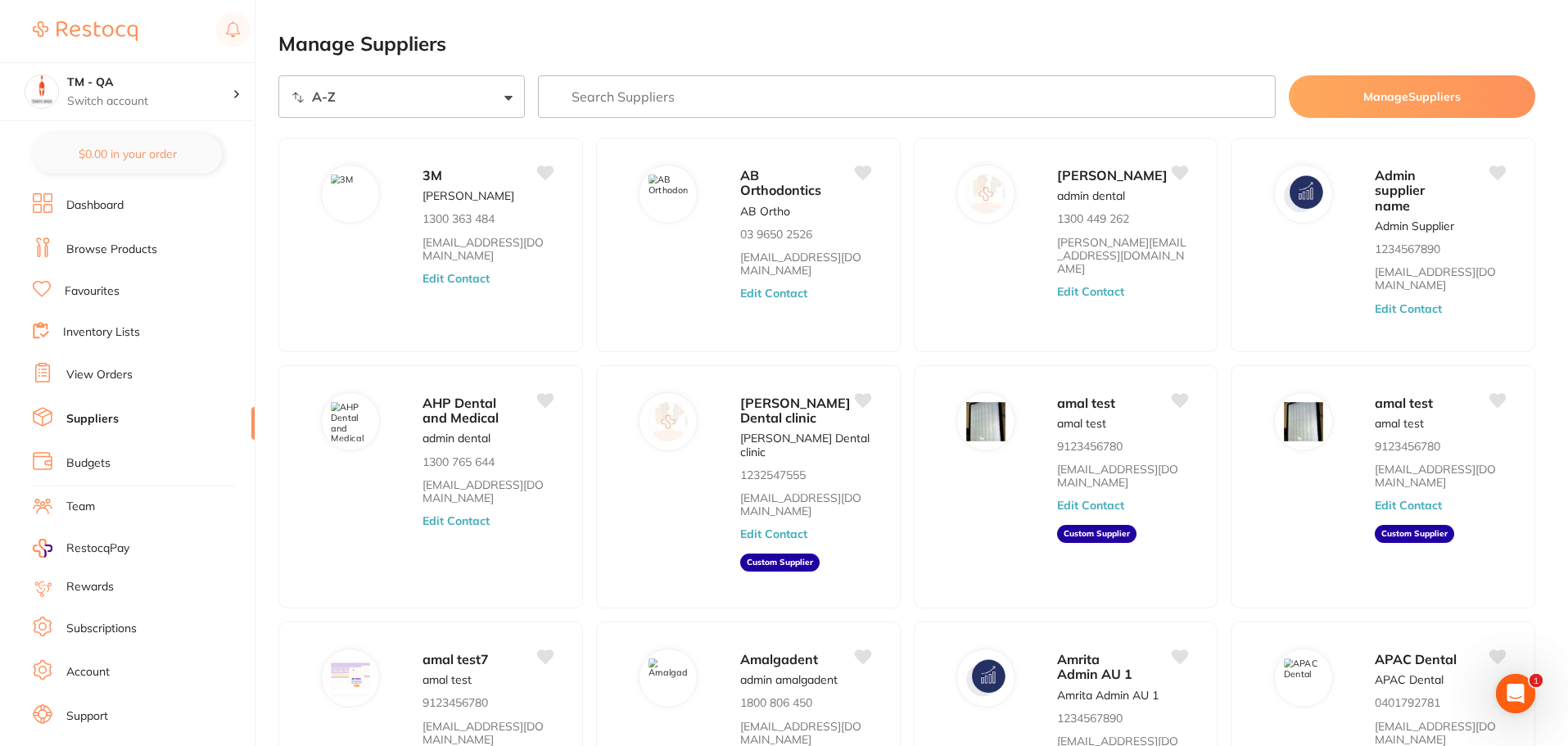 click on "Manage  Suppliers" at bounding box center (1412, 97) 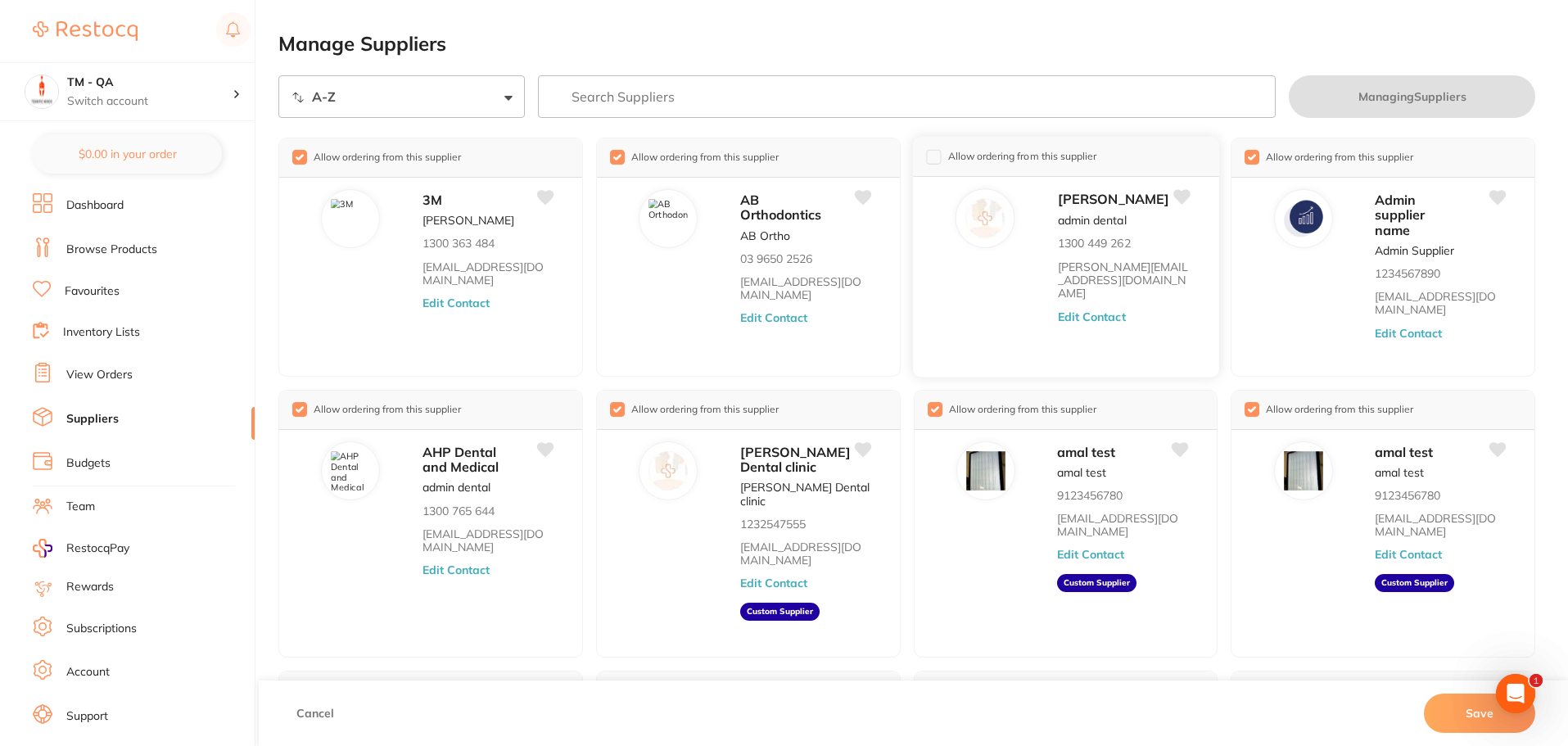 click at bounding box center [933, 156] 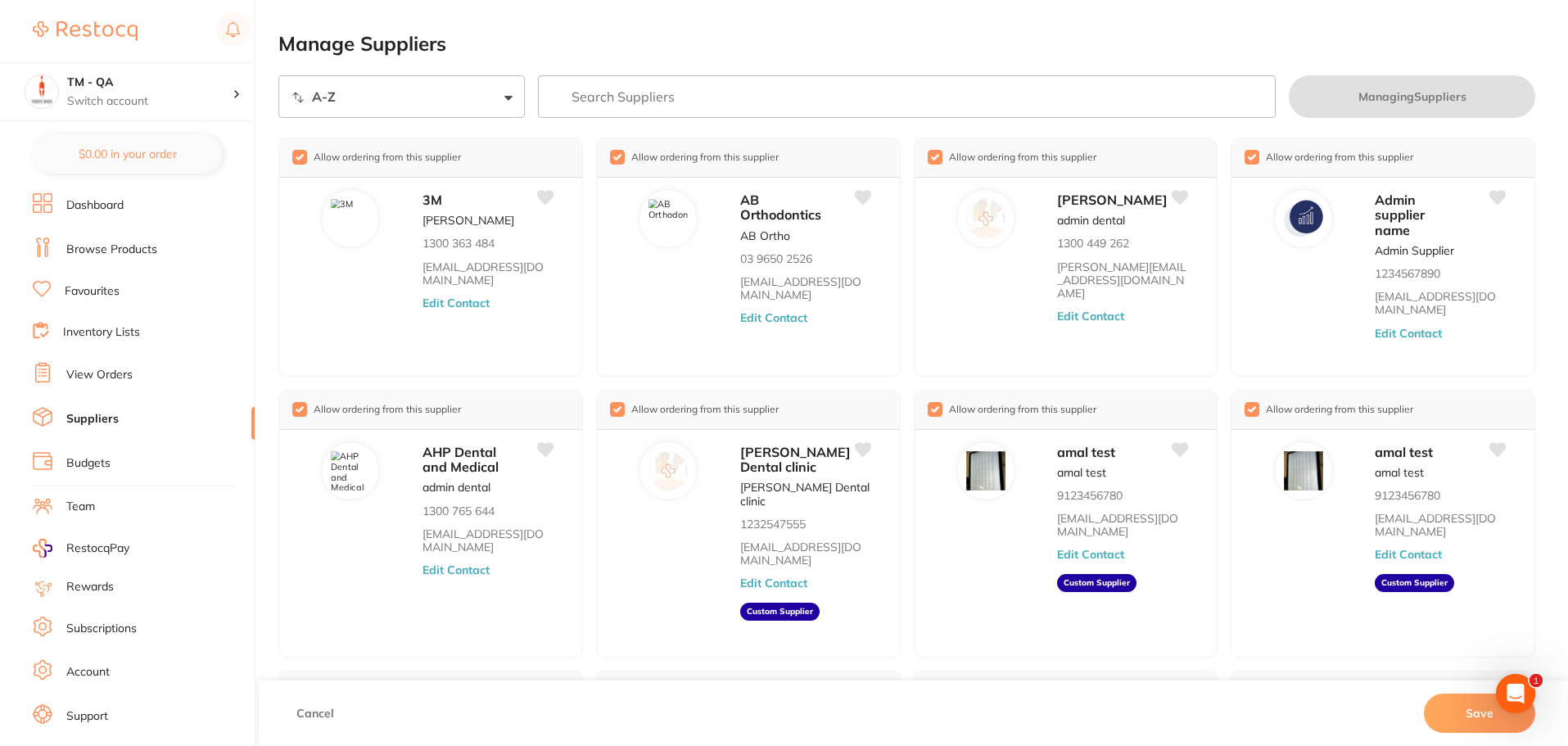 click on "Save" at bounding box center (1480, 713) 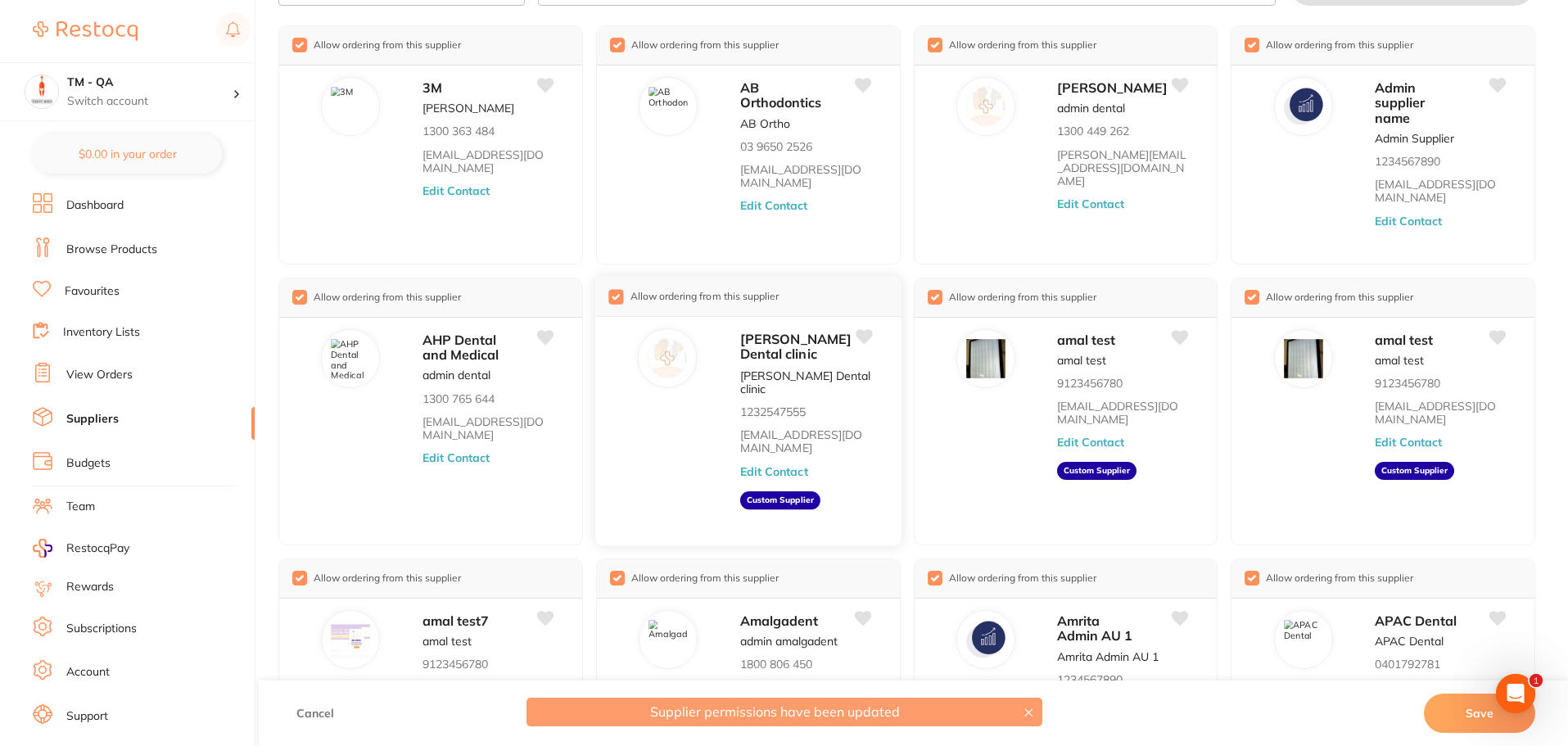 scroll, scrollTop: 263, scrollLeft: 0, axis: vertical 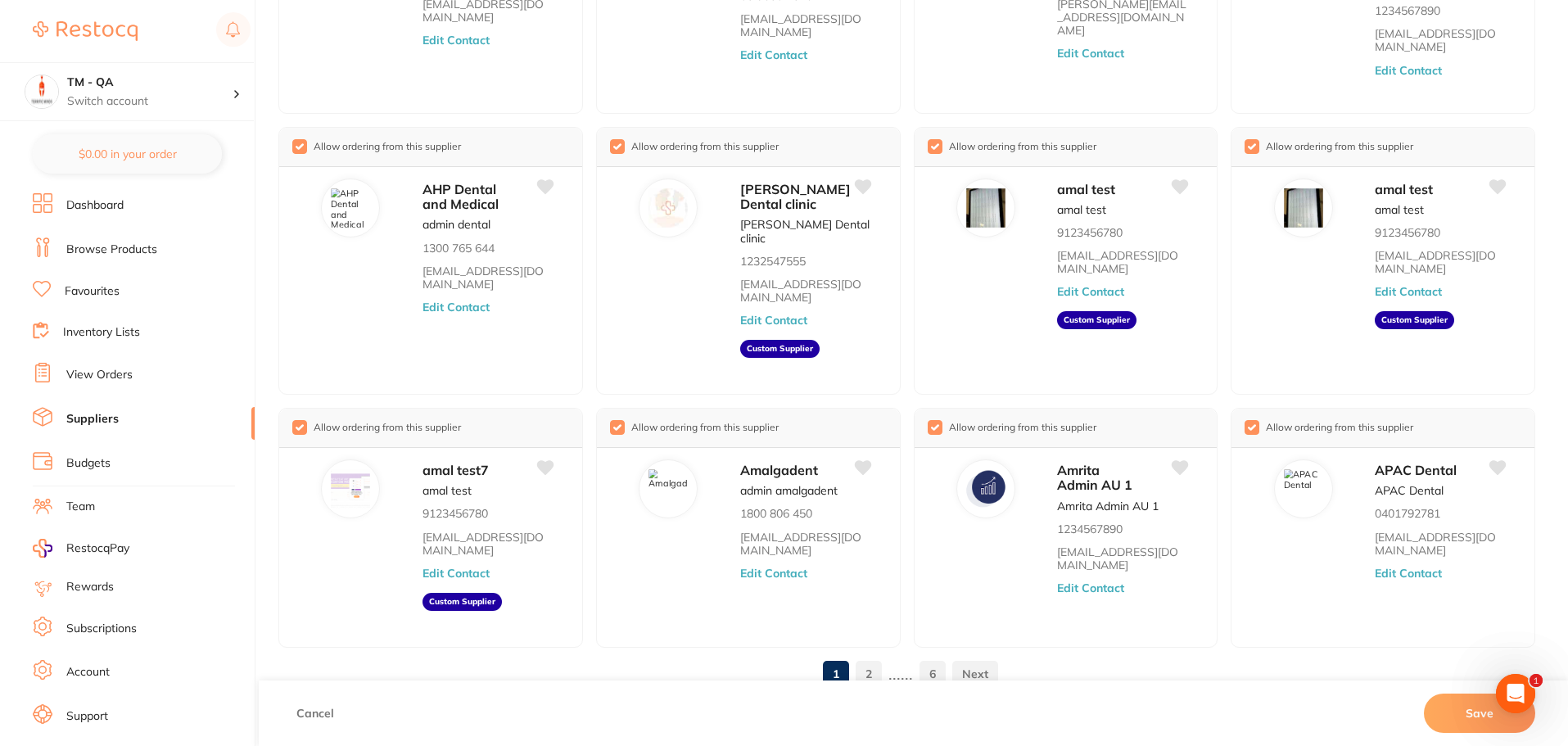 click on "2" at bounding box center [869, 674] 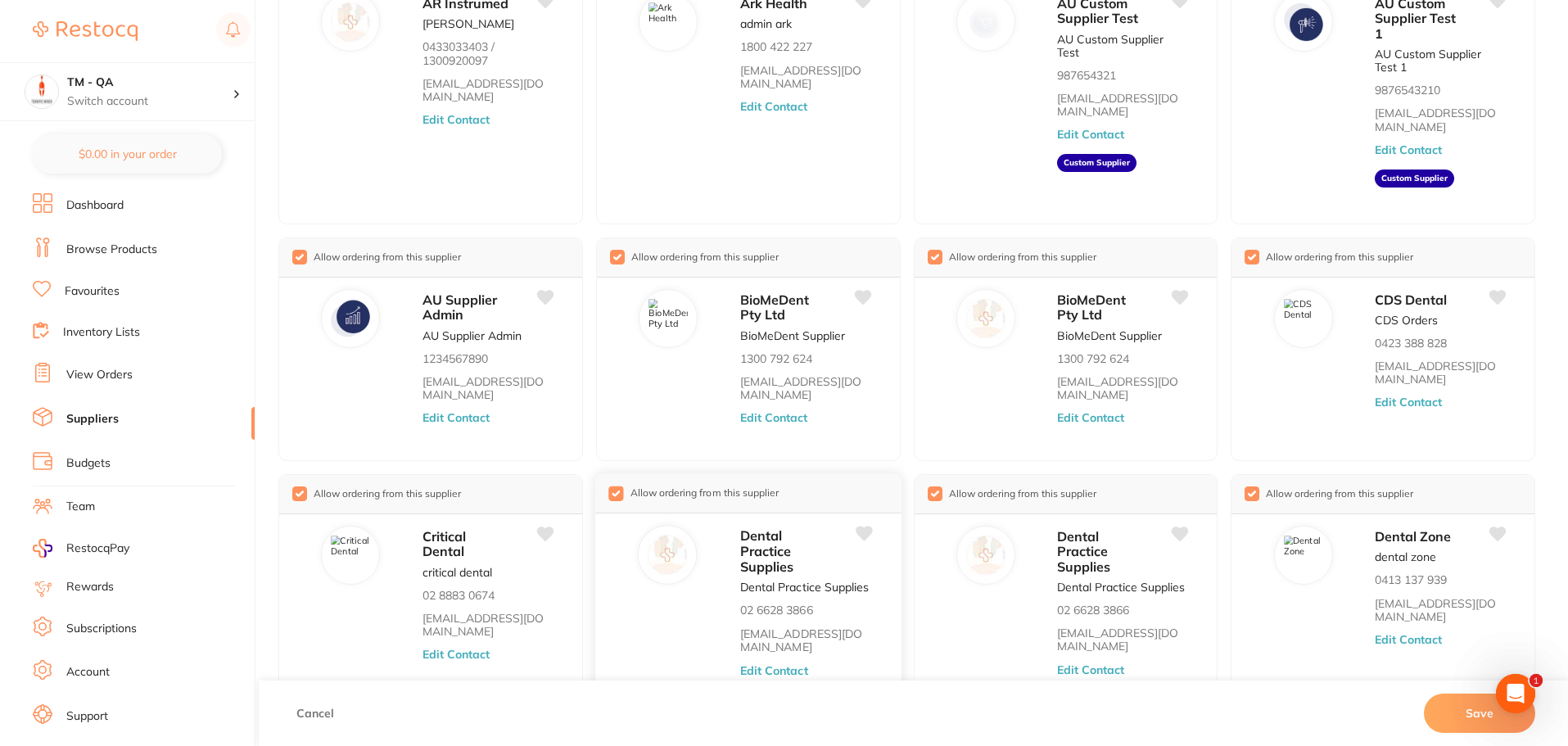 scroll, scrollTop: 275, scrollLeft: 0, axis: vertical 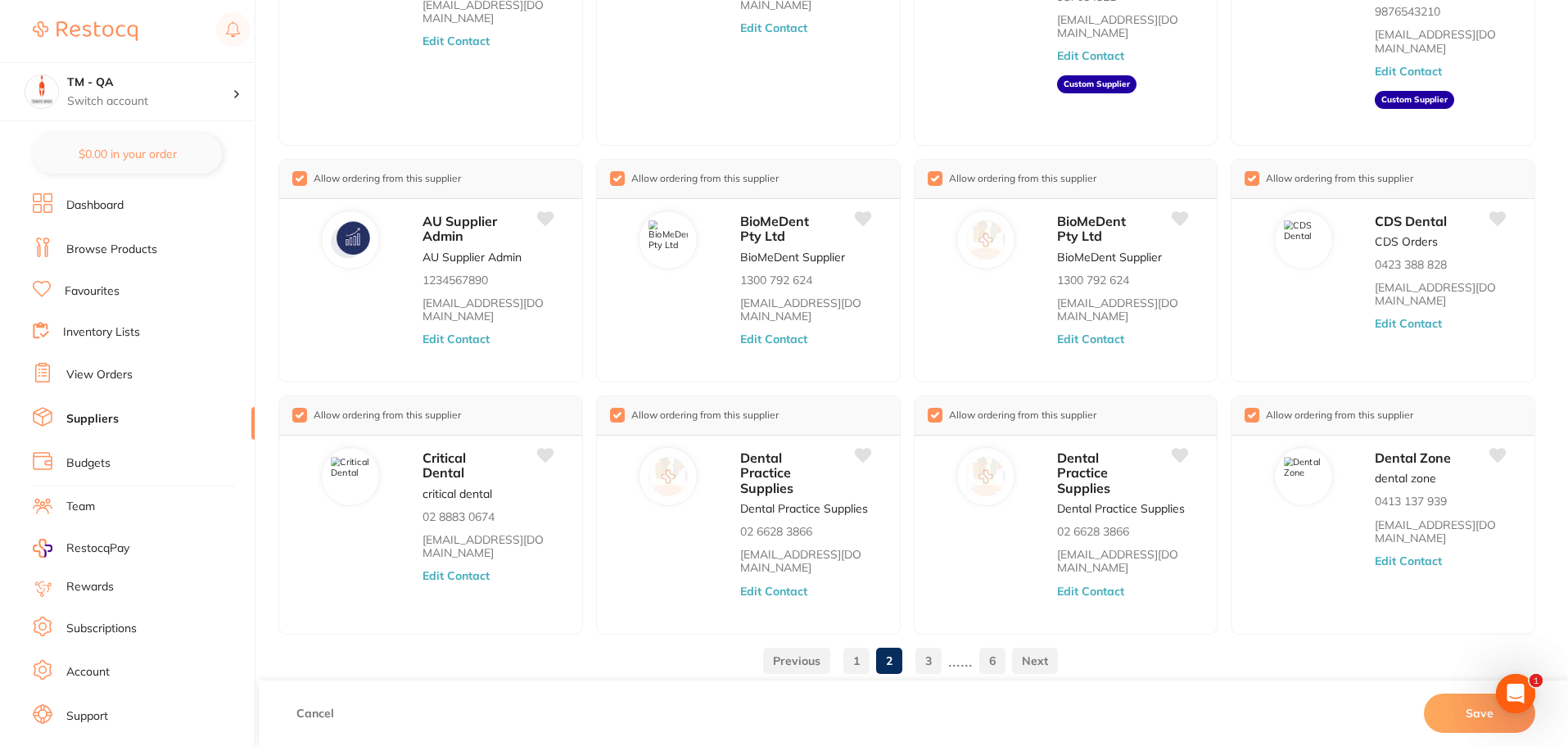 click on "3" at bounding box center [929, 661] 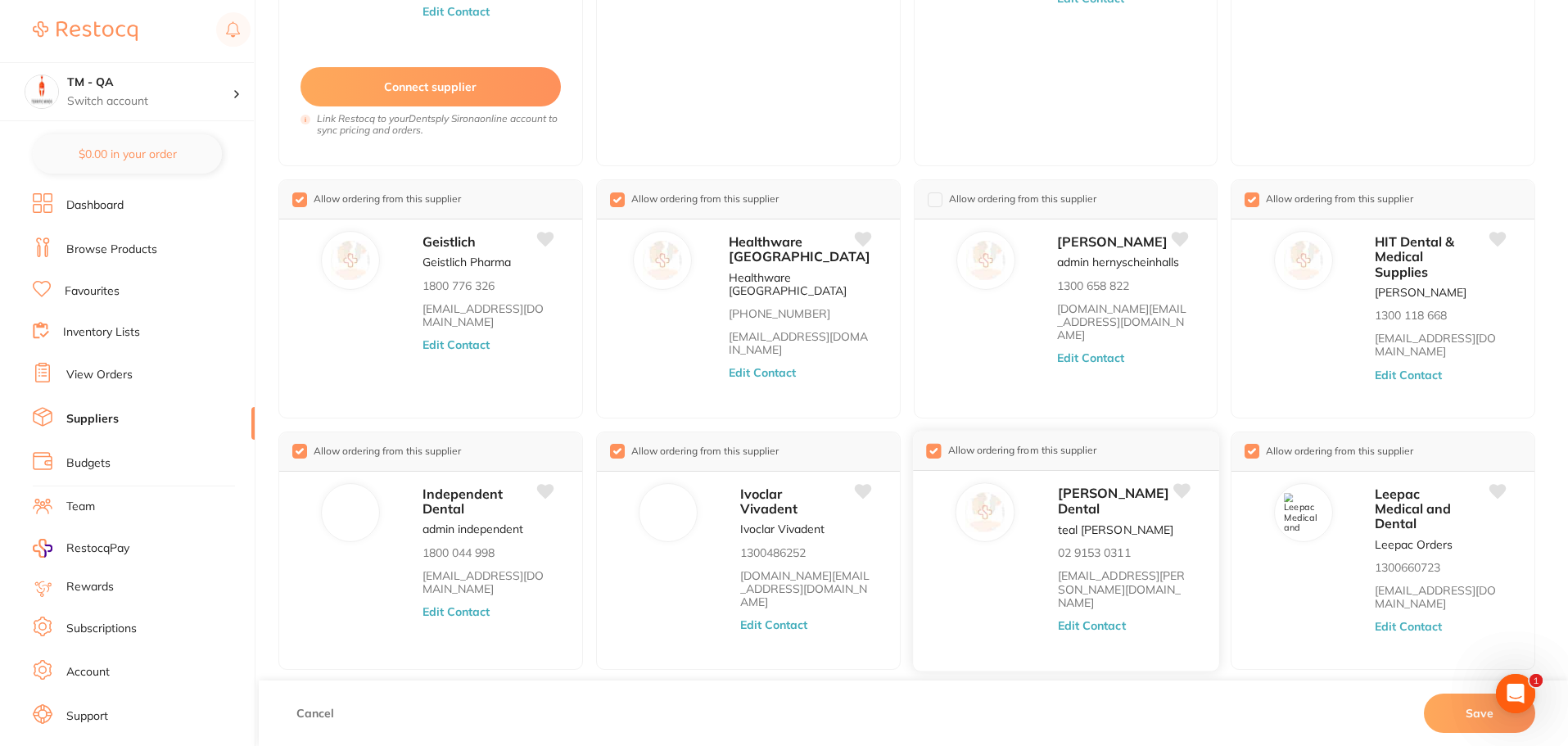 scroll, scrollTop: 328, scrollLeft: 0, axis: vertical 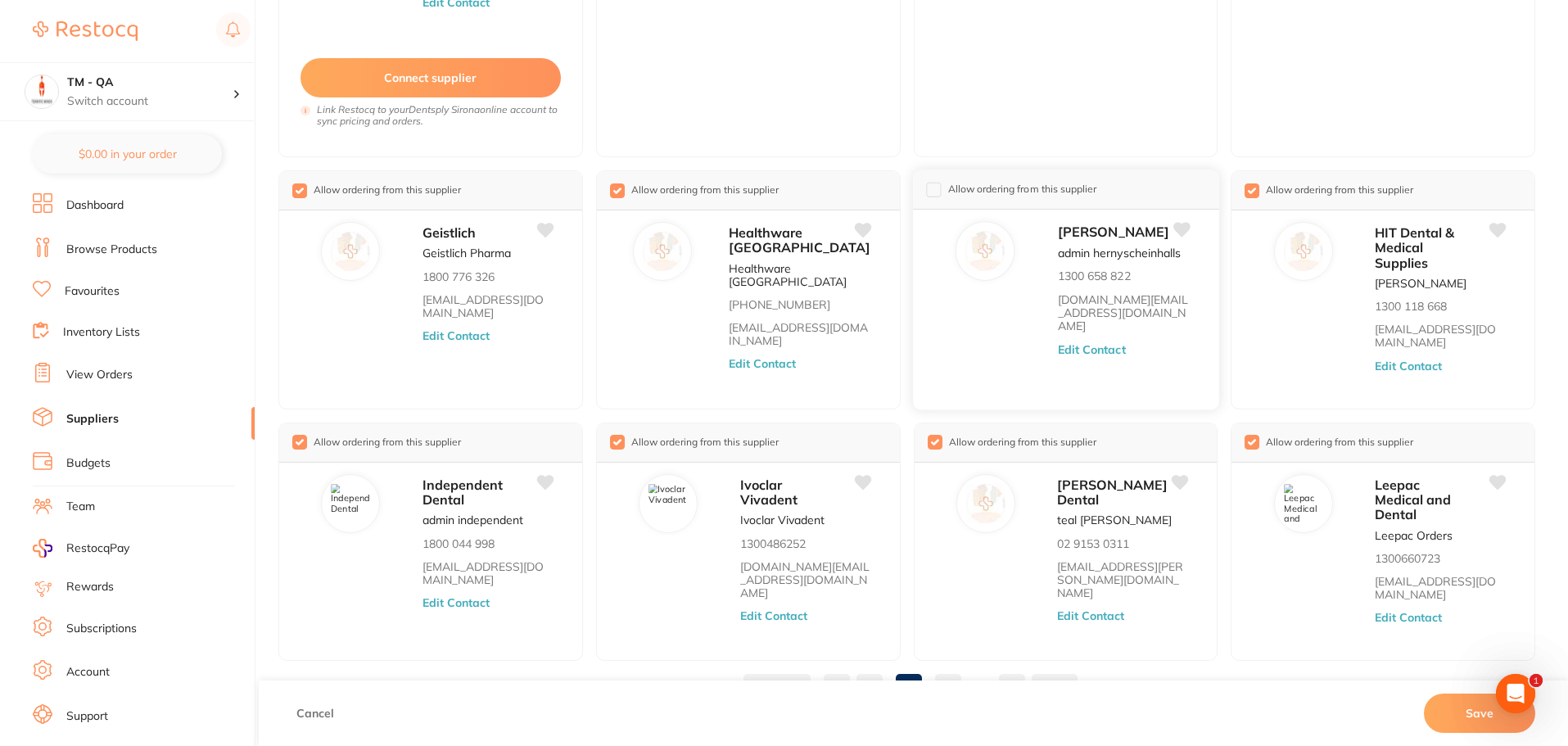 click at bounding box center [933, 189] 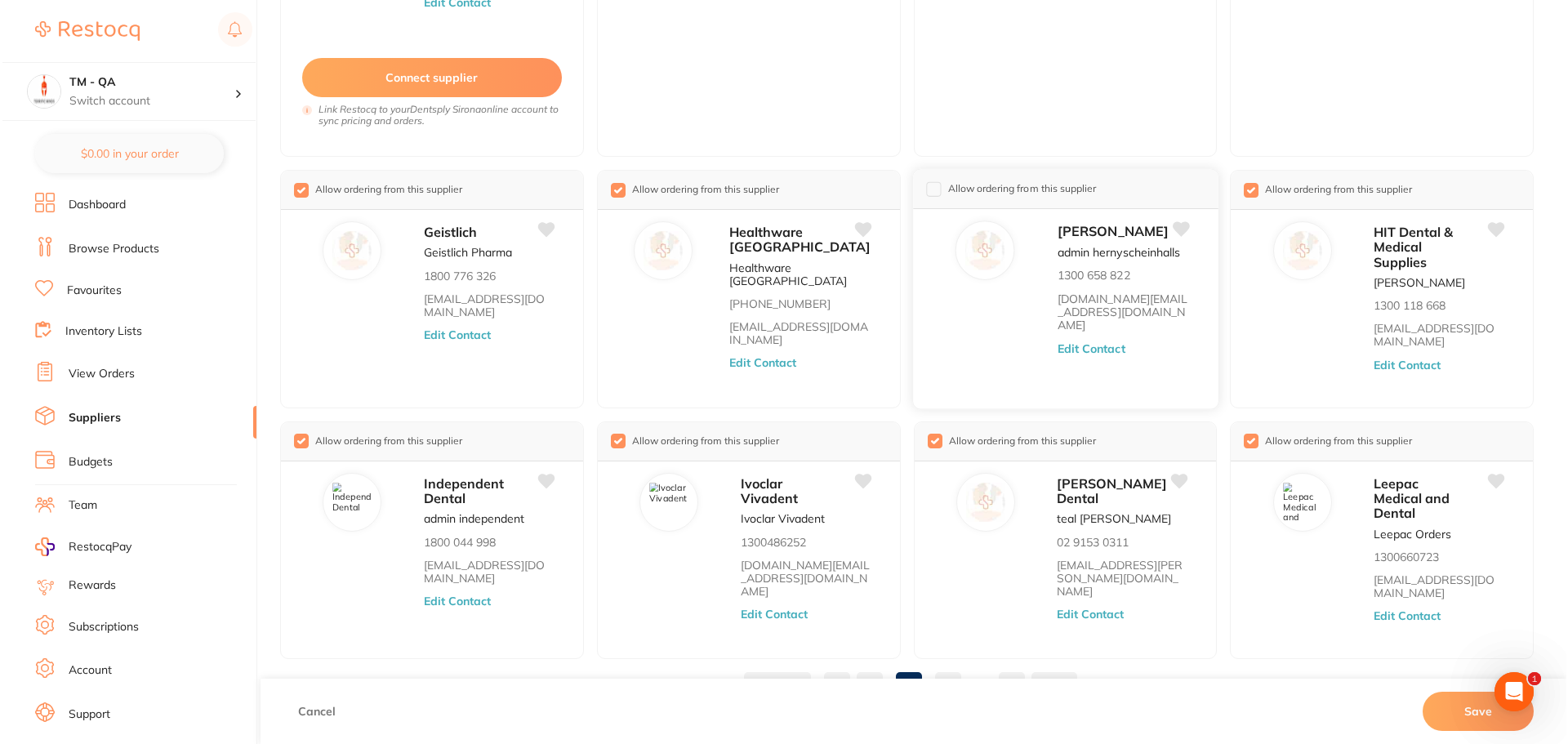 scroll, scrollTop: 0, scrollLeft: 0, axis: both 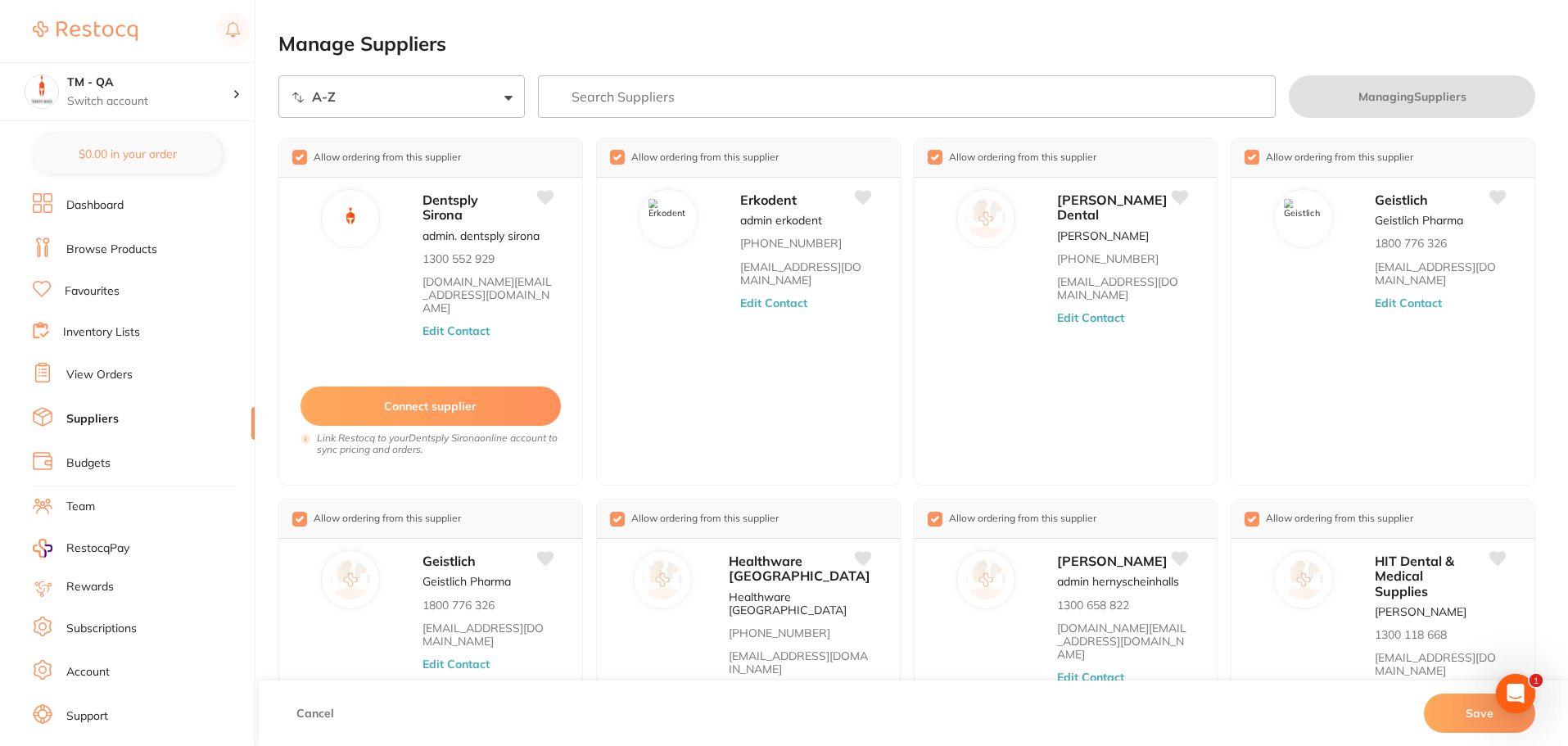 click on "Save" at bounding box center (1480, 713) 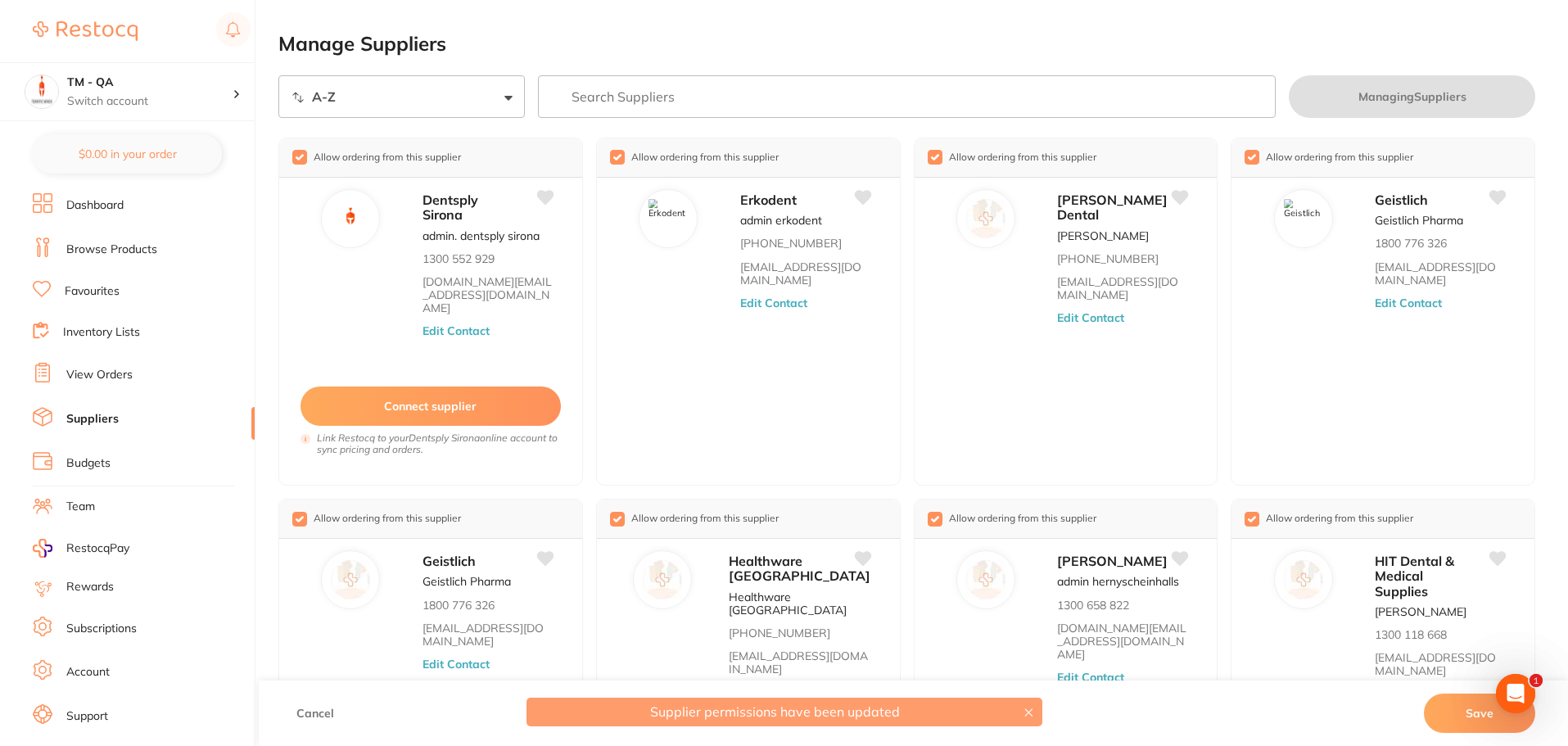 click on "Browse Products" at bounding box center (111, 250) 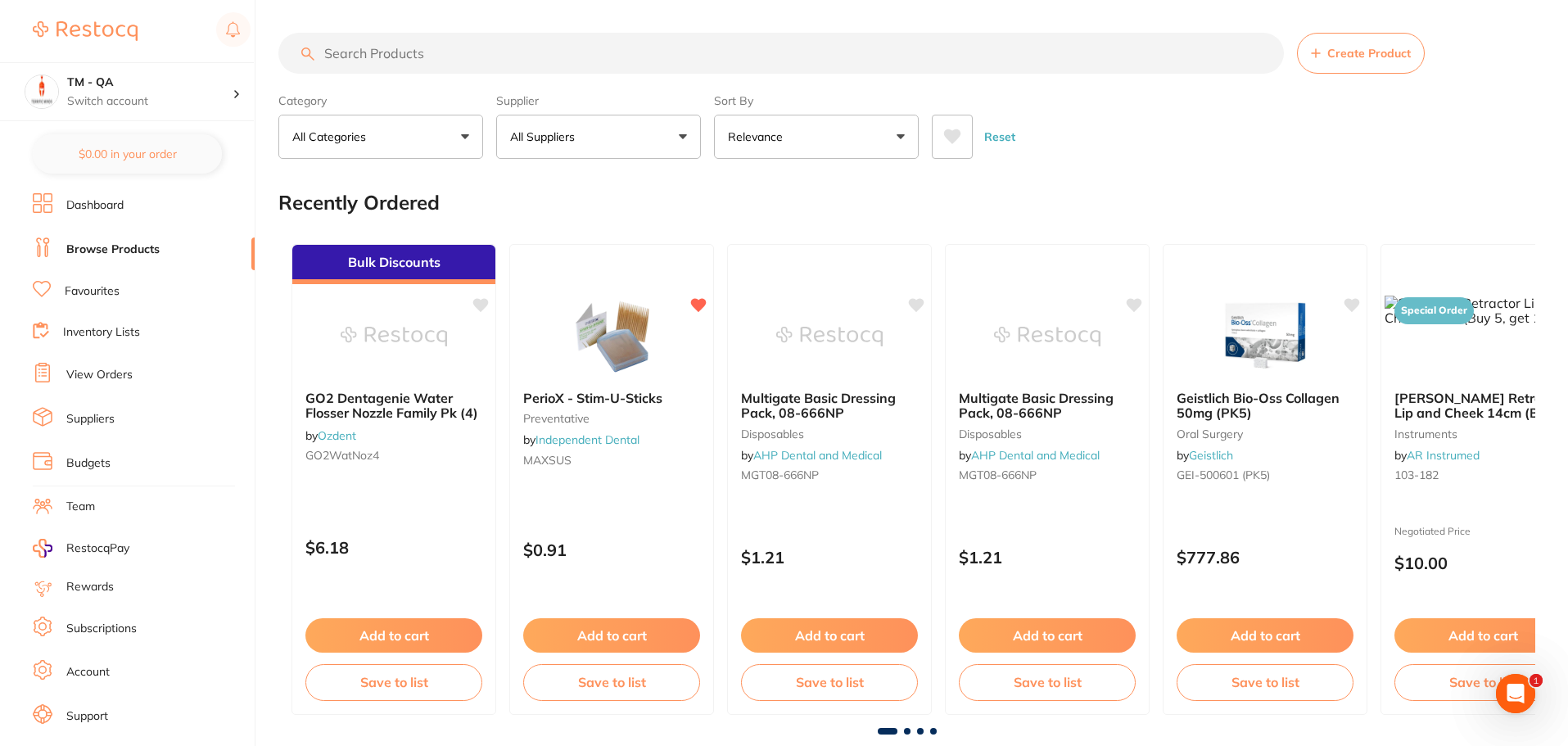 click on "All Suppliers" at bounding box center [545, 137] 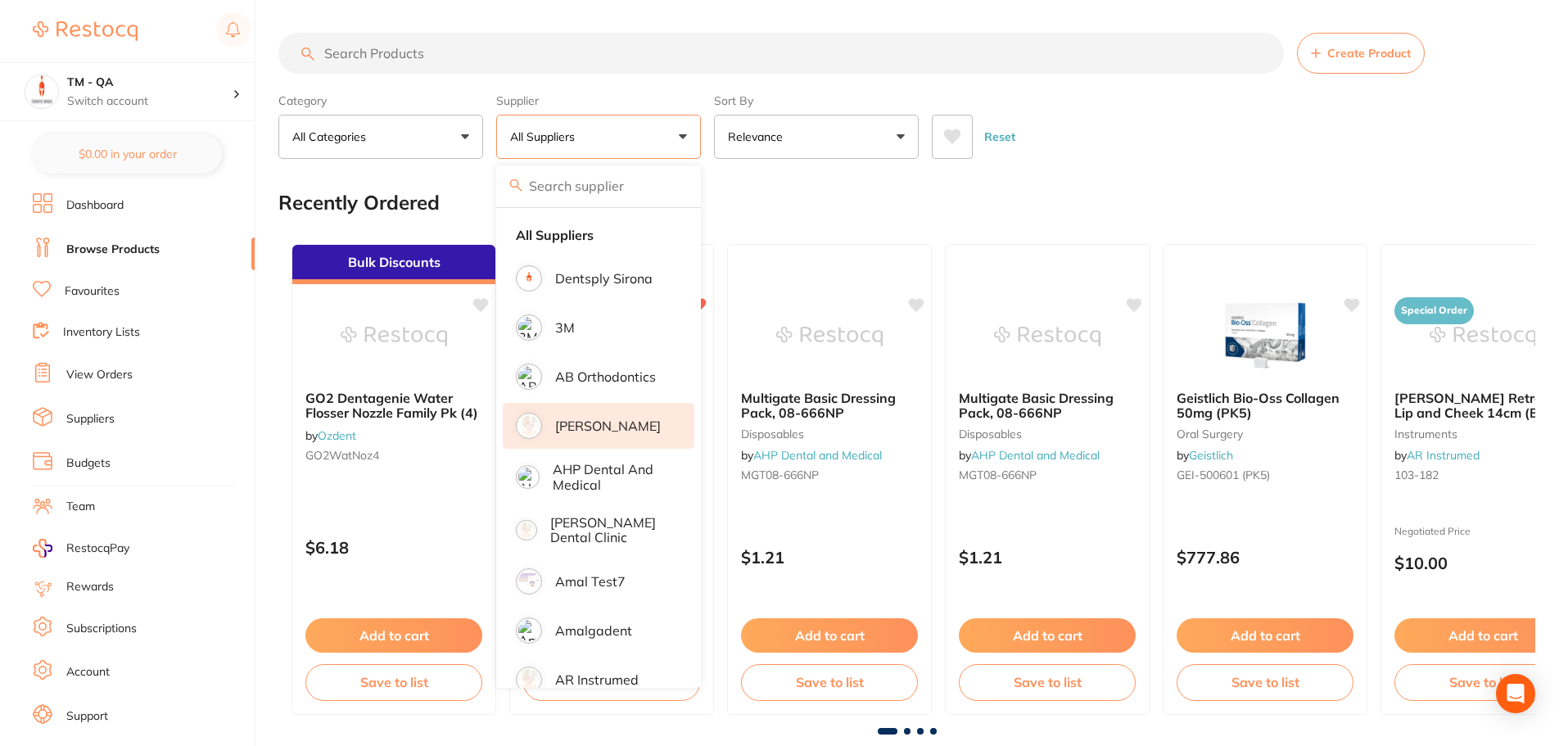 click on "[PERSON_NAME]" at bounding box center [608, 426] 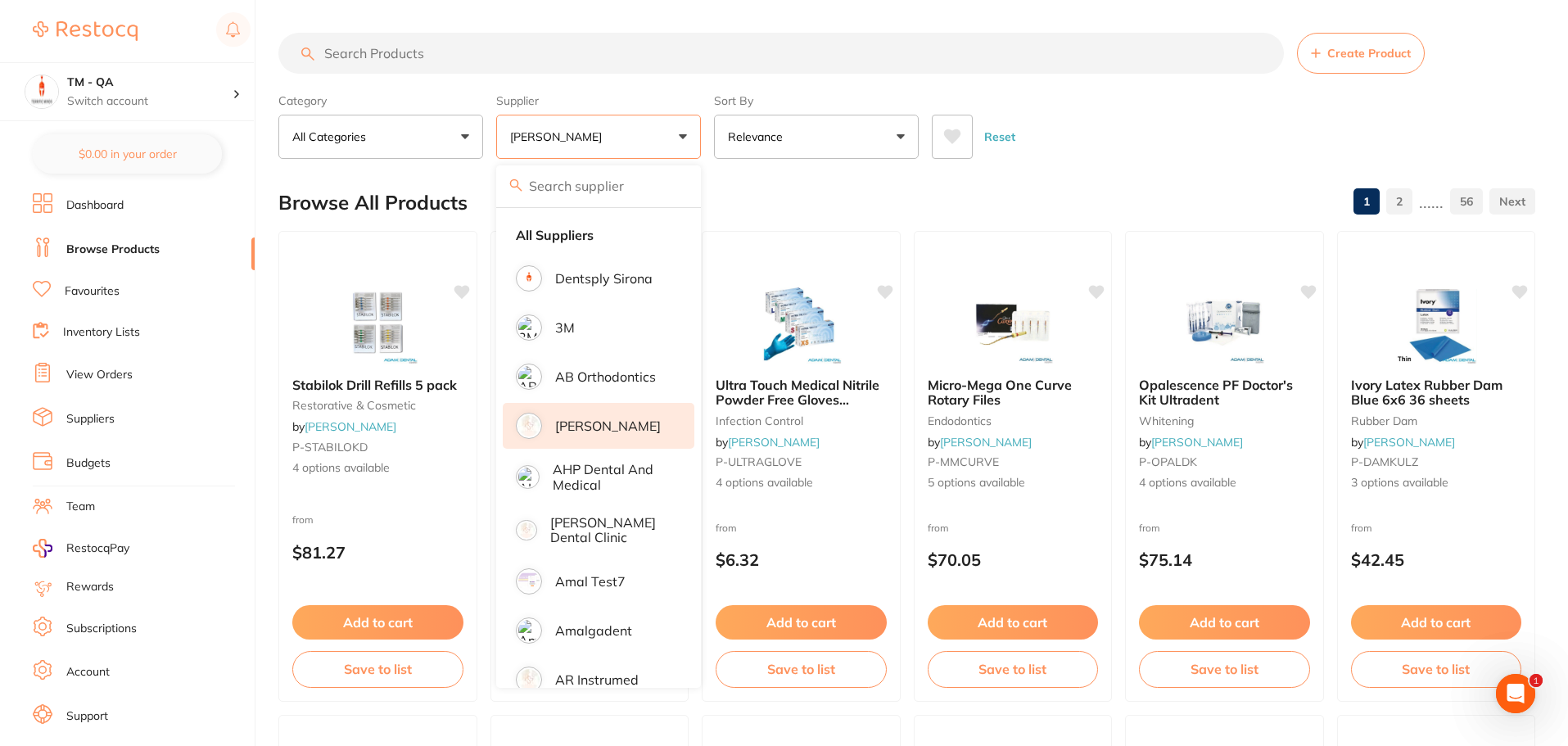 scroll, scrollTop: 0, scrollLeft: 0, axis: both 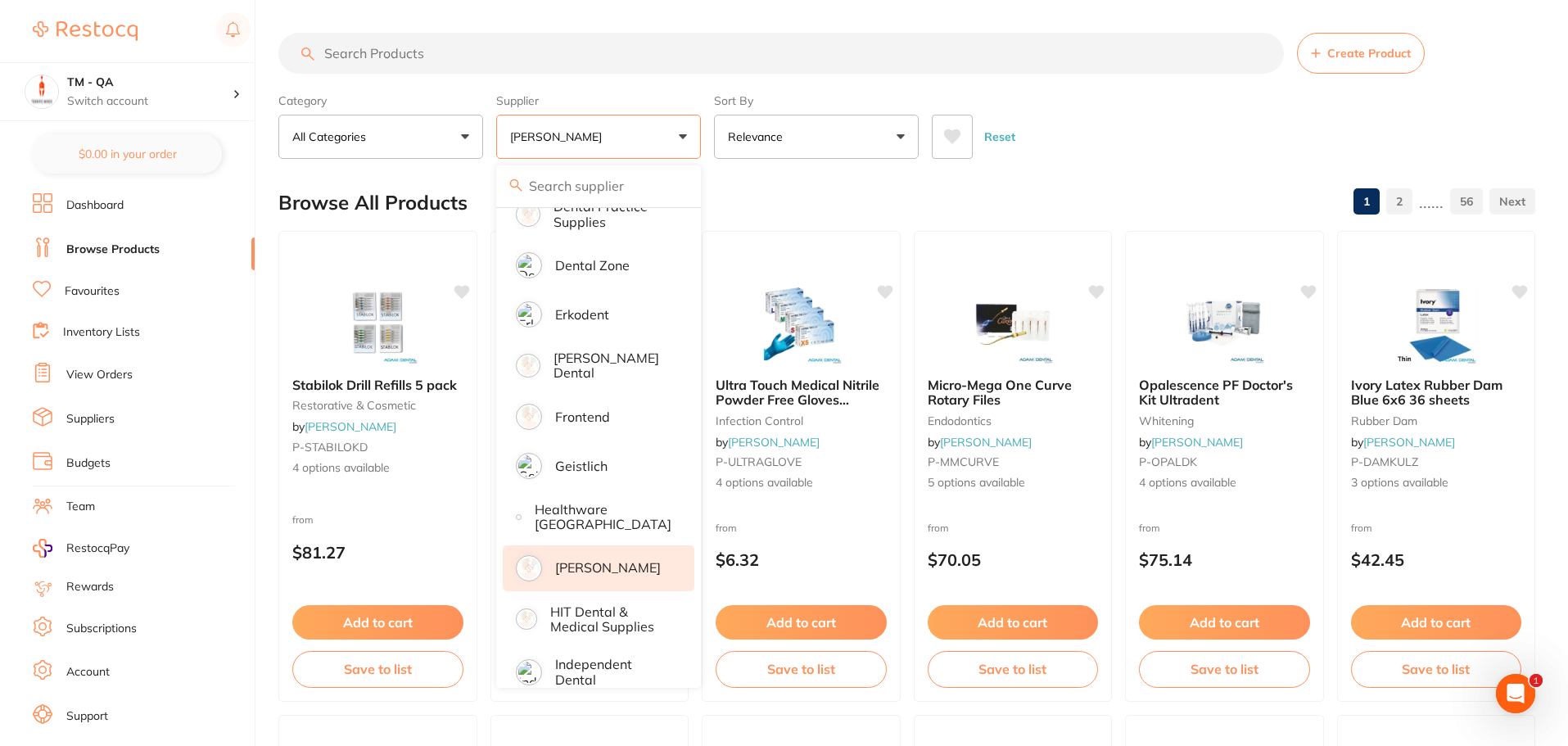 click on "[PERSON_NAME]" at bounding box center [608, 567] 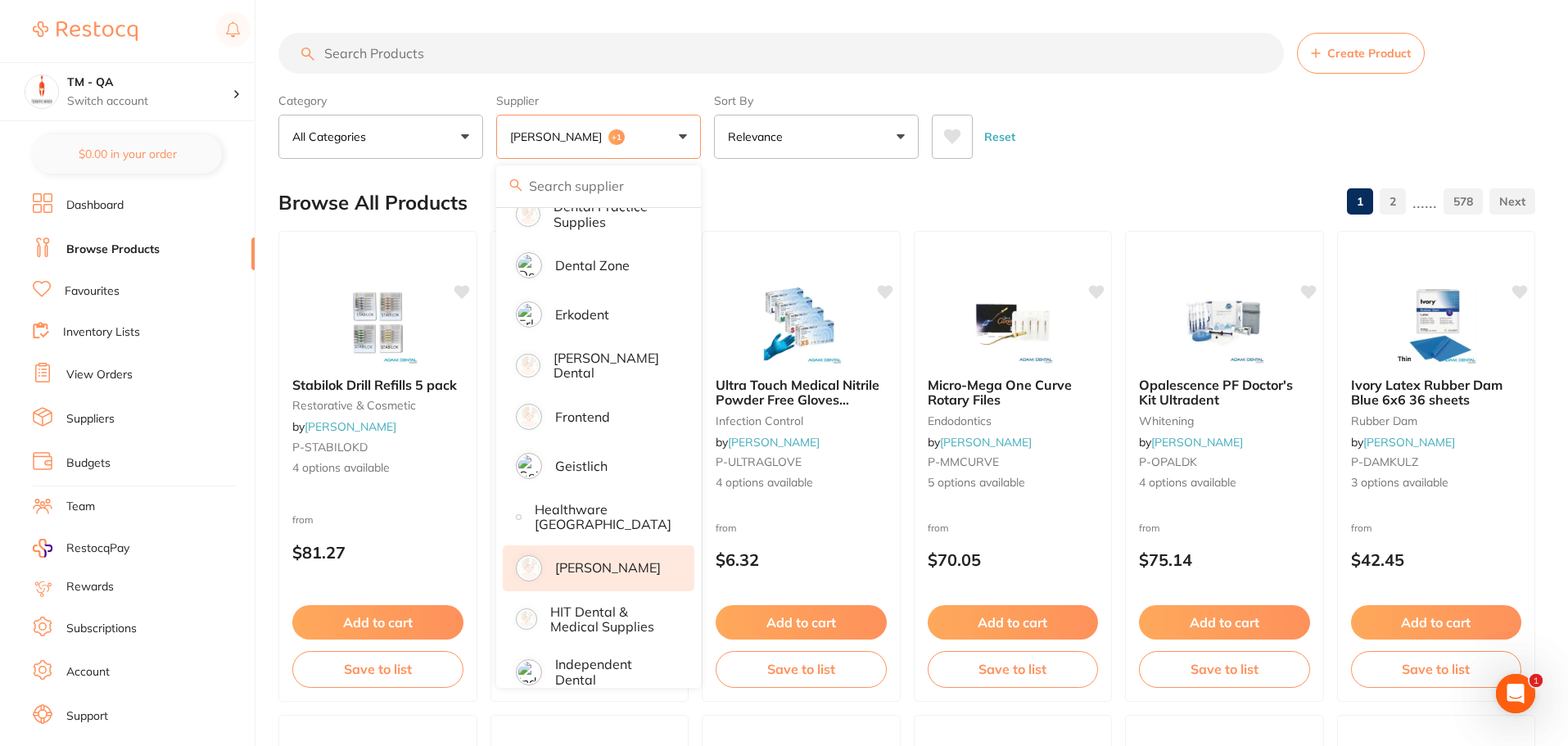 click on "Category All Categories All Categories 3D Printing anaesthetic articulating burs CAD/CAM crown & bridge disposables education endodontics equipment finishing & polishing handpieces impression infection control instruments laboratory oral surgery orthodontics photography preventative restorative & cosmetic rubber dam whitening xrays/imaging Clear Category   false    All Categories Category All Categories 3D Printing anaesthetic articulating burs CAD/CAM crown & bridge disposables education endodontics equipment finishing & polishing handpieces impression infection control instruments laboratory oral surgery orthodontics photography preventative restorative & cosmetic rubber dam whitening xrays/imaging Supplier Adam Dental +1 All Suppliers Dentsply Sirona 3M AB Orthodontics Adam Dental AHP Dental and Medical Akhil Dental clinic amal test7 Amalgadent AR Instrumed Ark Health AU Custom Supplier Test AU Custom Supplier Test 1 BioMeDent Pty Ltd CDS Dental Critical Dental Dental Practice Supplies Dental Zone Erkodent" at bounding box center [906, 123] 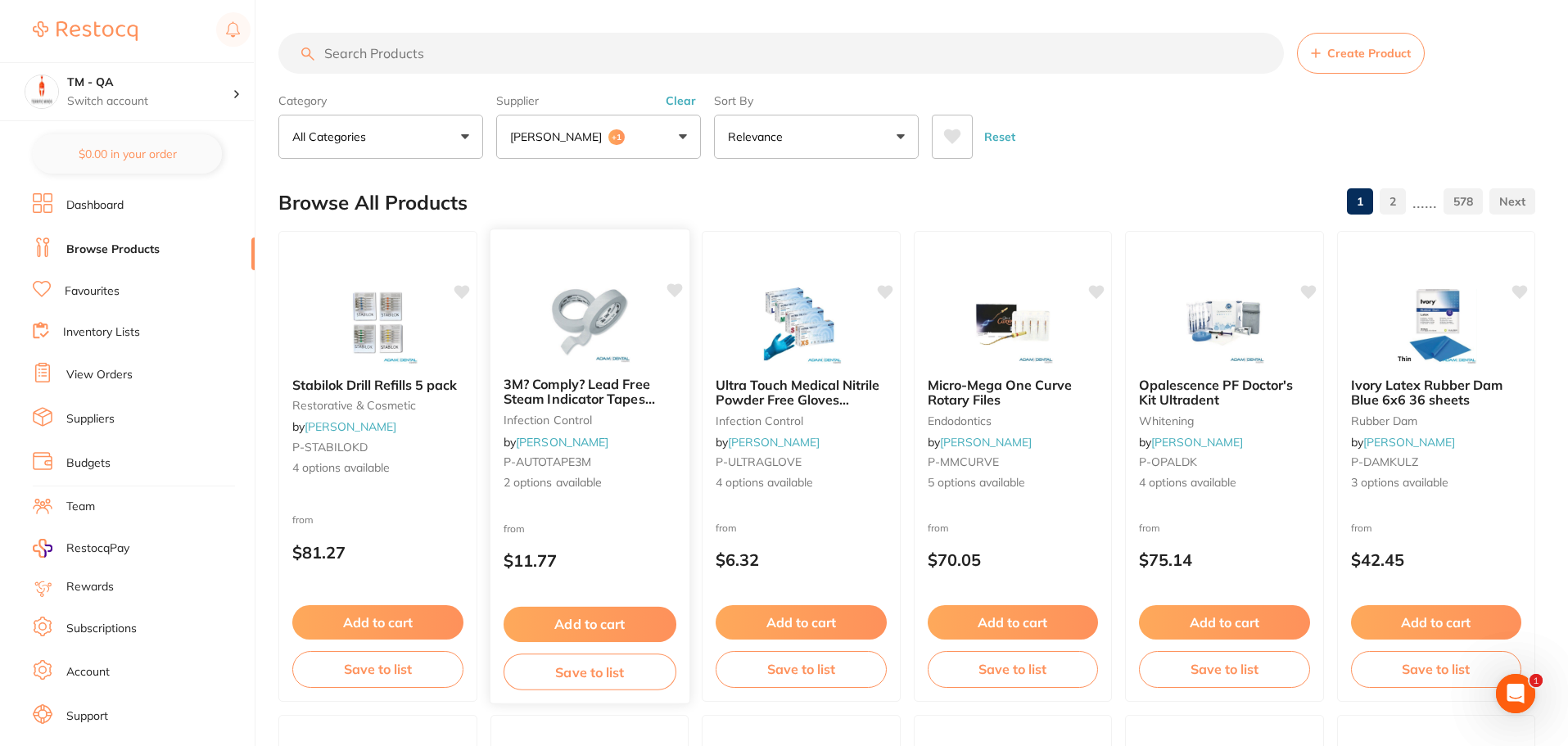 scroll, scrollTop: 0, scrollLeft: 0, axis: both 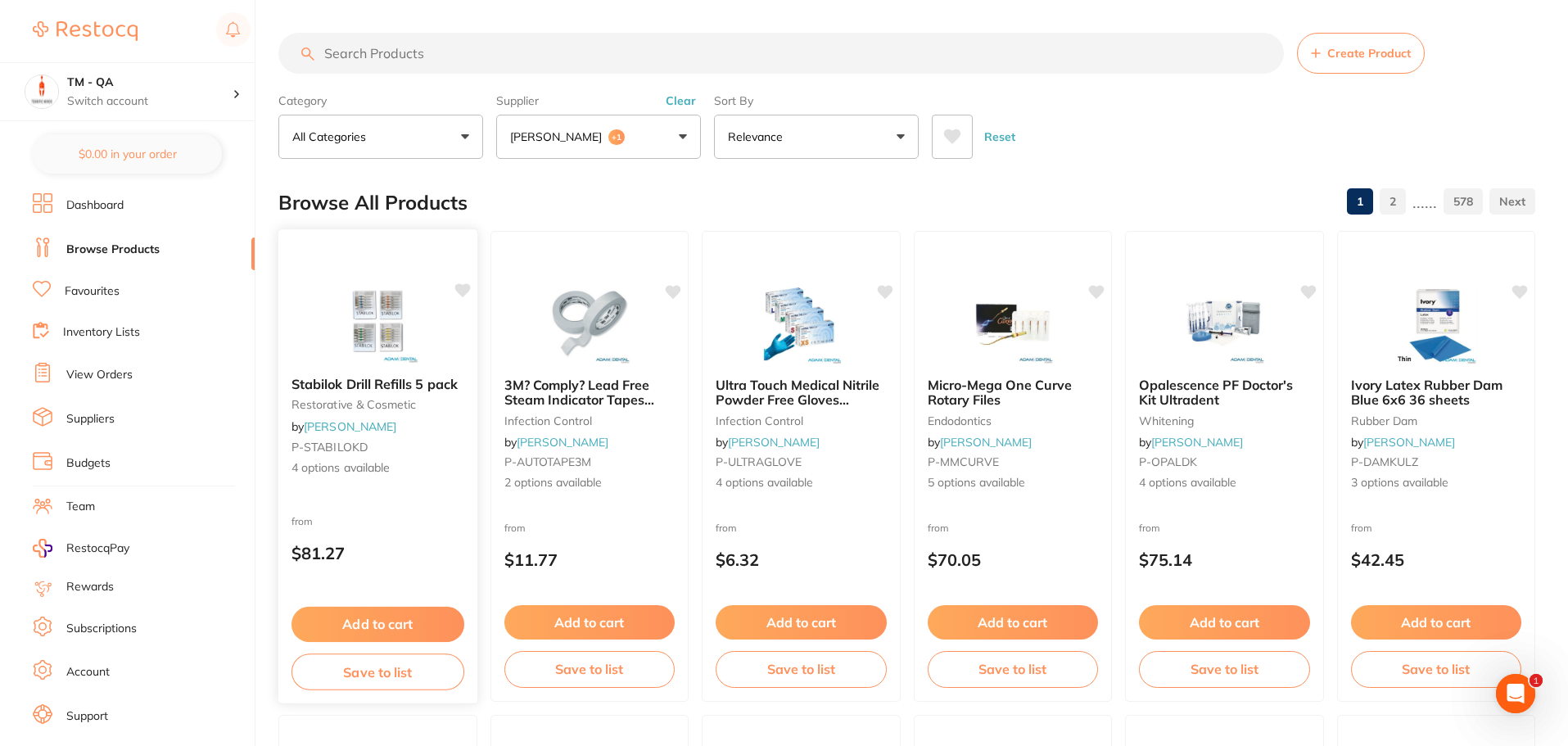 click on "Add to cart" at bounding box center [377, 624] 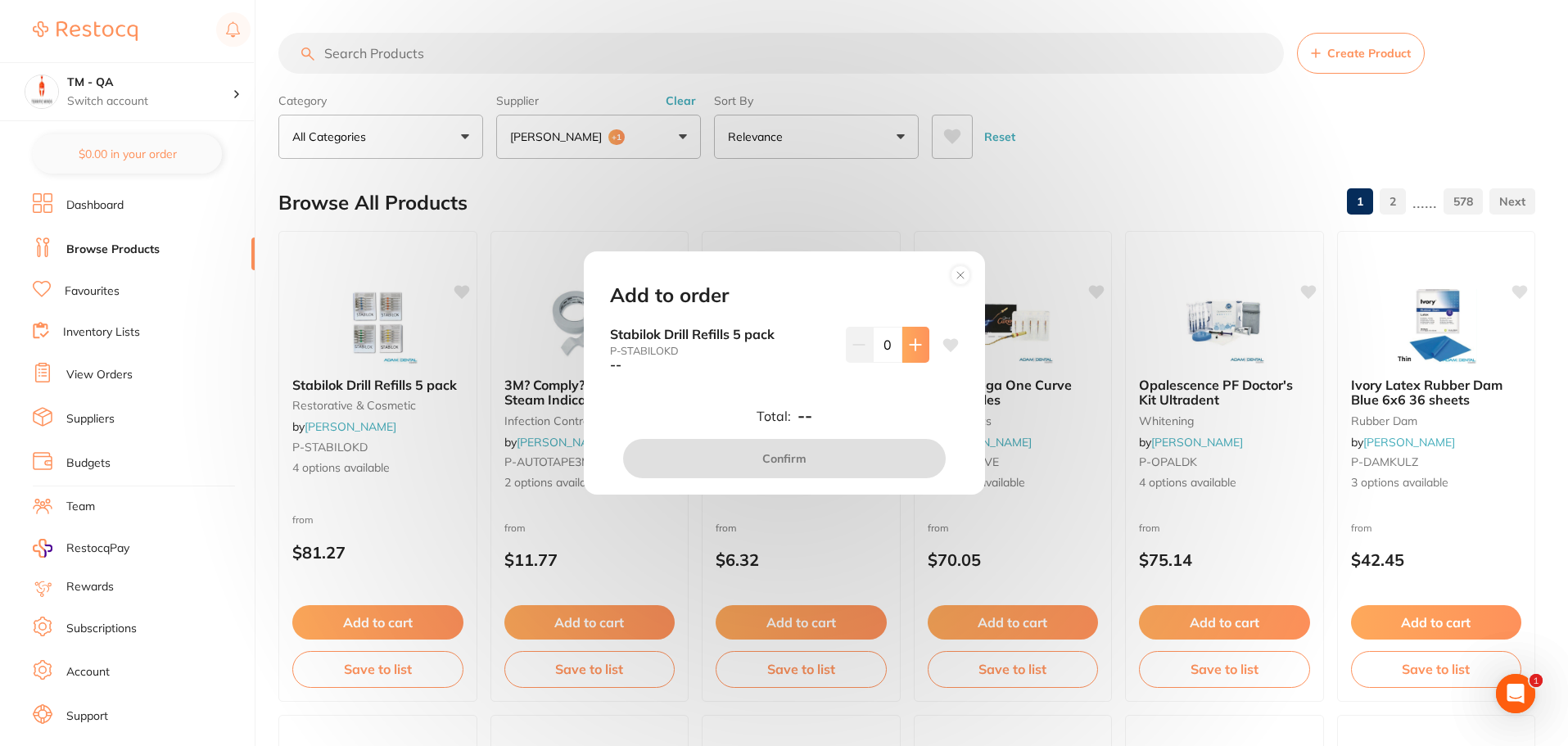 click 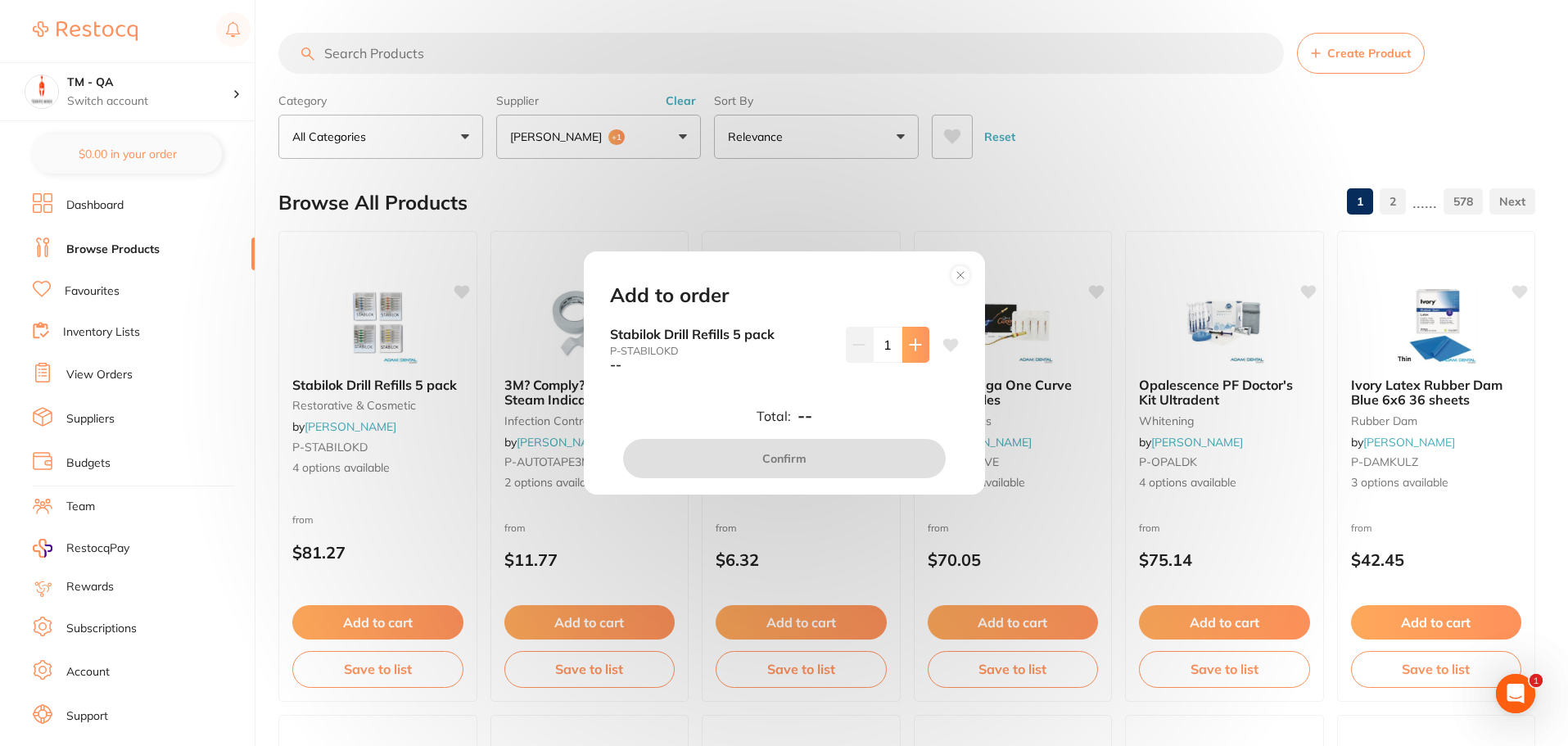 scroll, scrollTop: 0, scrollLeft: 0, axis: both 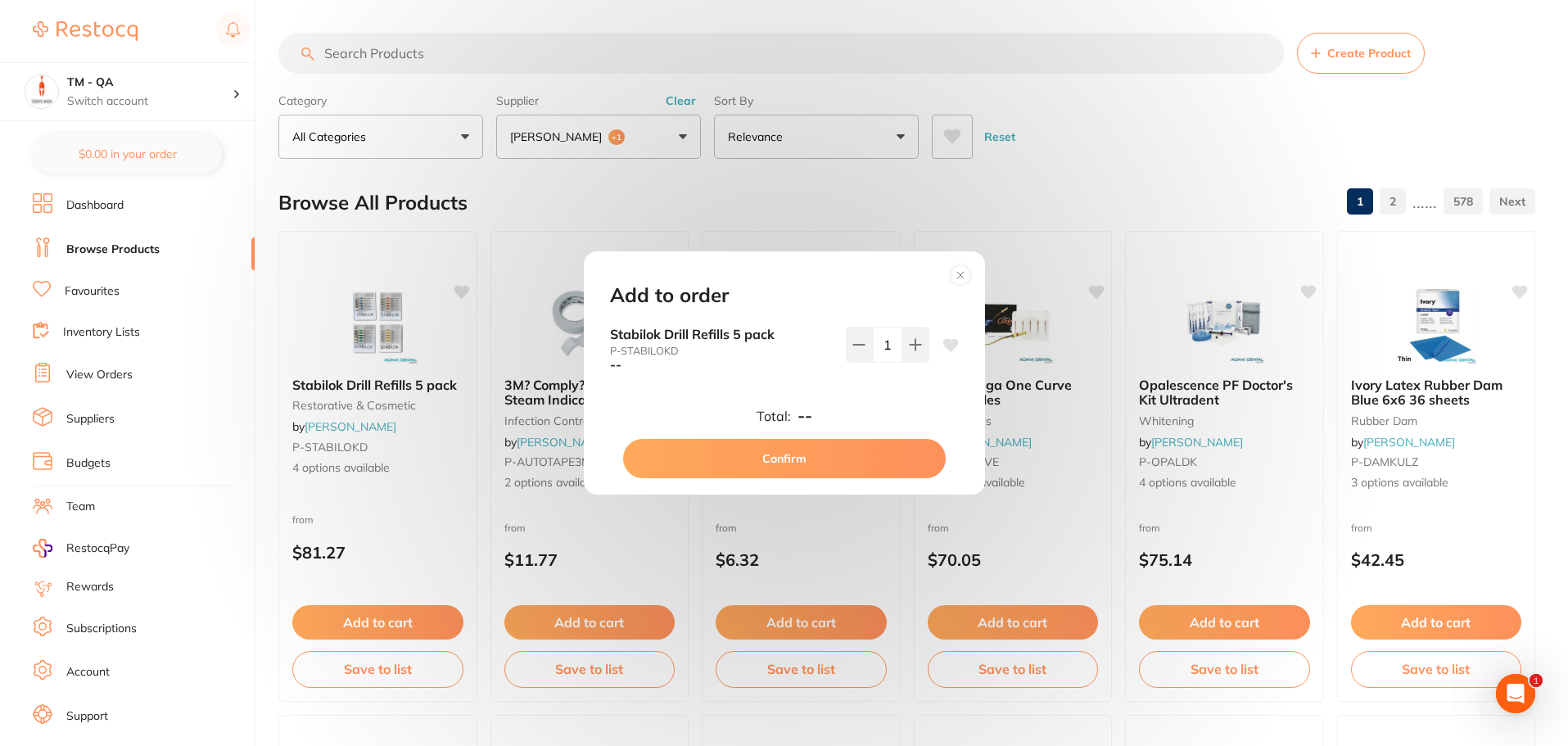 click on "Confirm" at bounding box center (784, 459) 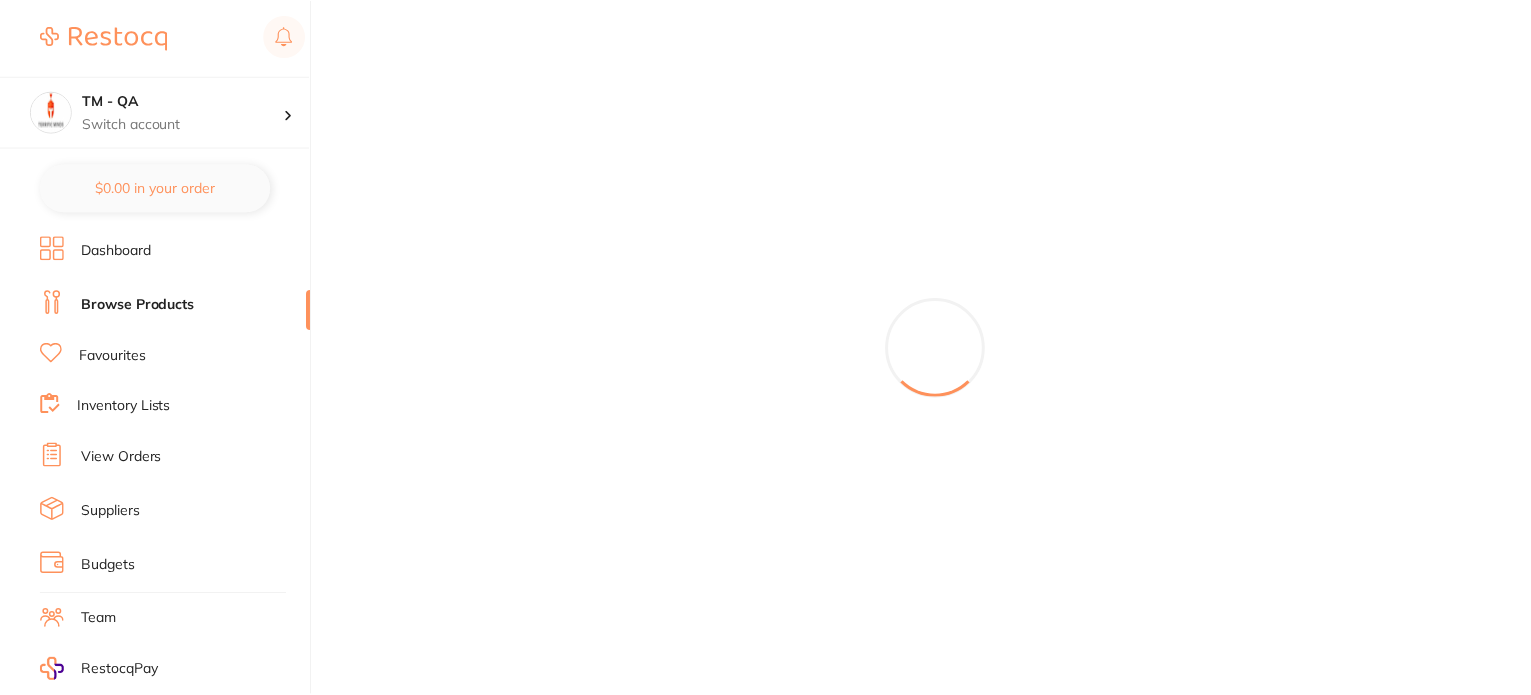 scroll, scrollTop: 0, scrollLeft: 0, axis: both 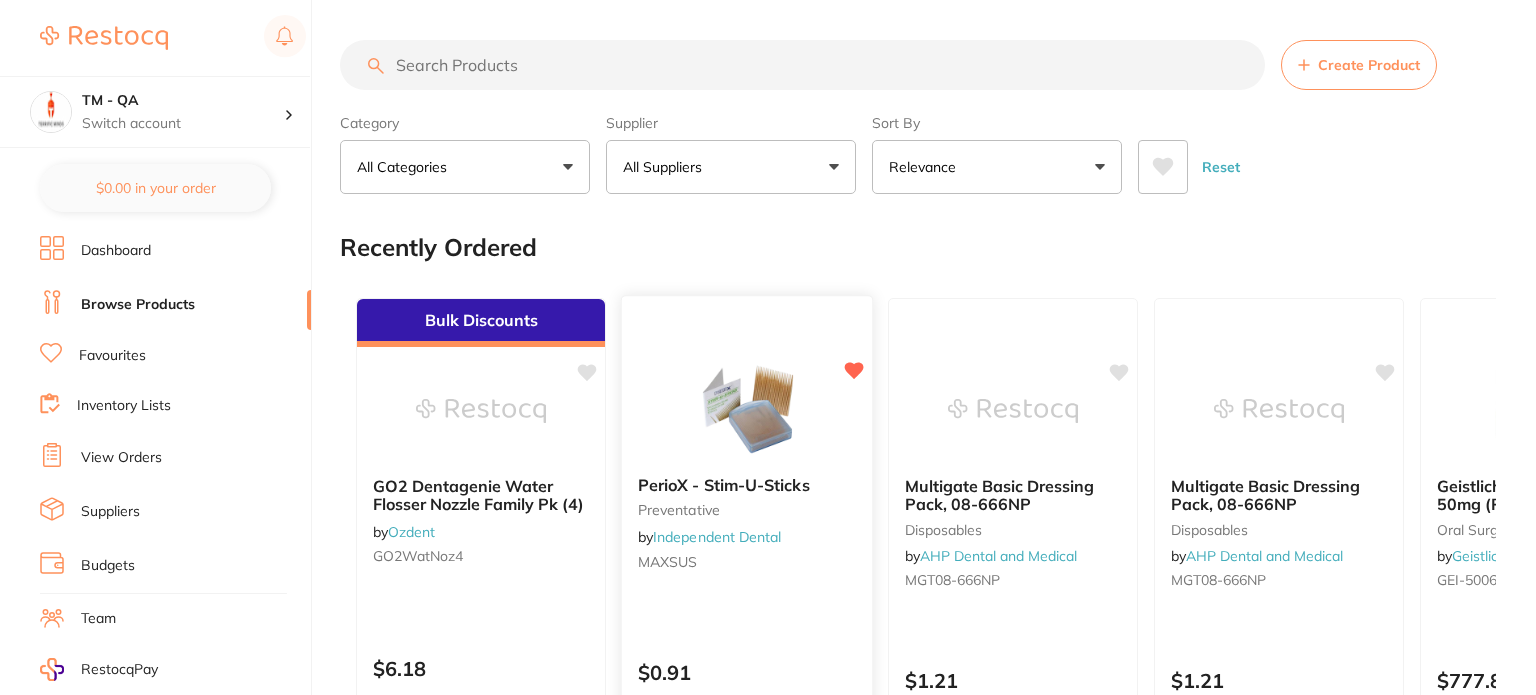 click at bounding box center [746, 409] 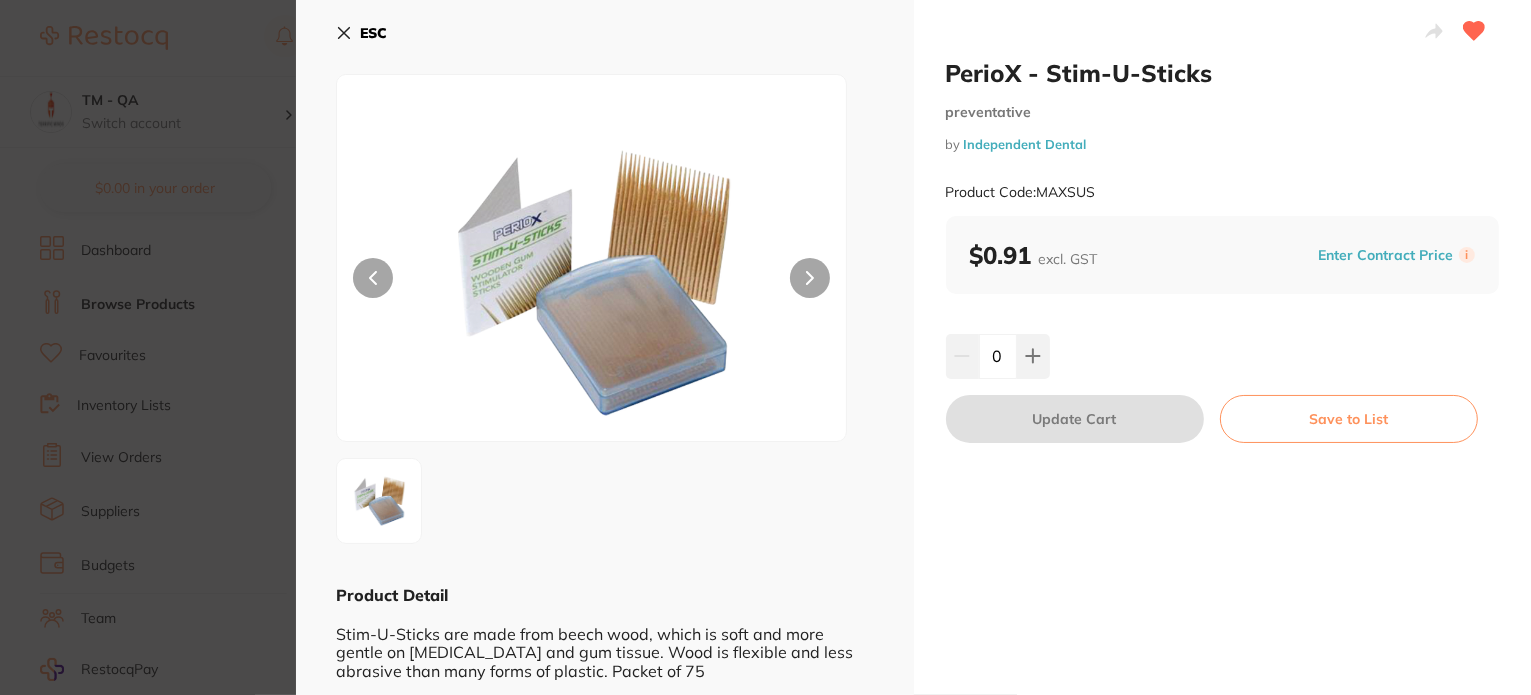 scroll, scrollTop: 0, scrollLeft: 0, axis: both 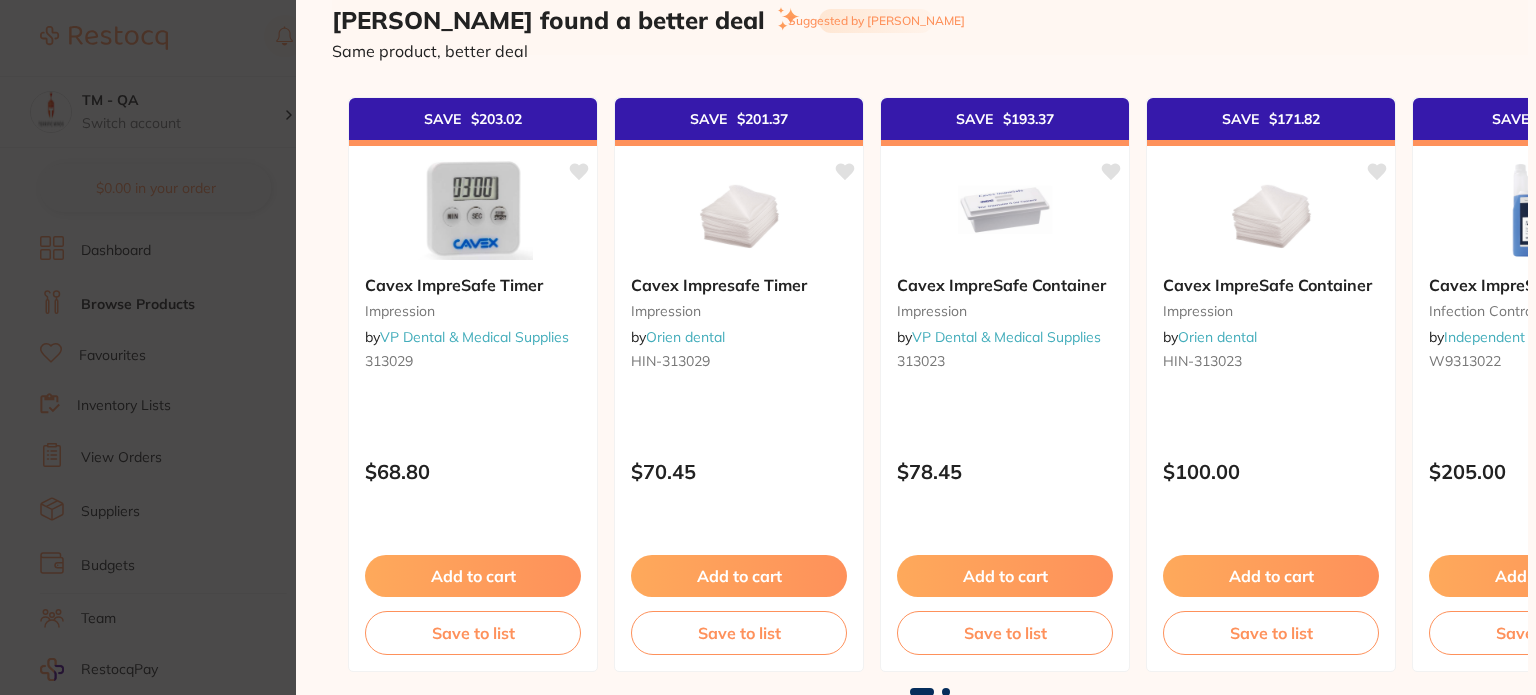 click at bounding box center (946, 692) 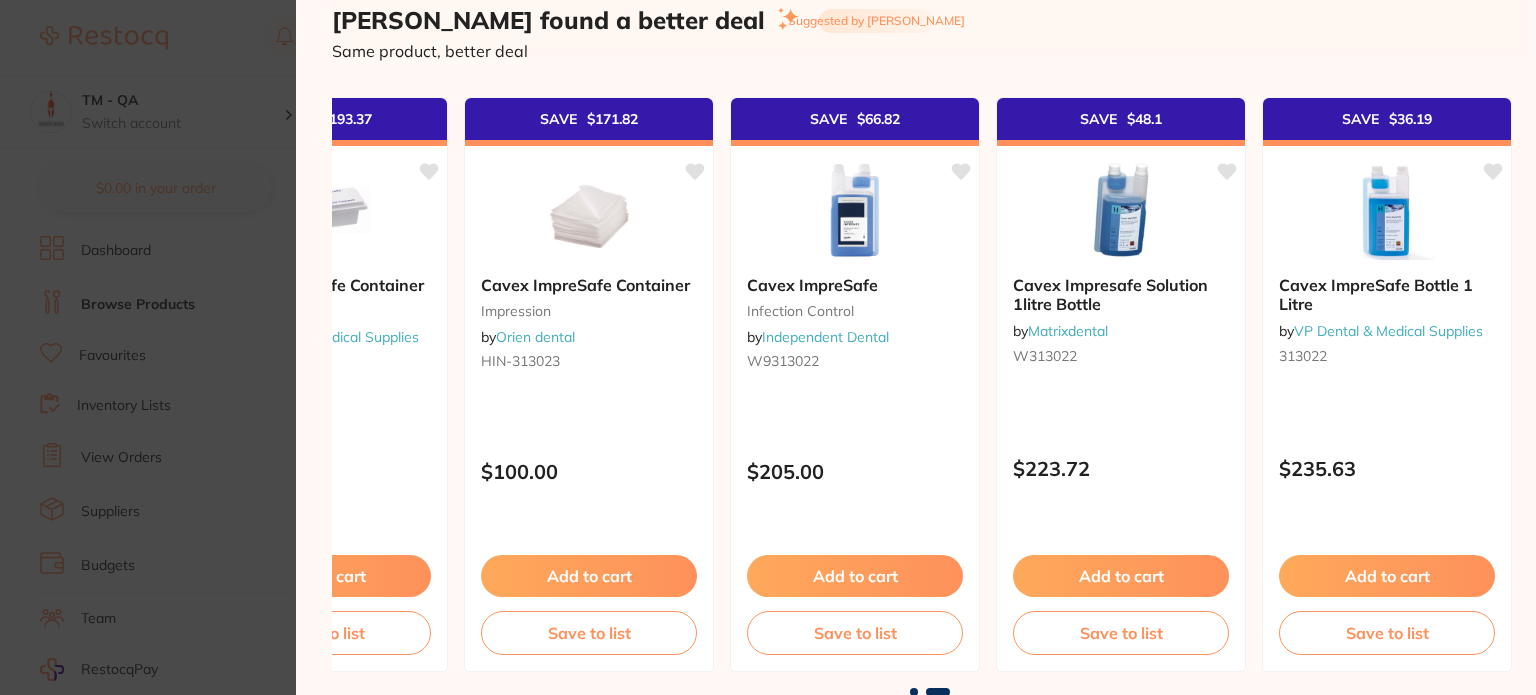 scroll, scrollTop: 0, scrollLeft: 687, axis: horizontal 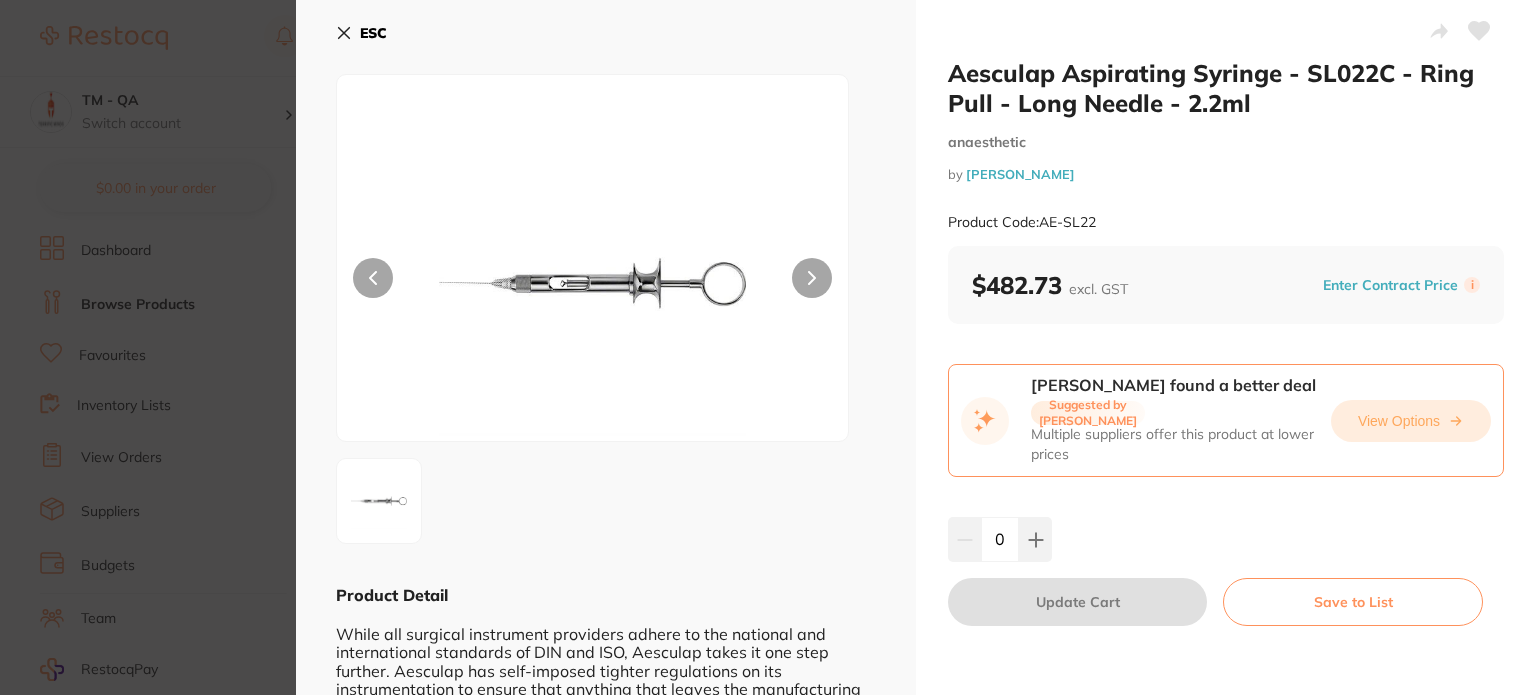 click on "View Options" at bounding box center (1411, 421) 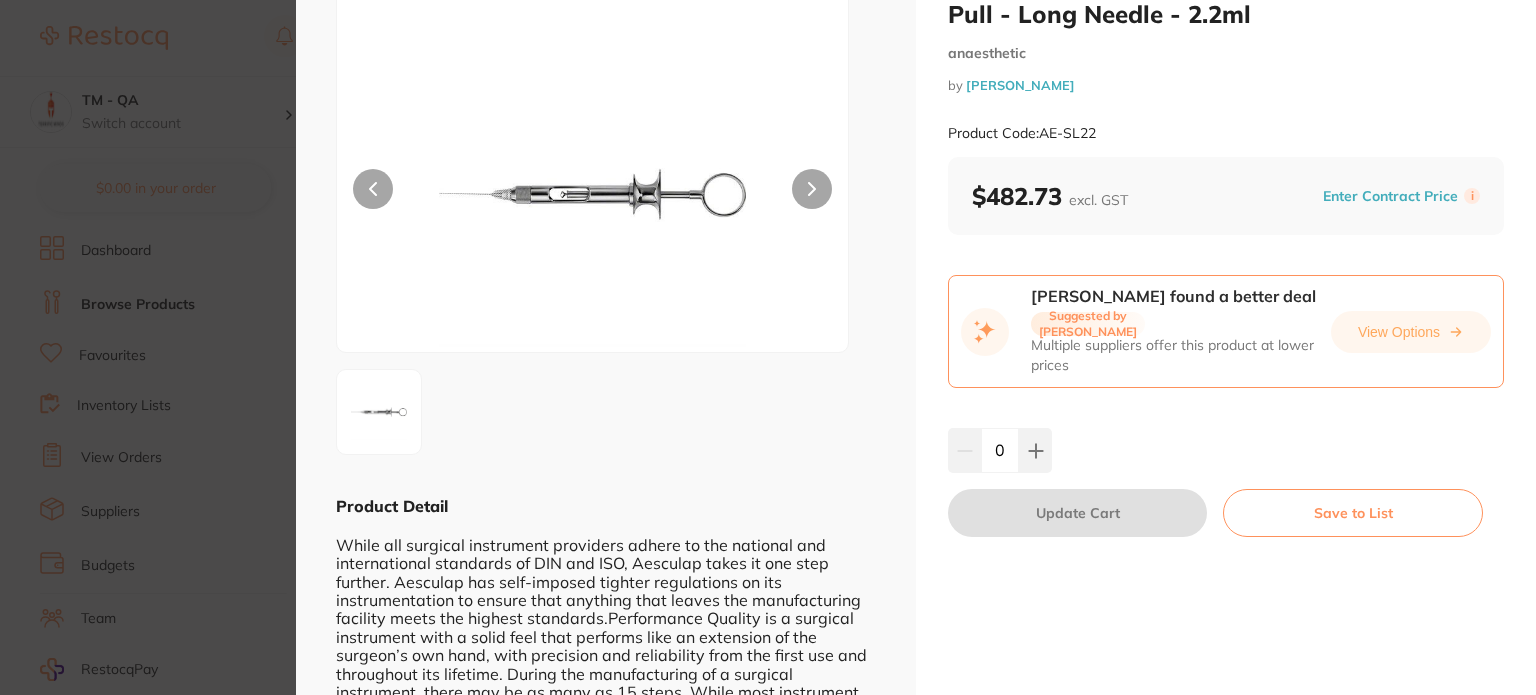scroll, scrollTop: 0, scrollLeft: 0, axis: both 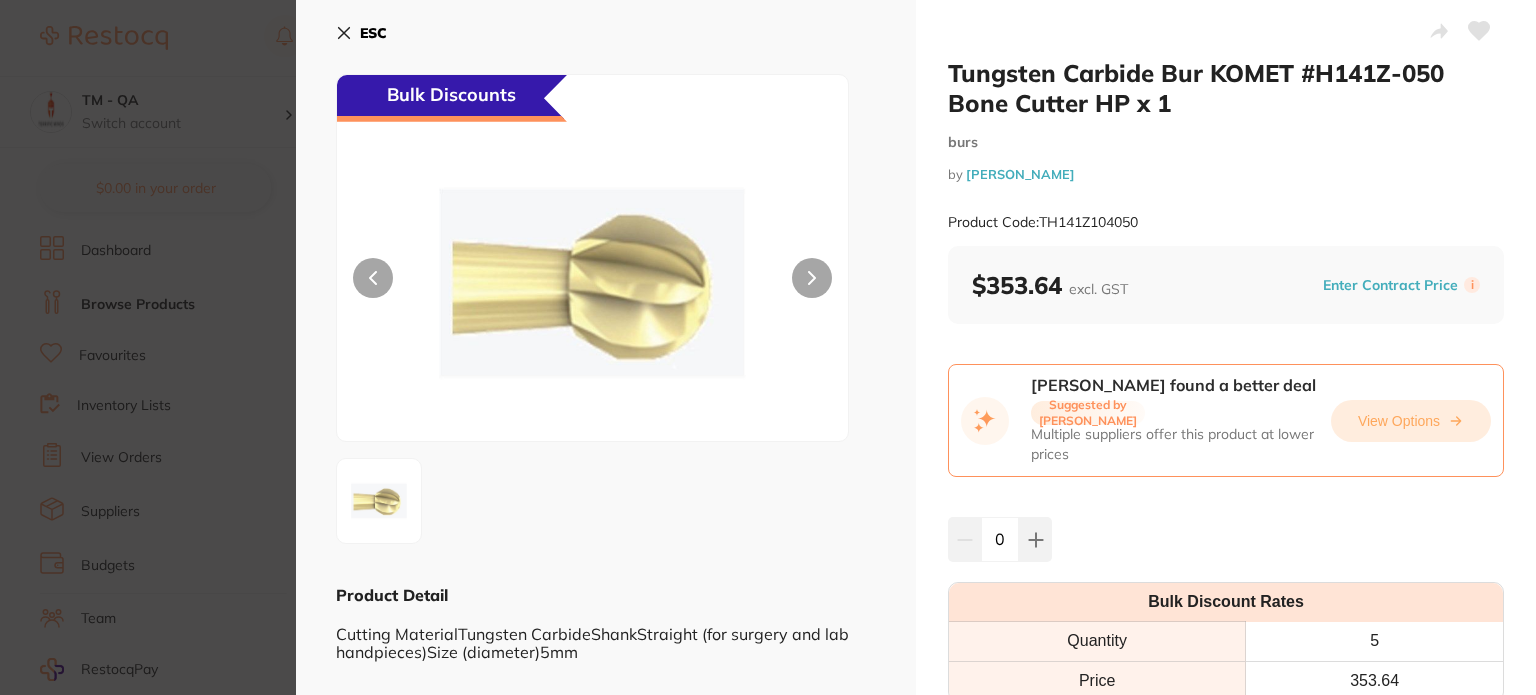 click on "View Options" at bounding box center [1411, 421] 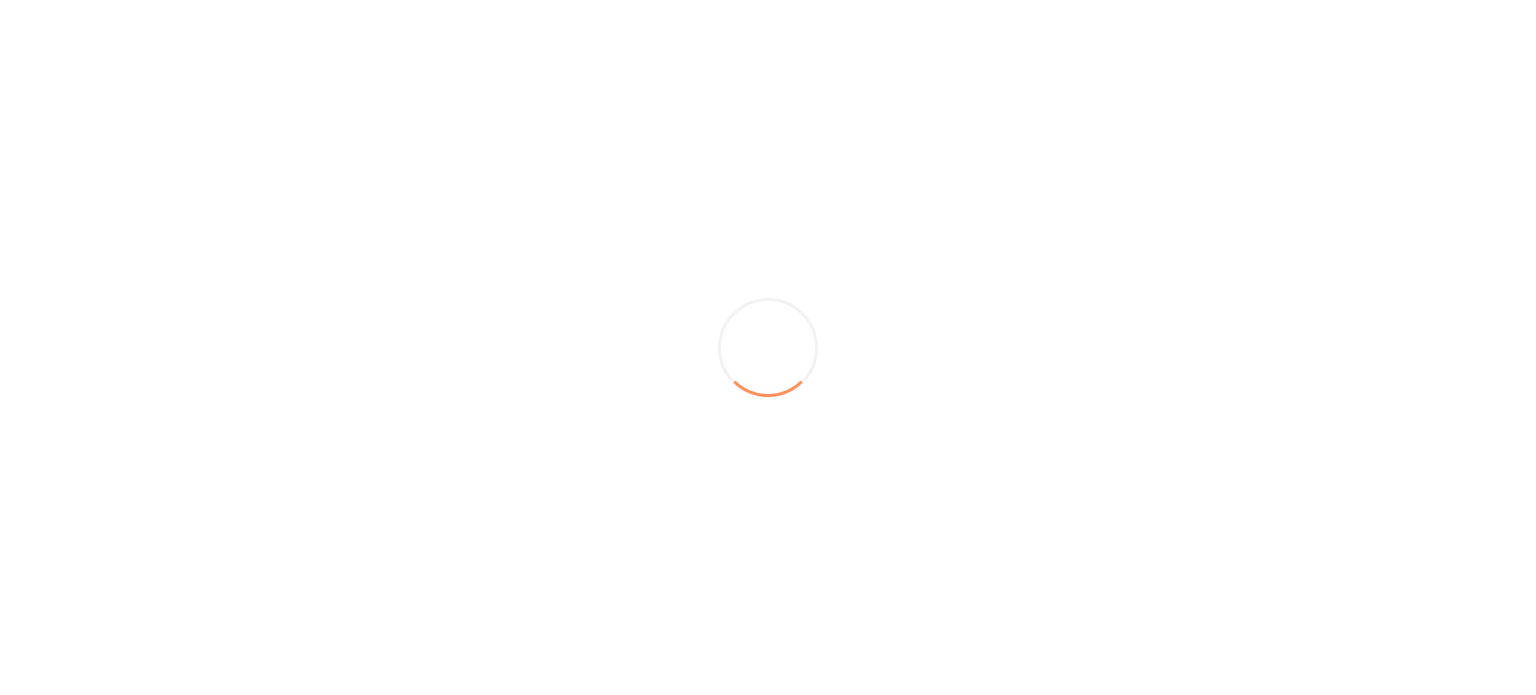 scroll, scrollTop: 0, scrollLeft: 0, axis: both 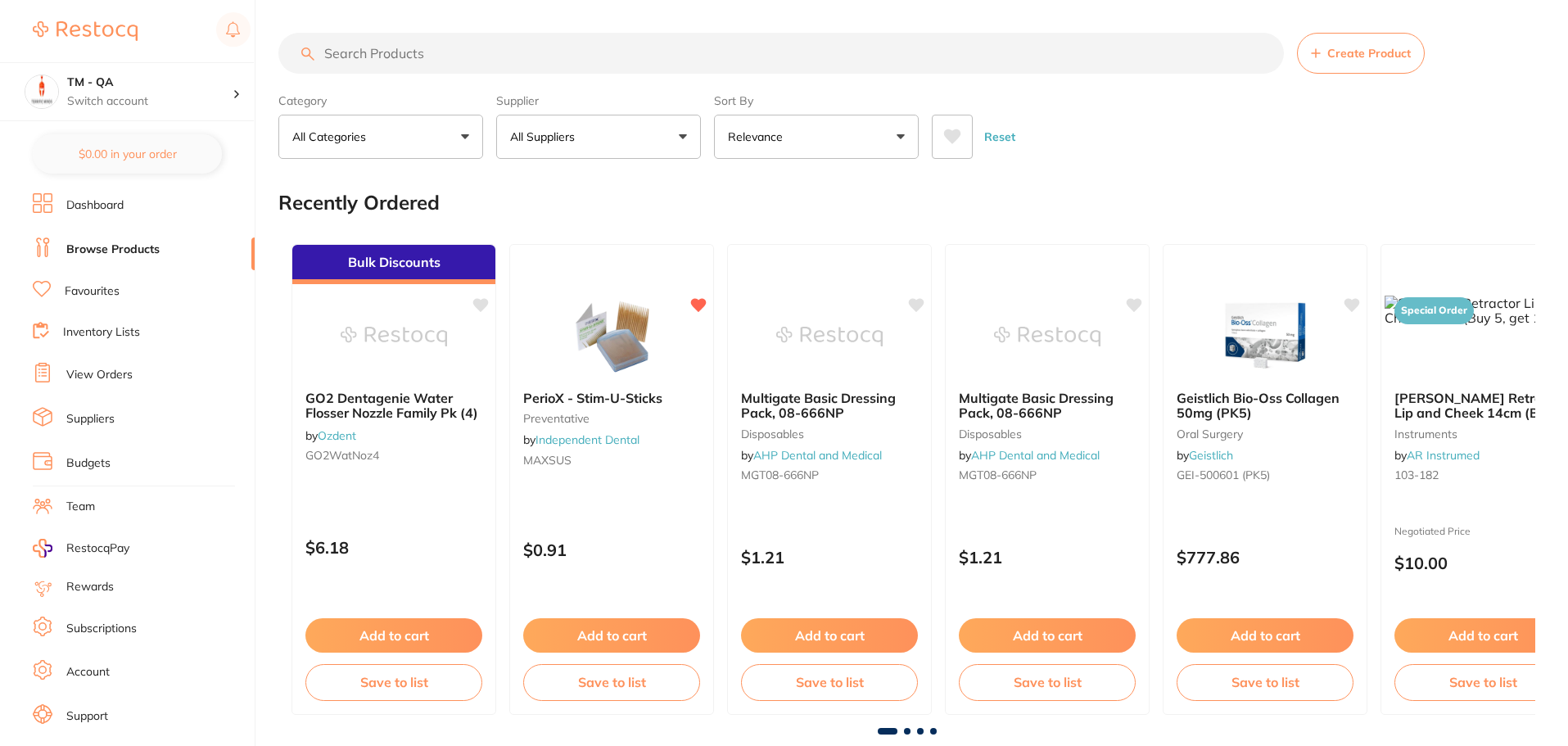 click on "All Suppliers" at bounding box center (599, 137) 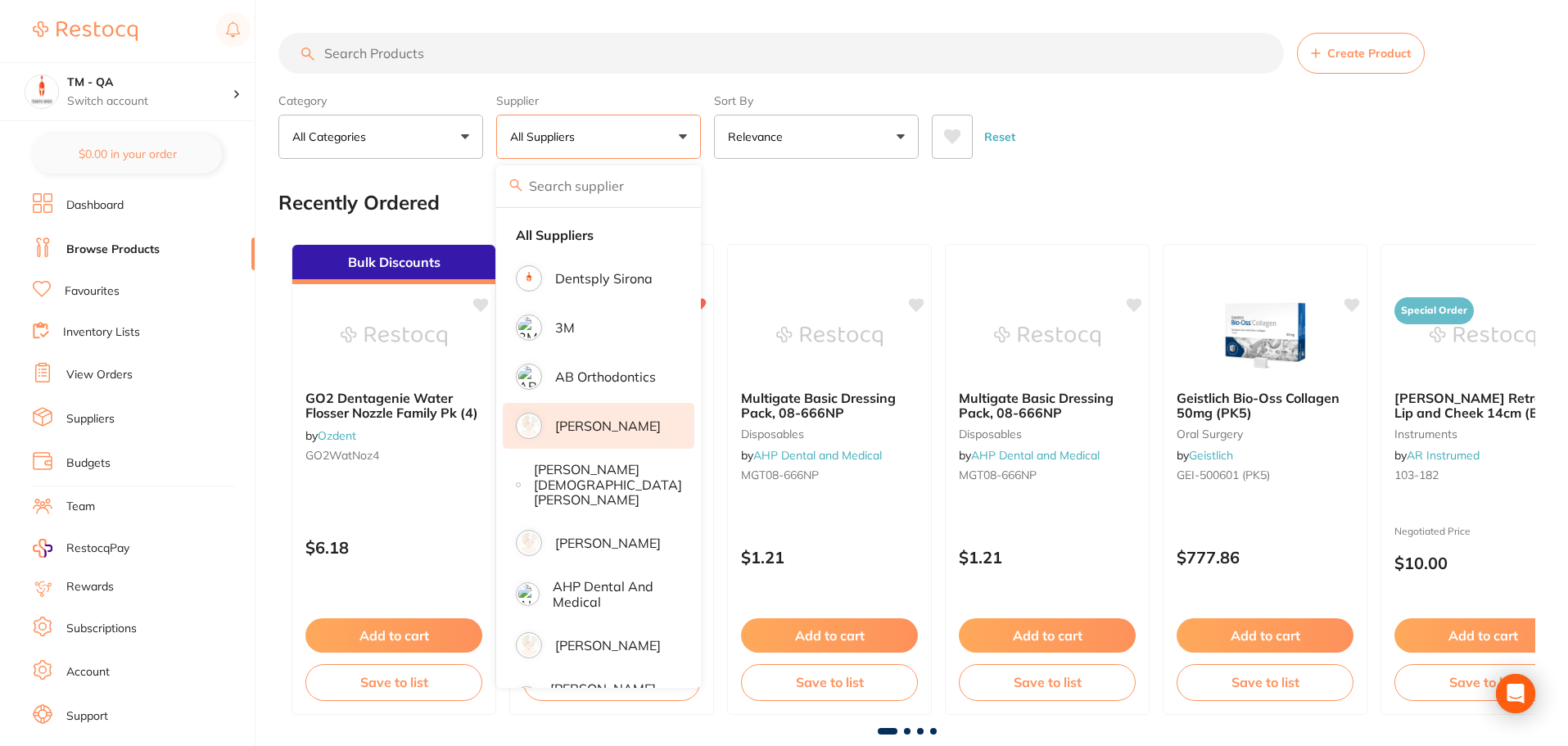 scroll, scrollTop: 0, scrollLeft: 0, axis: both 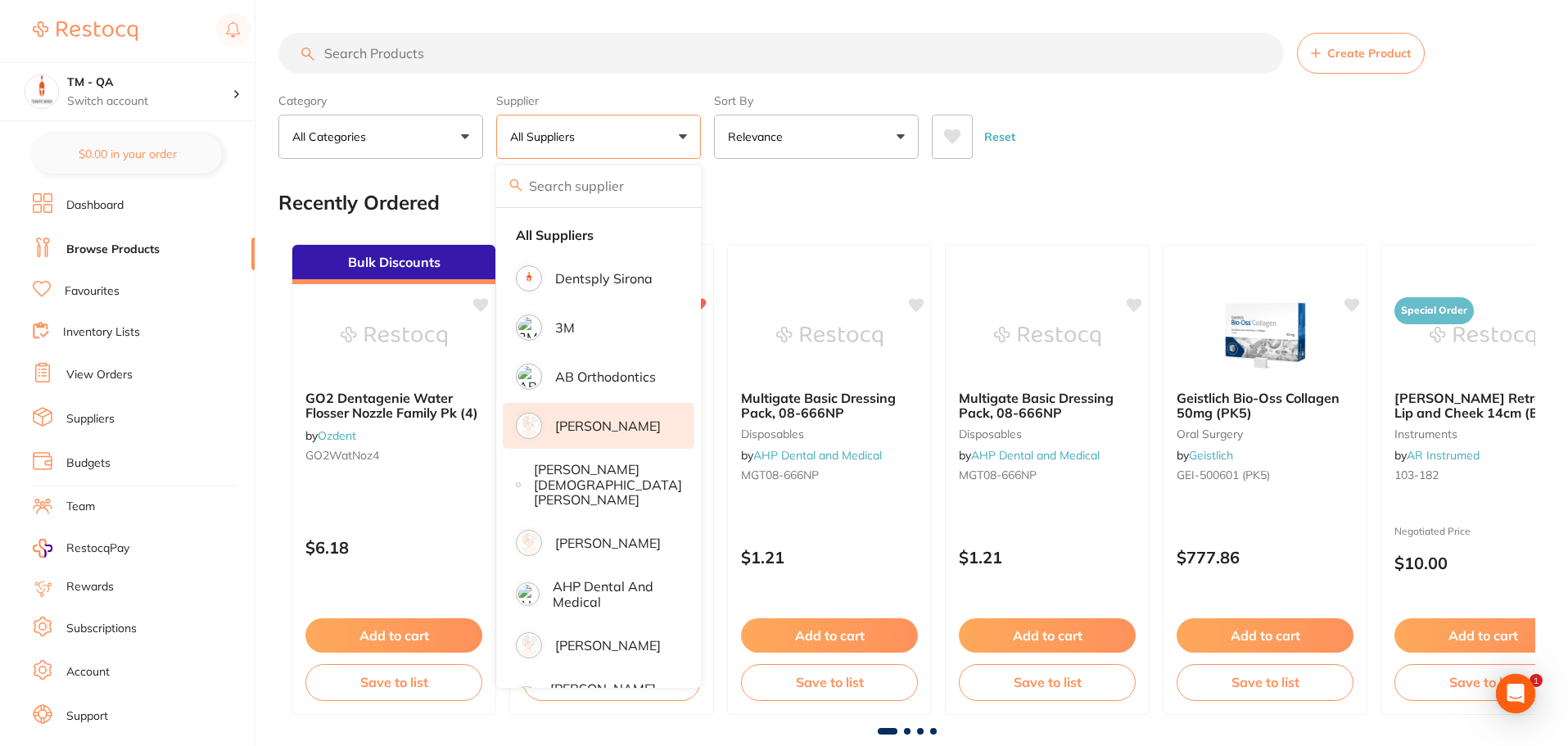 click on "[PERSON_NAME]" at bounding box center [599, 426] 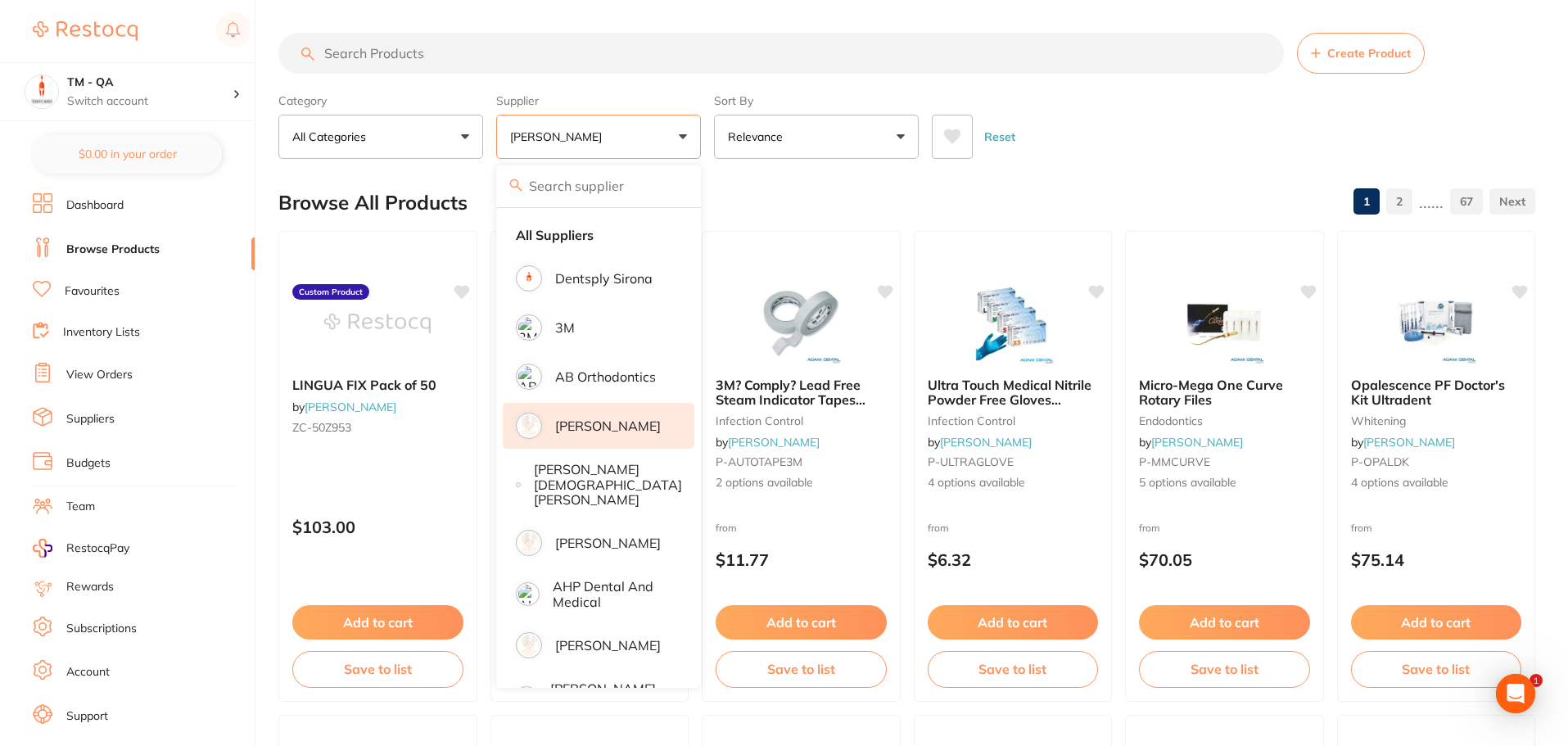 click on "Category All Categories All Categories anaesthetic articulating burs crown & bridge disposables endodontics equipment finishing & polishing handpieces impression infection control instruments laboratory oral surgery orthodontics photography preventative restorative & cosmetic rubber dam whitening xrays/imaging Clear Category   false    All Categories Category All Categories anaesthetic articulating burs crown & bridge disposables endodontics equipment finishing & polishing handpieces impression infection control instruments laboratory oral surgery orthodontics photography preventative restorative & cosmetic rubber dam whitening xrays/imaging Supplier Adam Dental All Suppliers Dentsply Sirona 3M AB Orthodontics Adam Dental Adam Test Adam afna rahim AHP Dental and Medical Akhil  Akhil Dental clinic amal test+1 amal test+11 amal test4 amal test7 Amalgadent Amrita Dental Clinic Aparna Supplier AR Instrumed Arjun Test Ark Health asdasda AU Custom Supplier Test AU Custom Supplier Test 1 BioMeDent Pty Ltd CDS Dental" at bounding box center [906, 123] 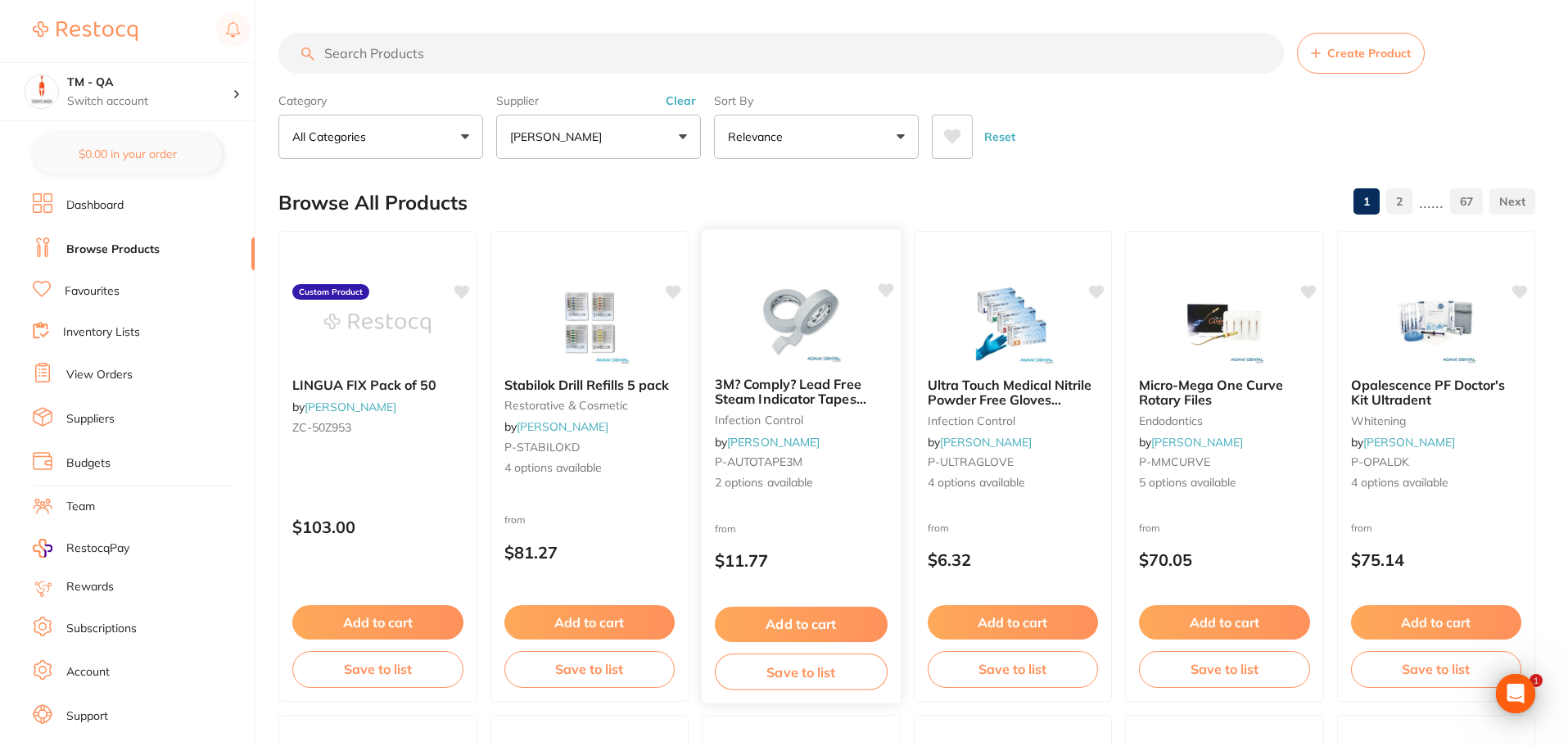 scroll, scrollTop: 0, scrollLeft: 0, axis: both 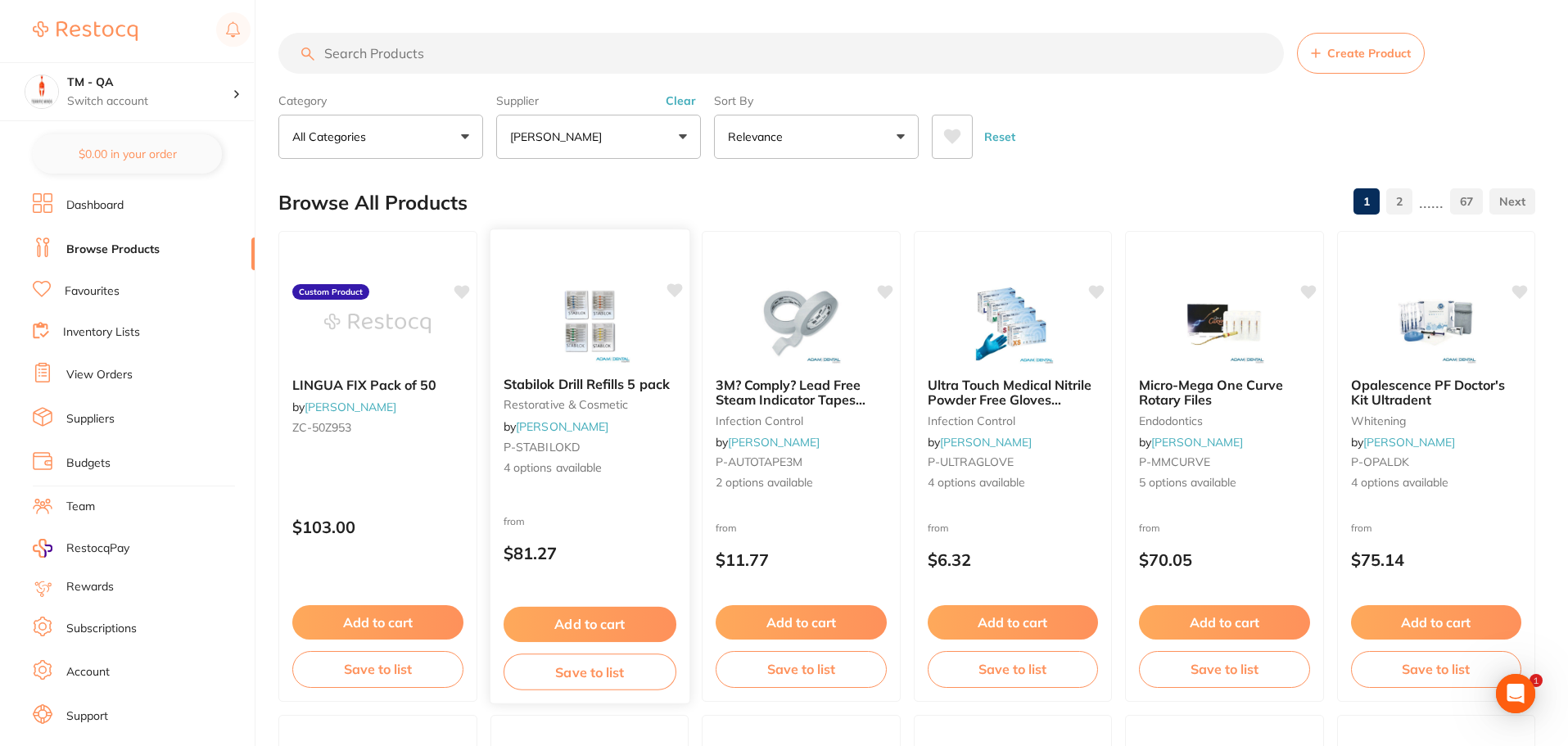 click on "Add to cart" at bounding box center [589, 624] 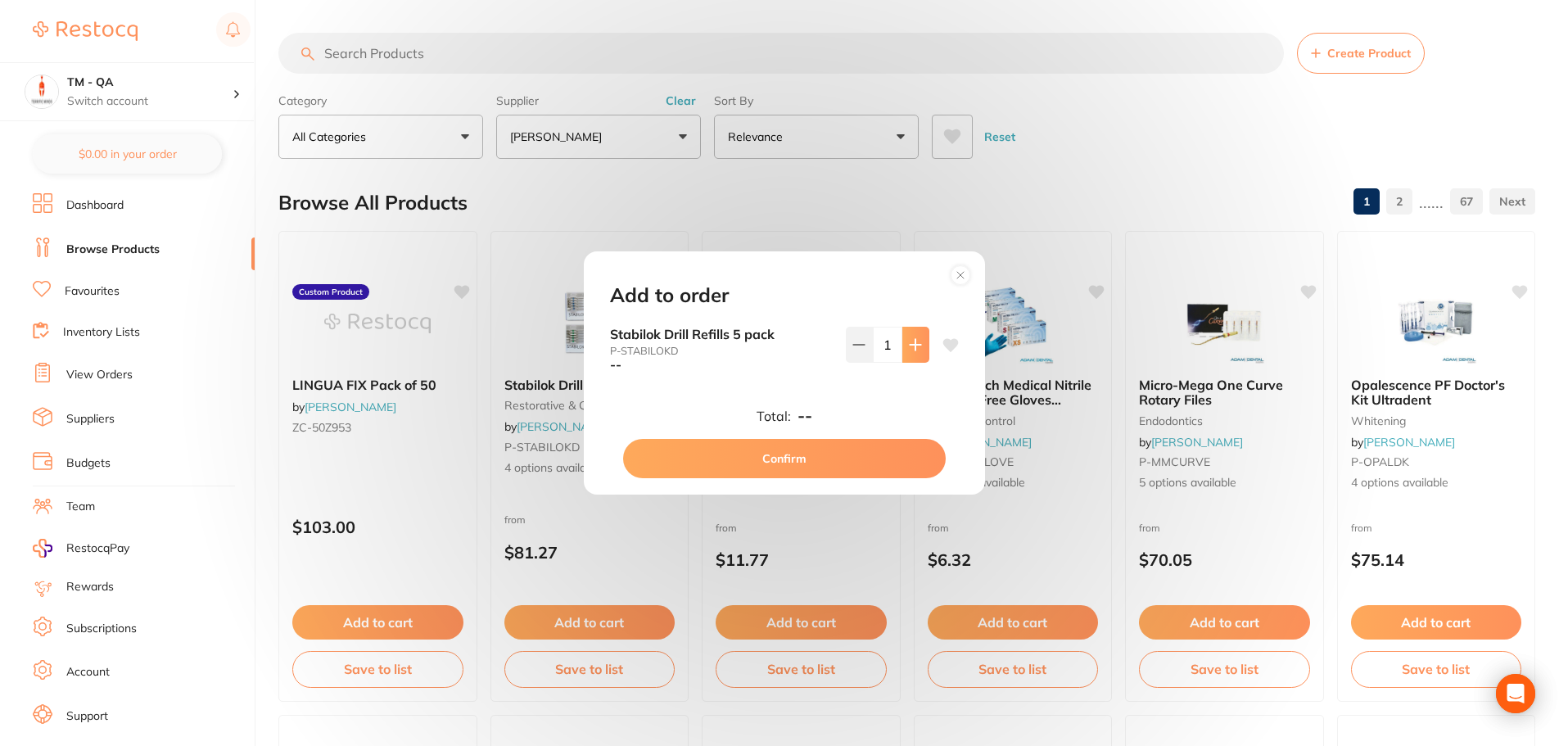 click at bounding box center (915, 345) 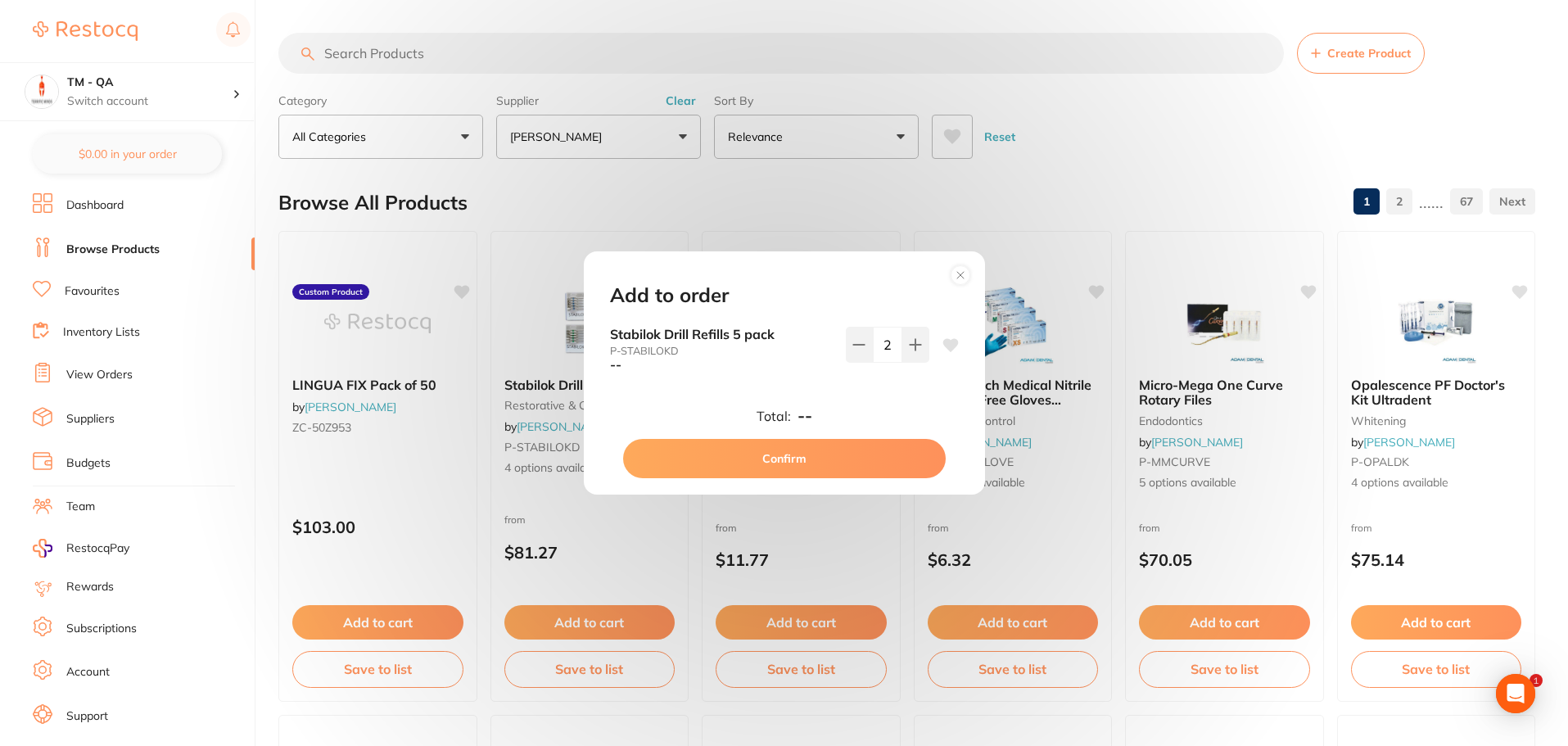 scroll, scrollTop: 0, scrollLeft: 0, axis: both 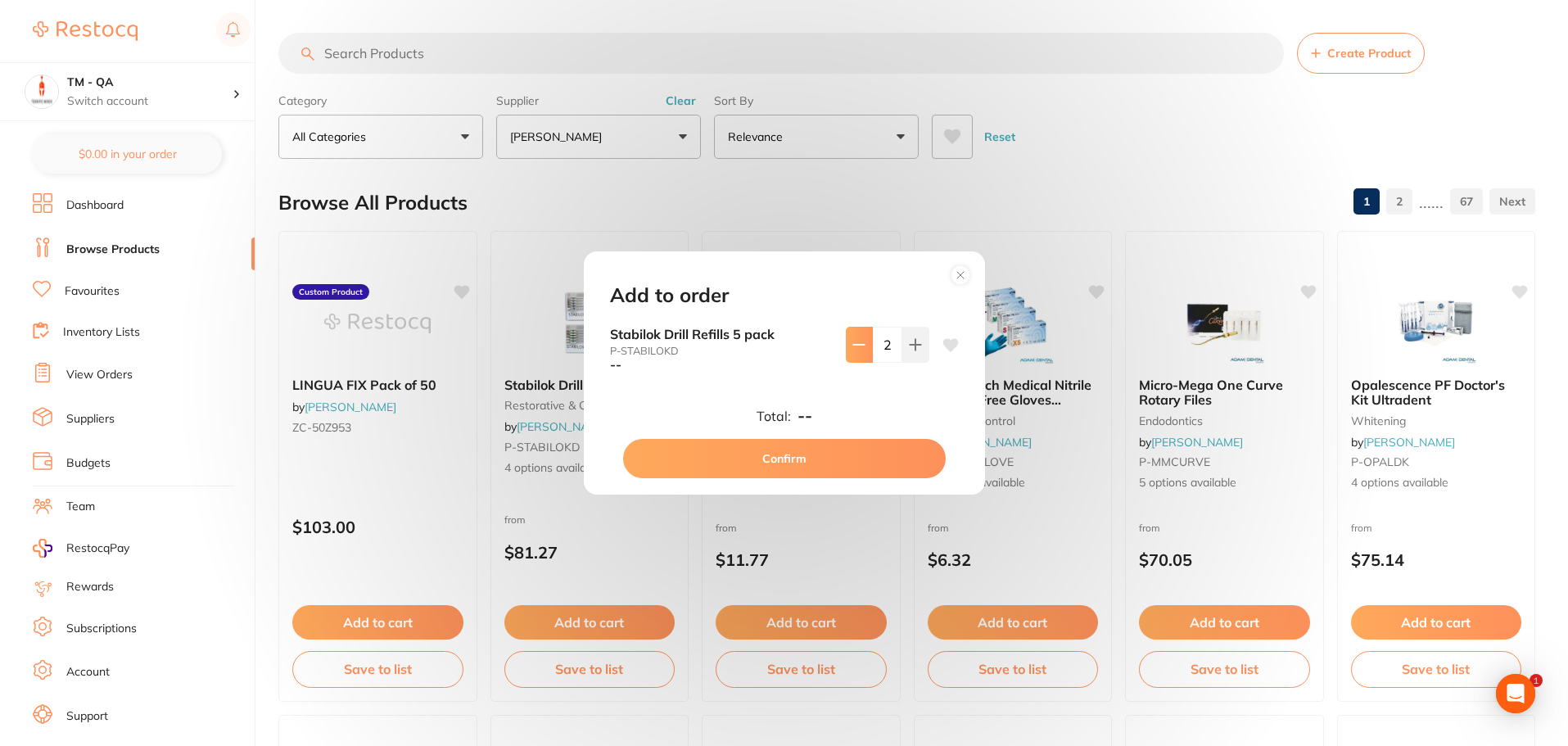 click 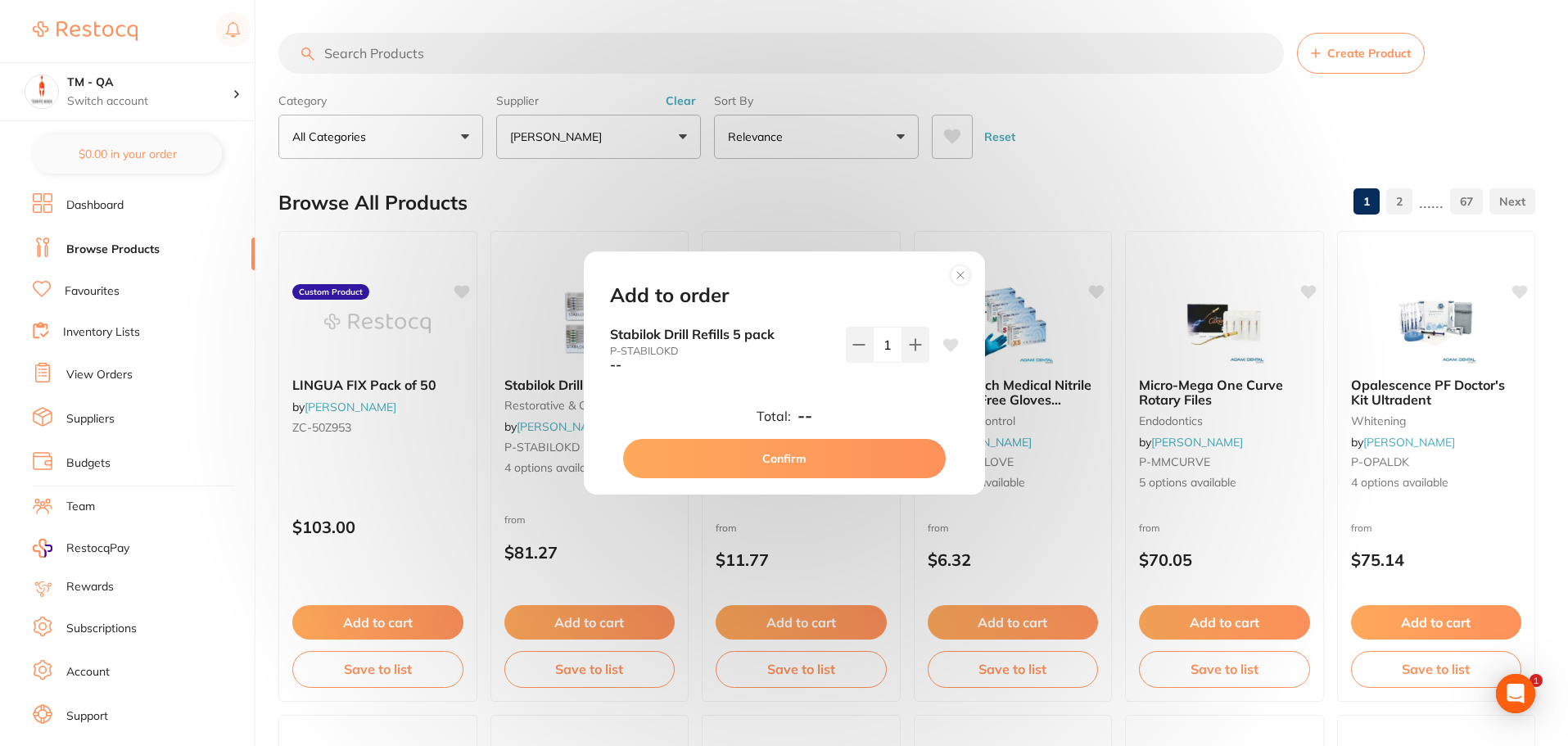 click 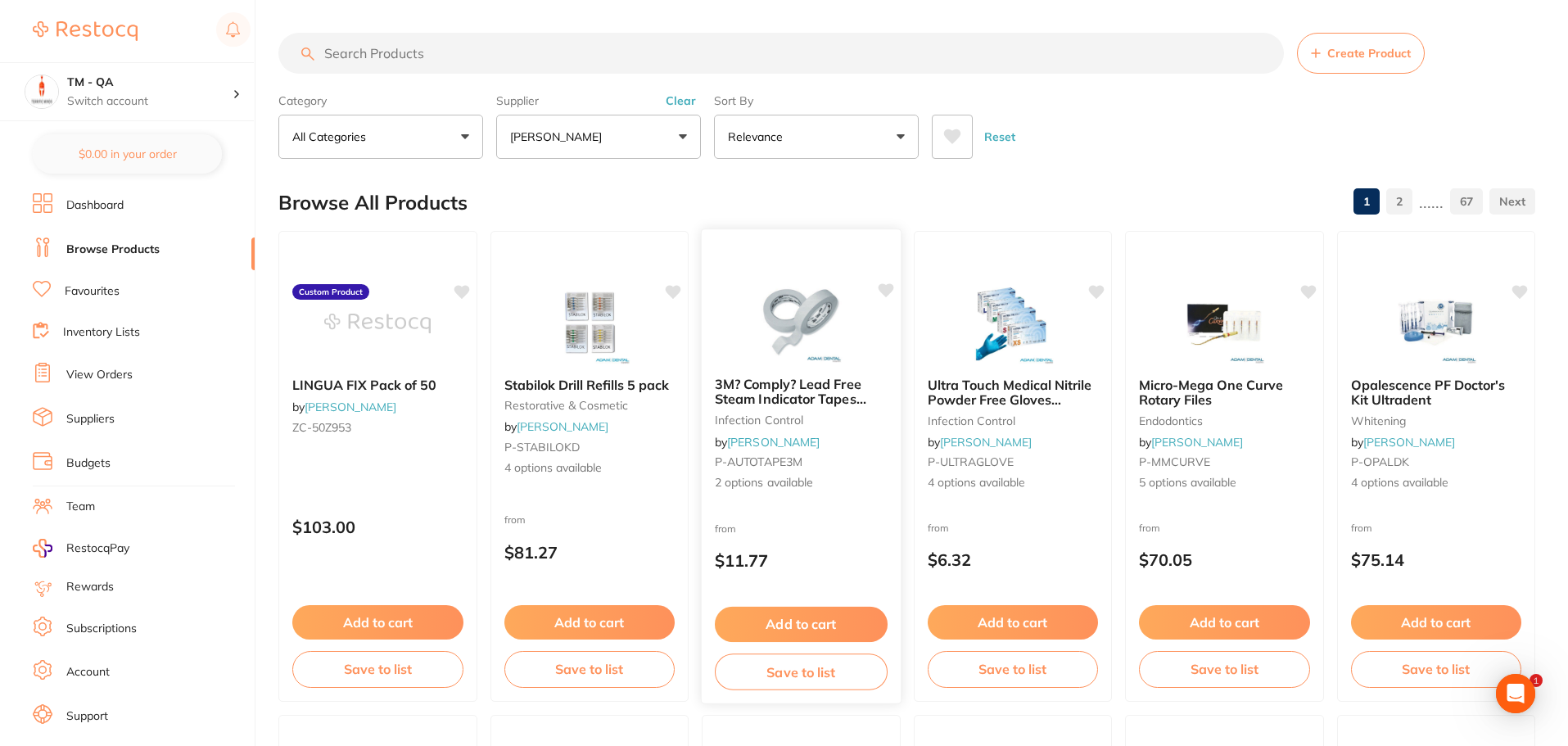 click on "Add to cart" at bounding box center [801, 624] 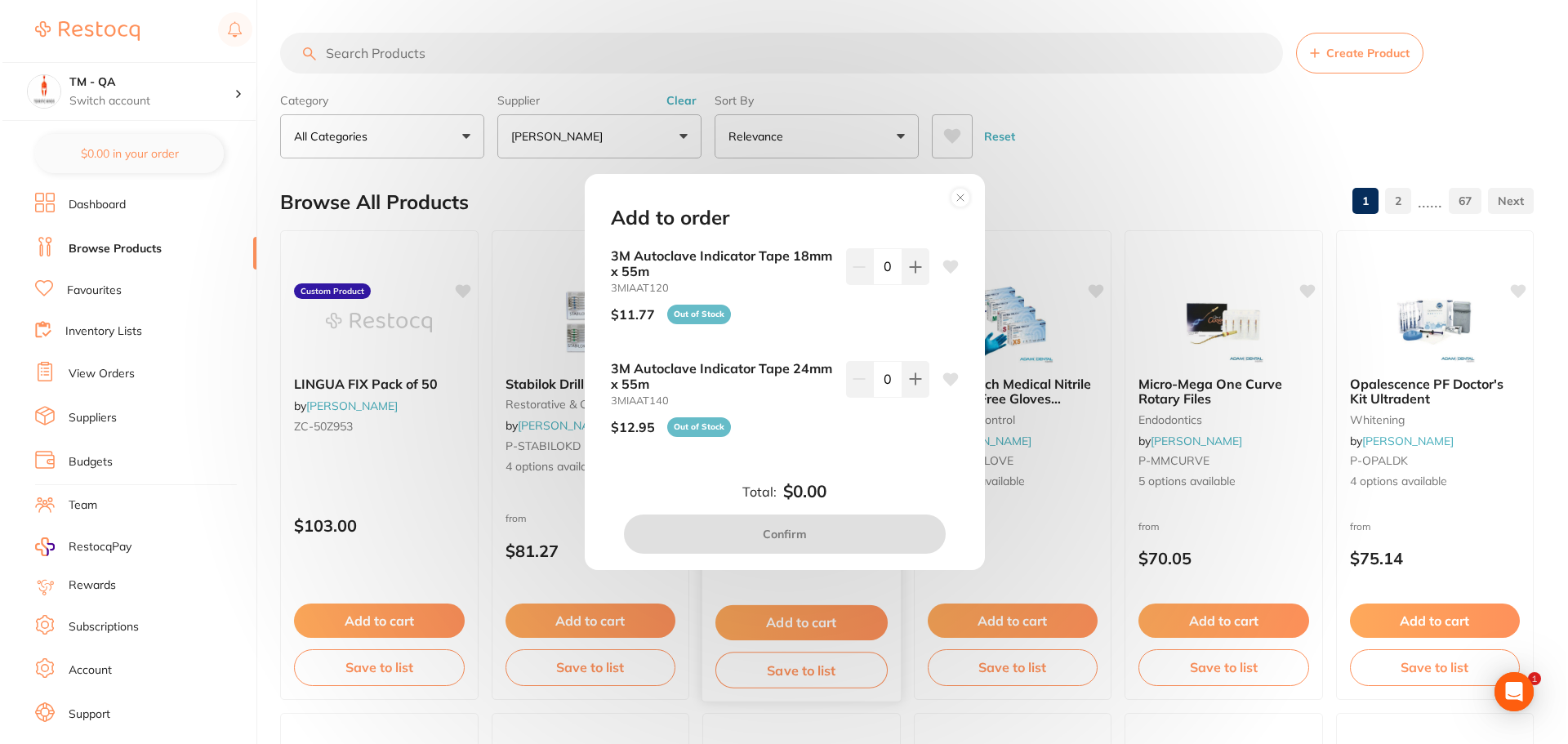 scroll, scrollTop: 0, scrollLeft: 0, axis: both 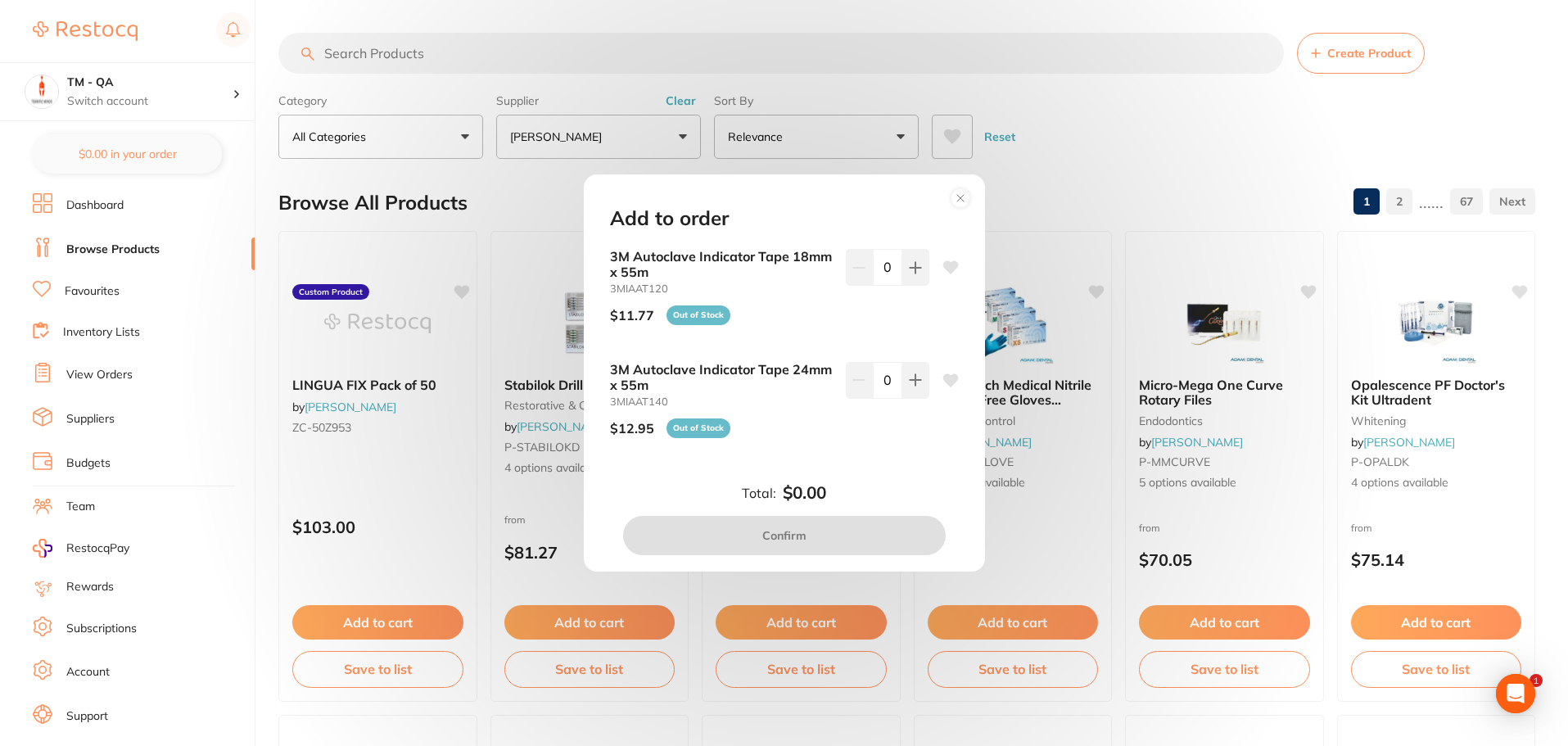click 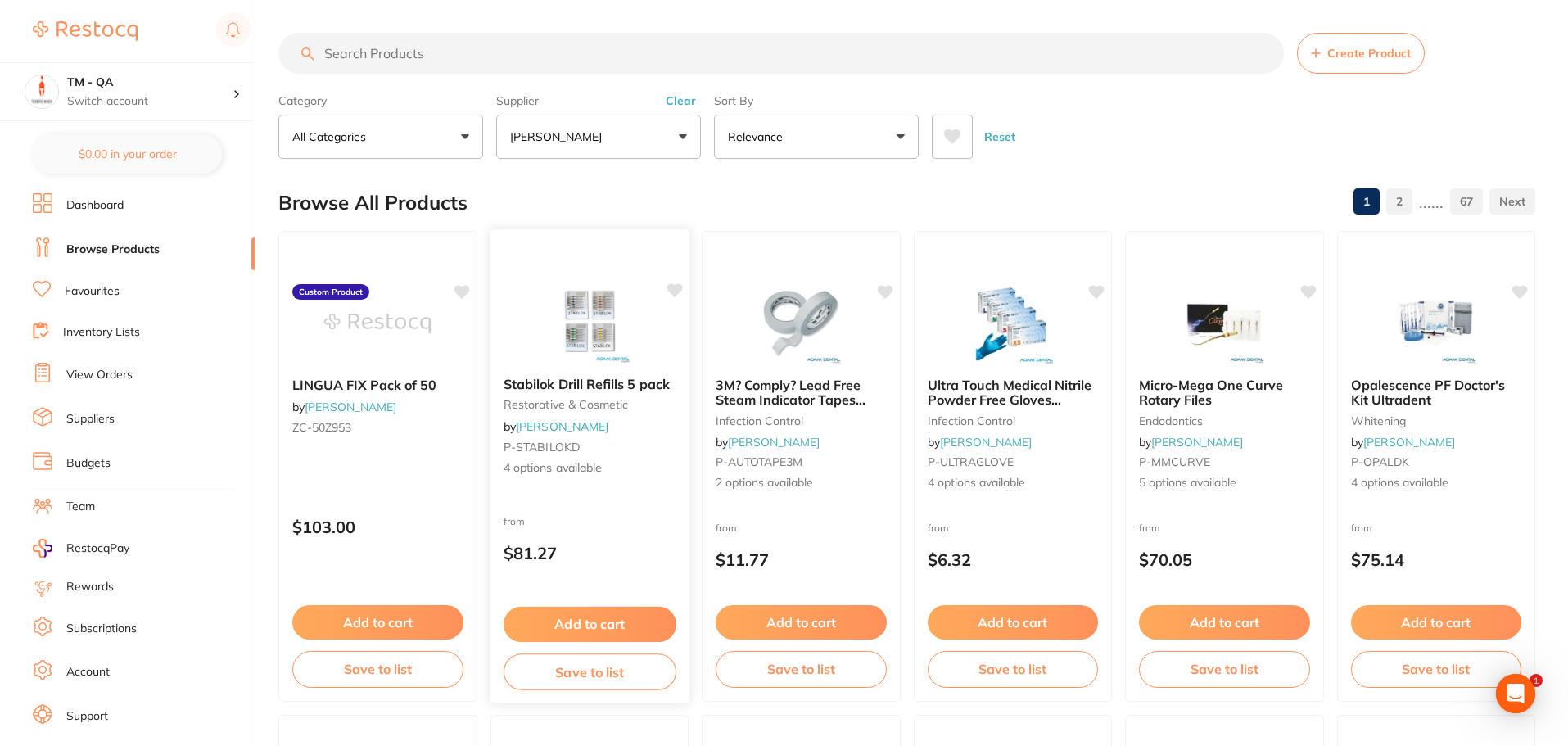 click on "from $81.27" at bounding box center [589, 541] 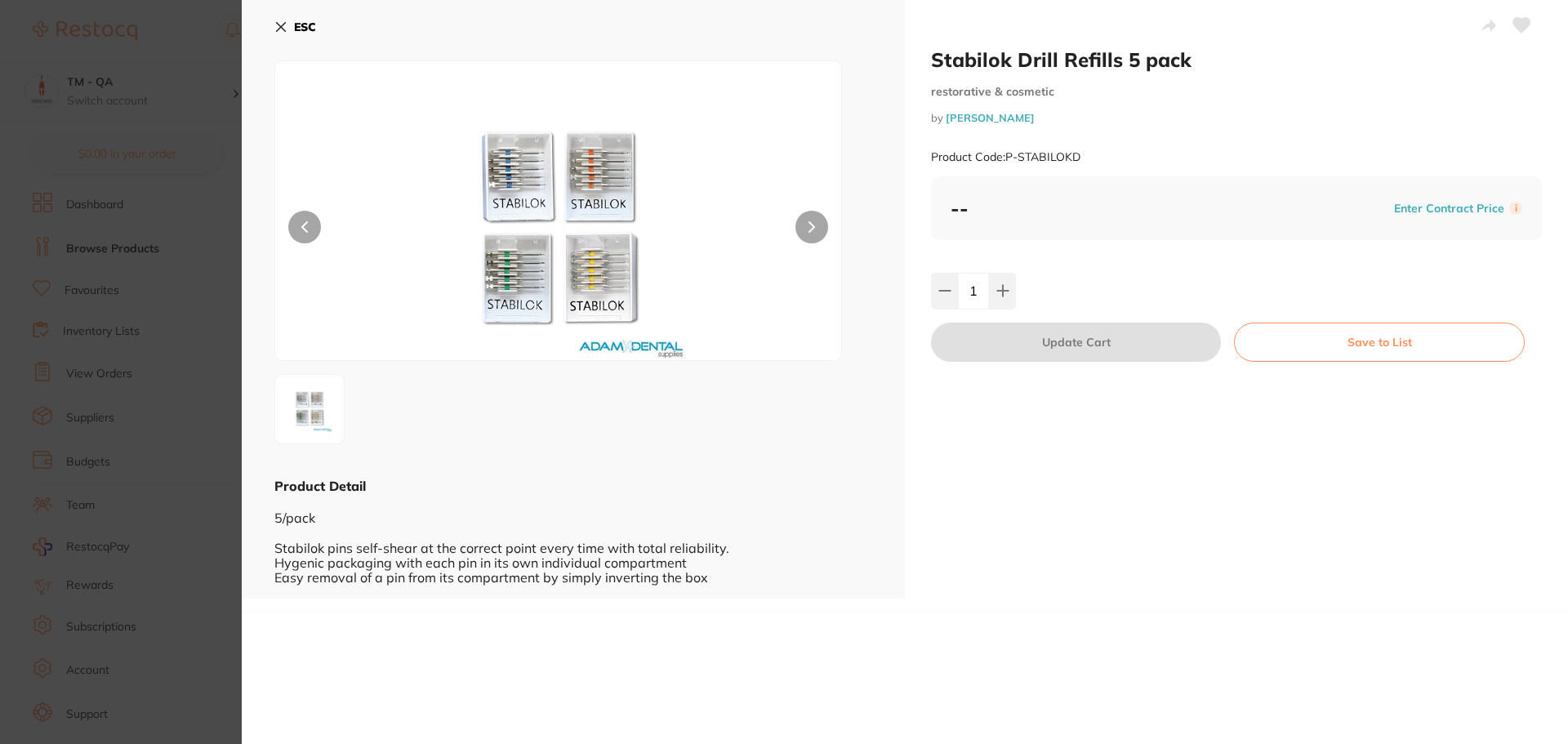scroll, scrollTop: 0, scrollLeft: 0, axis: both 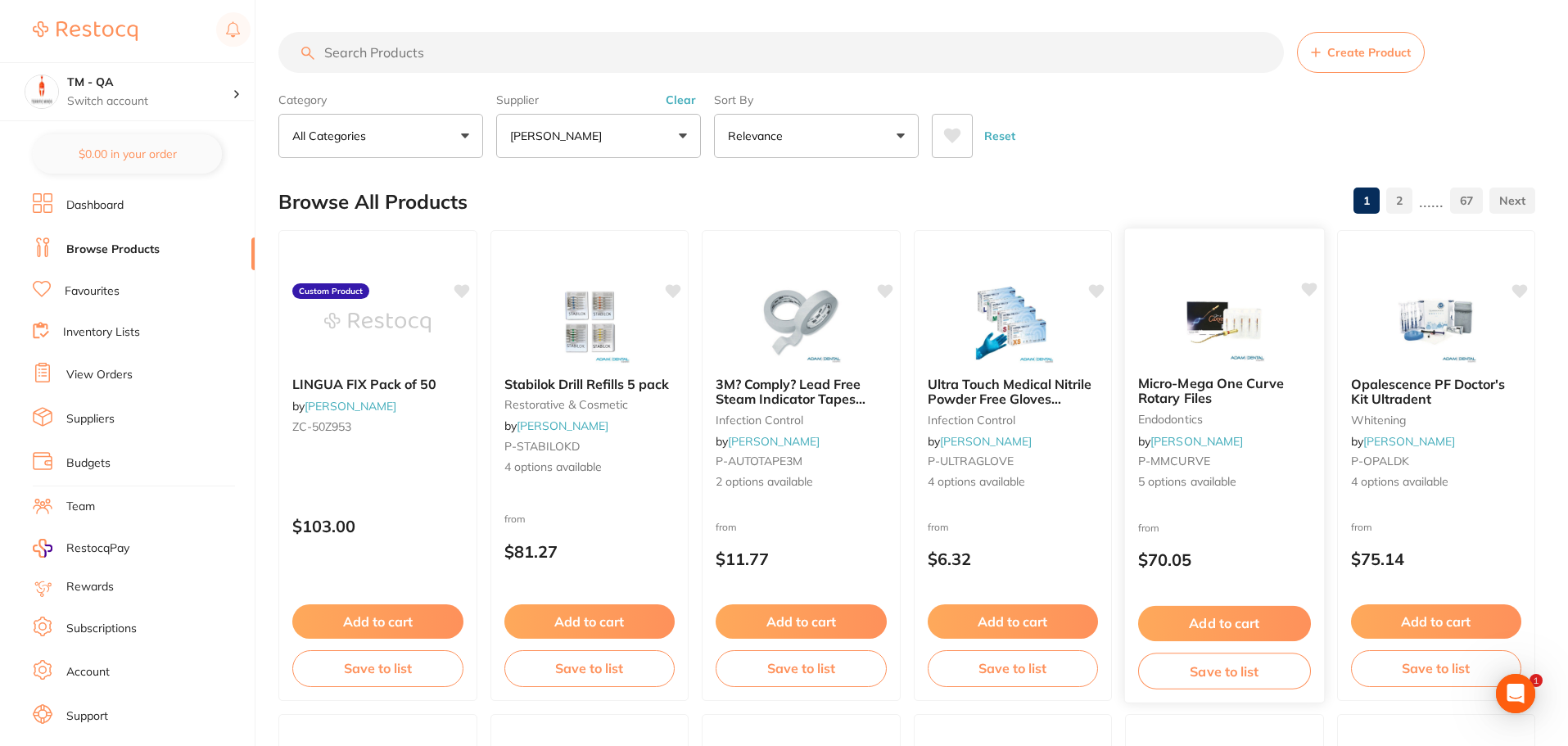 click on "$70.05" at bounding box center [1224, 559] 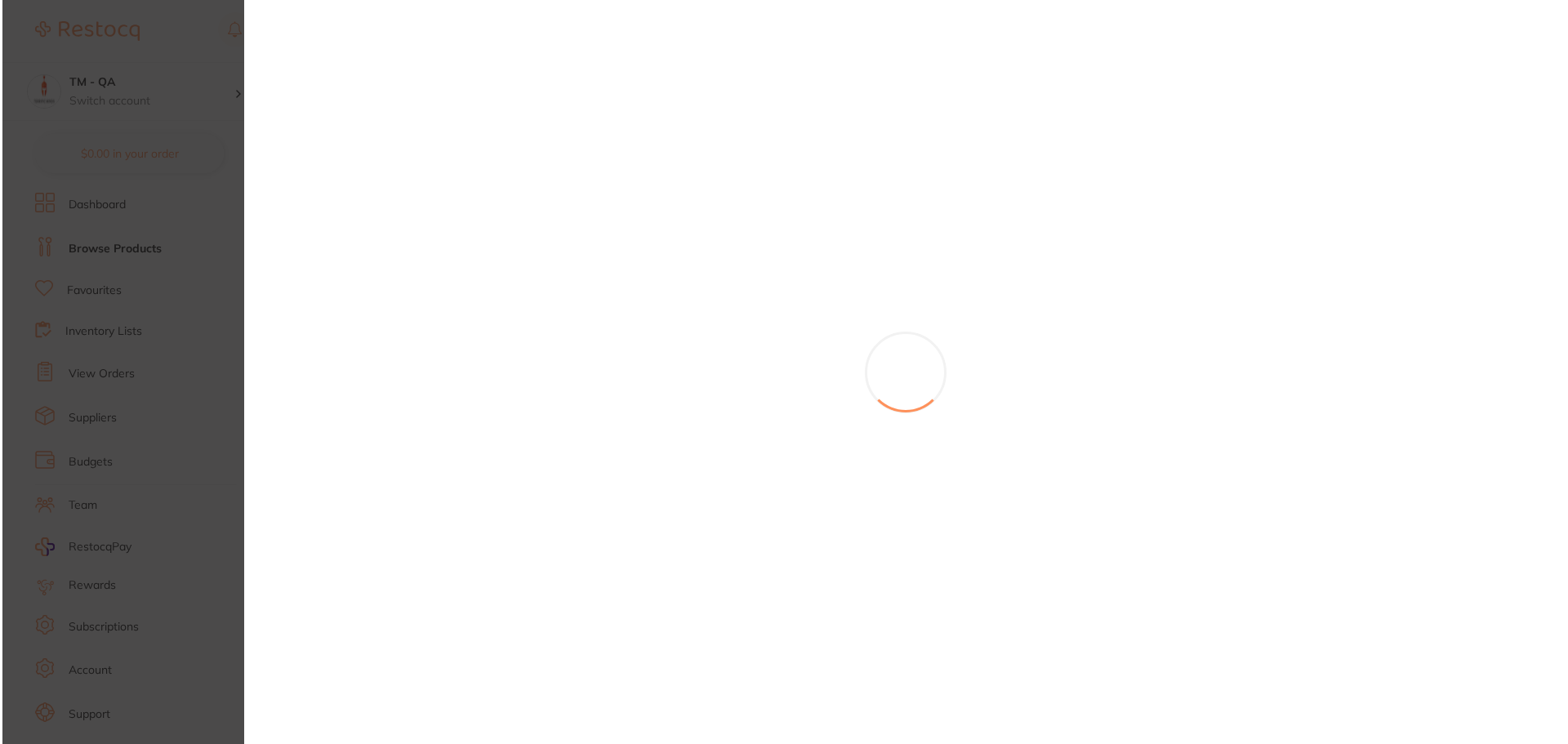 scroll, scrollTop: 0, scrollLeft: 0, axis: both 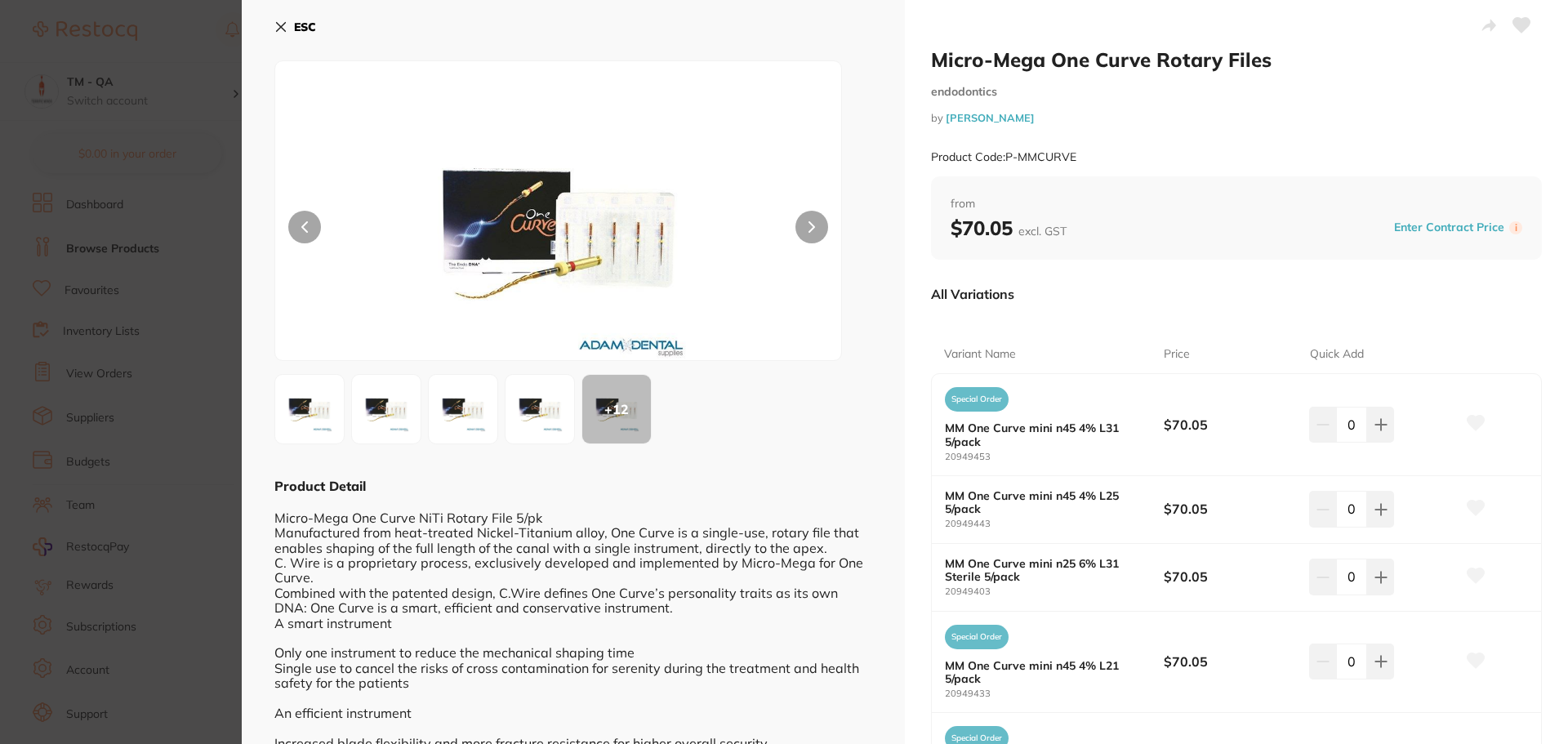 click 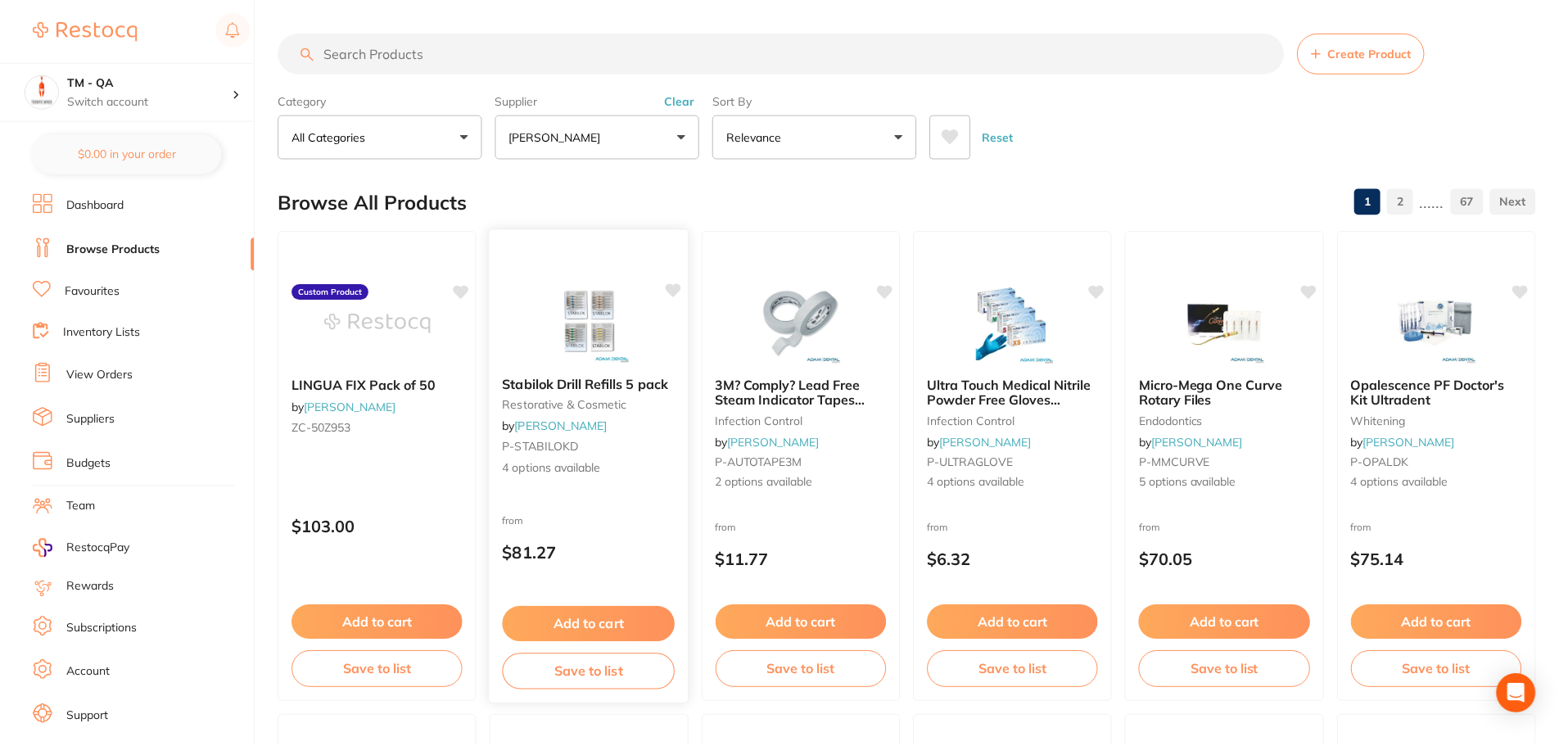 scroll, scrollTop: 1, scrollLeft: 0, axis: vertical 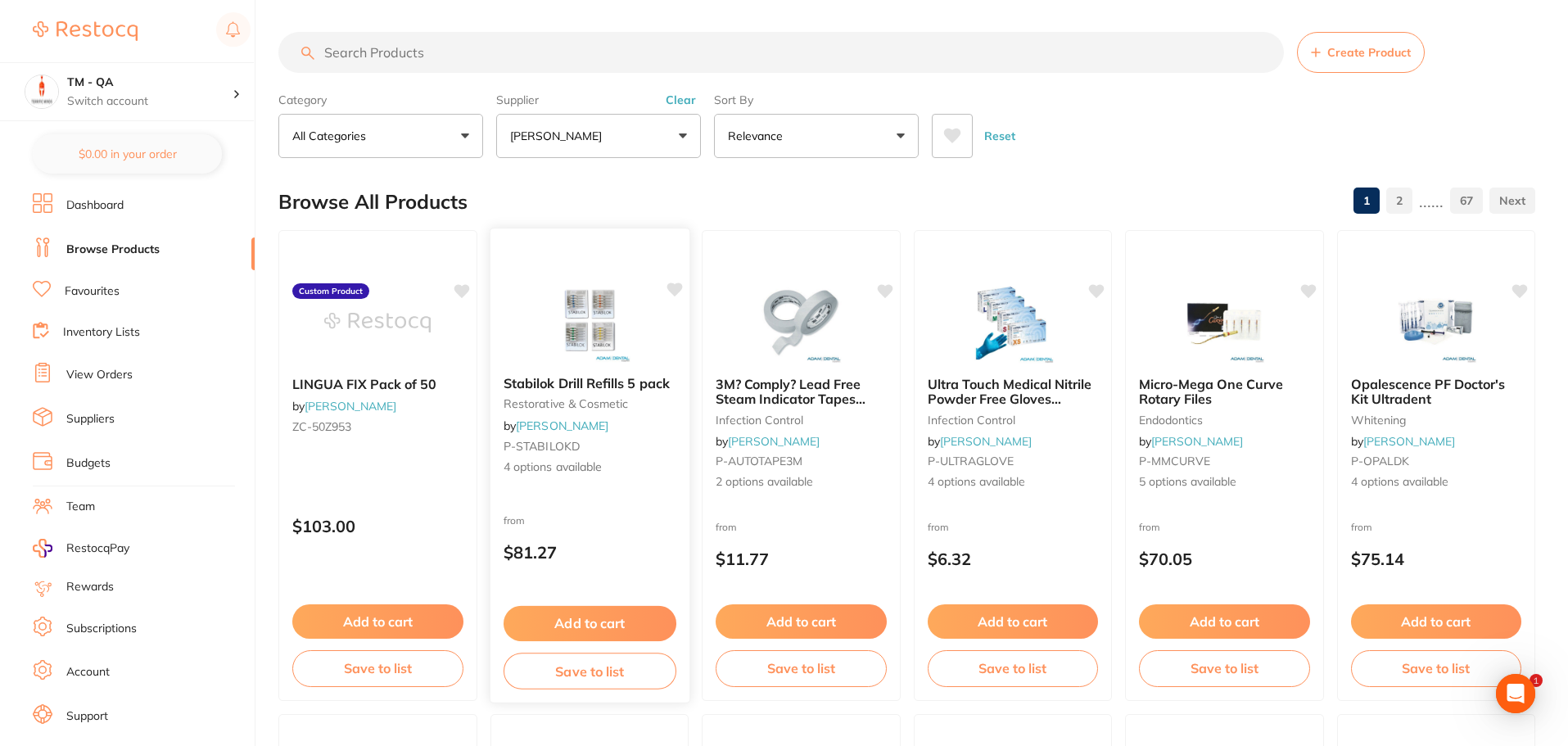 click on "$81.27" at bounding box center [589, 552] 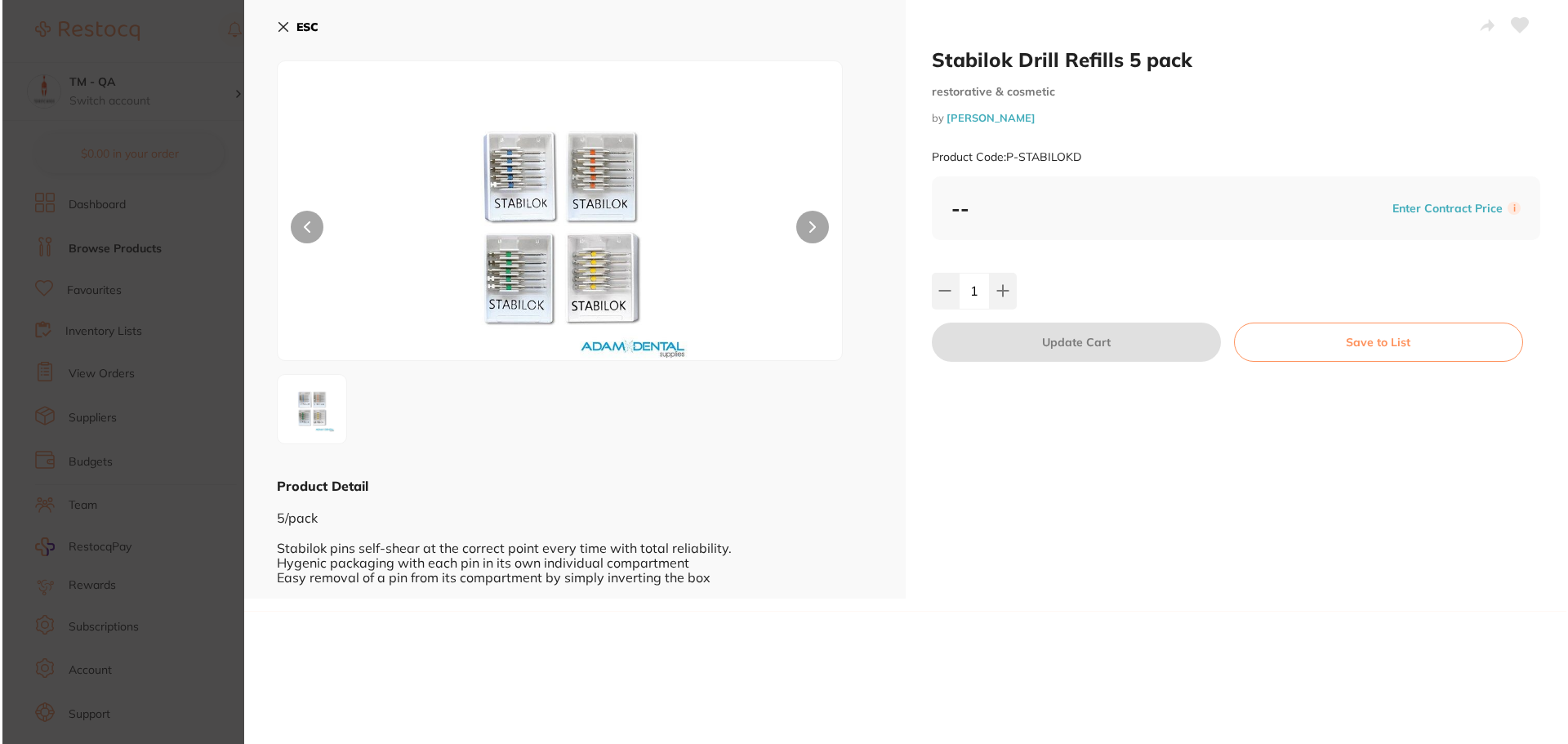 scroll, scrollTop: 0, scrollLeft: 0, axis: both 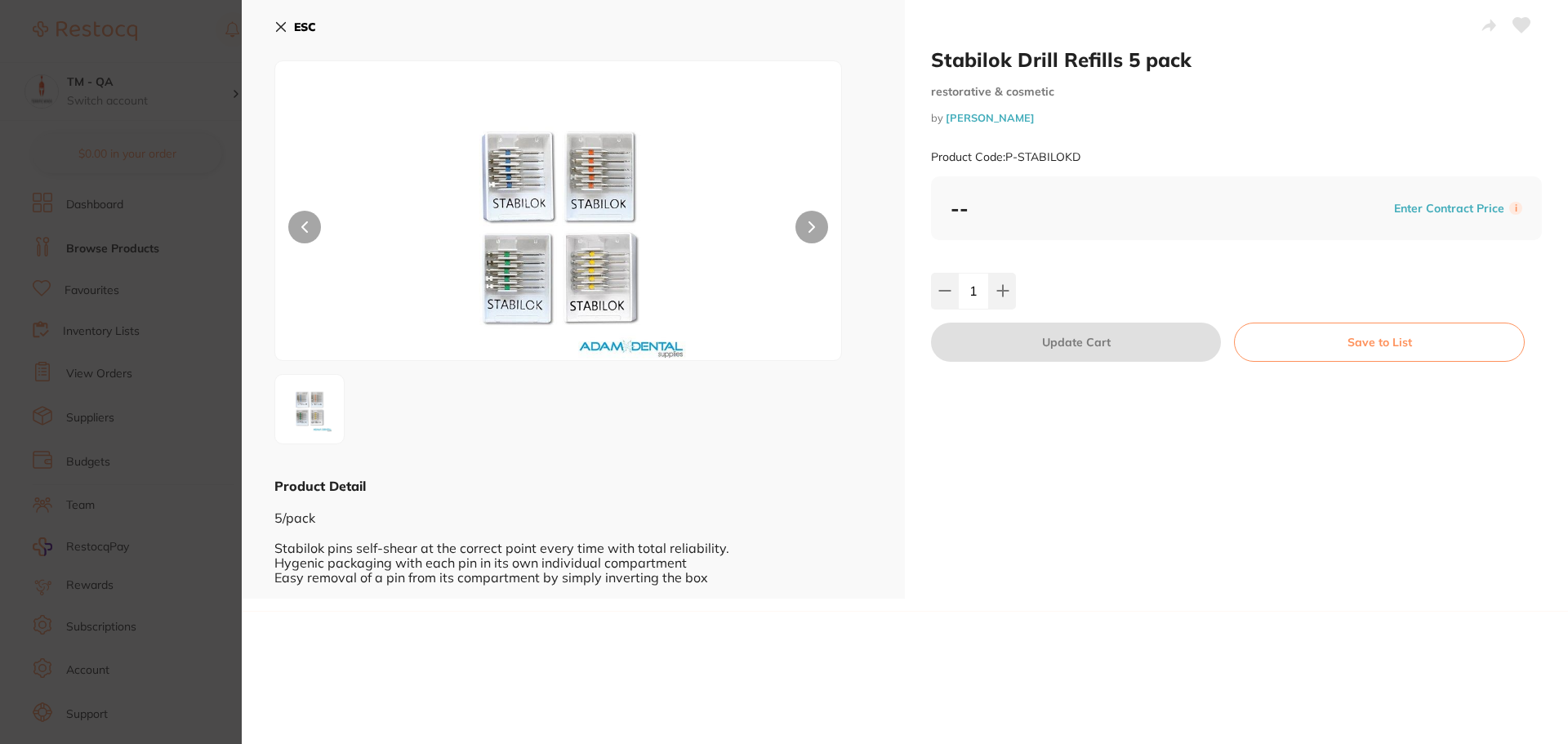 click 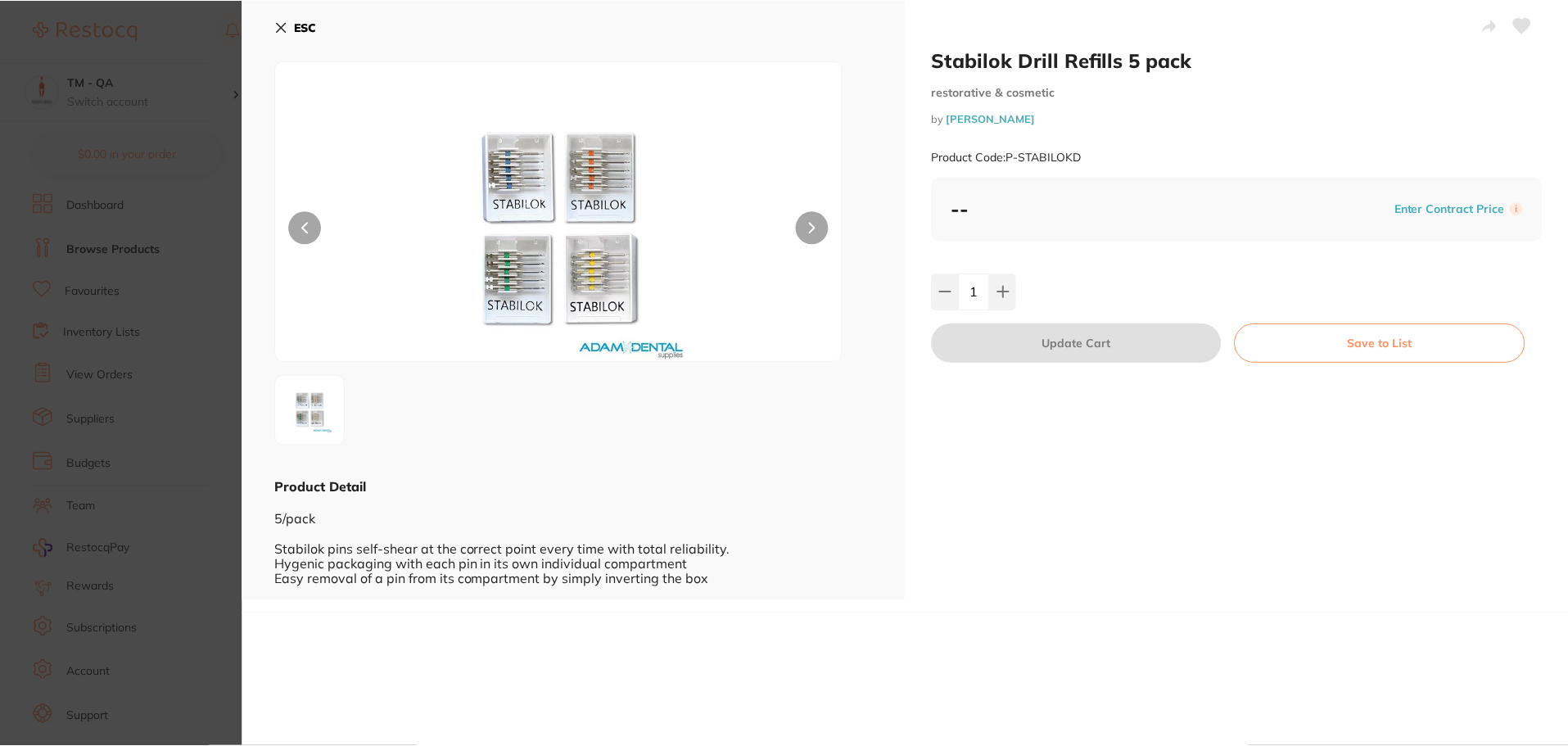 scroll, scrollTop: 1, scrollLeft: 0, axis: vertical 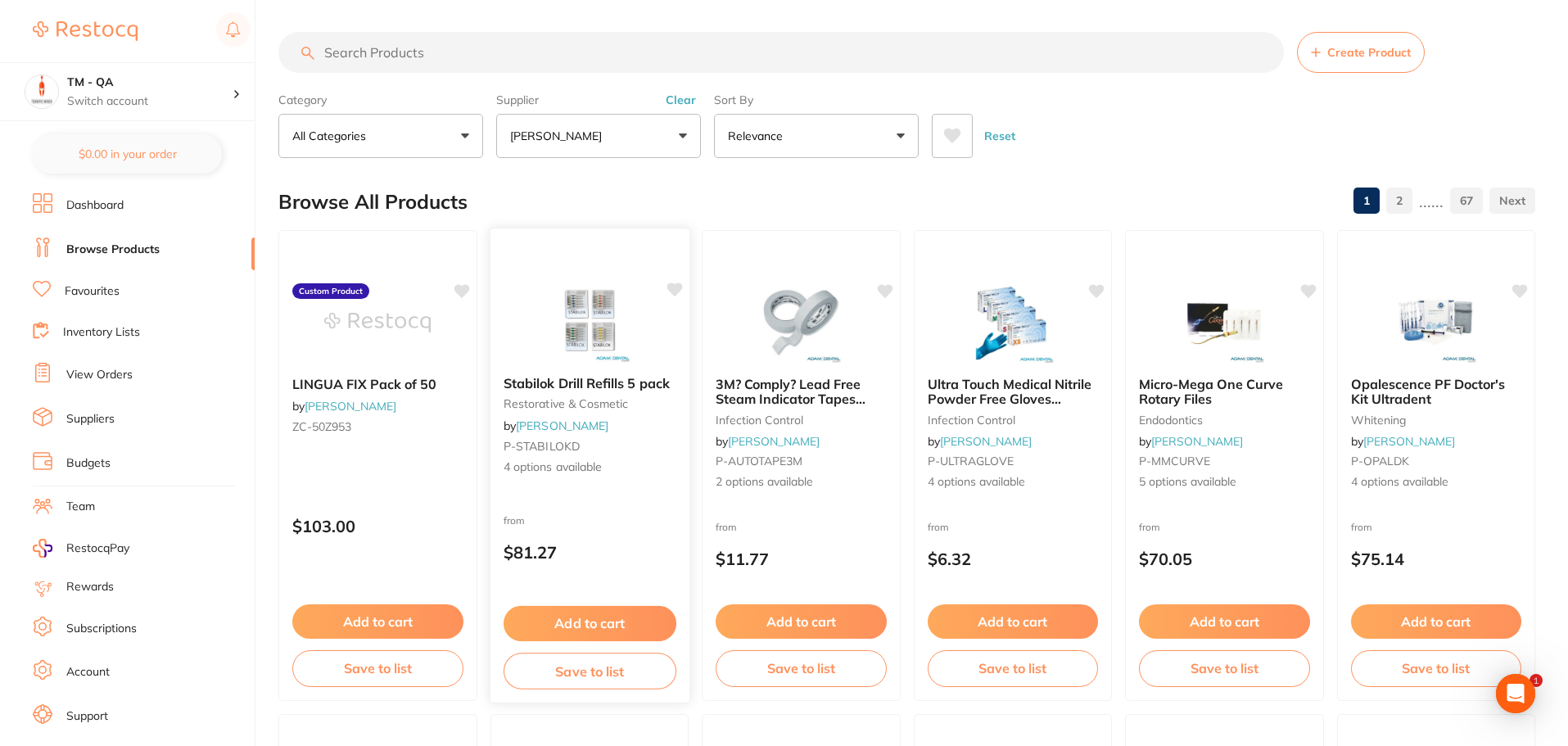 click on "Stabilok Drill Refills 5 pack   restorative & cosmetic by  Adam Dental P-STABILOKD   4 options available" at bounding box center (589, 426) 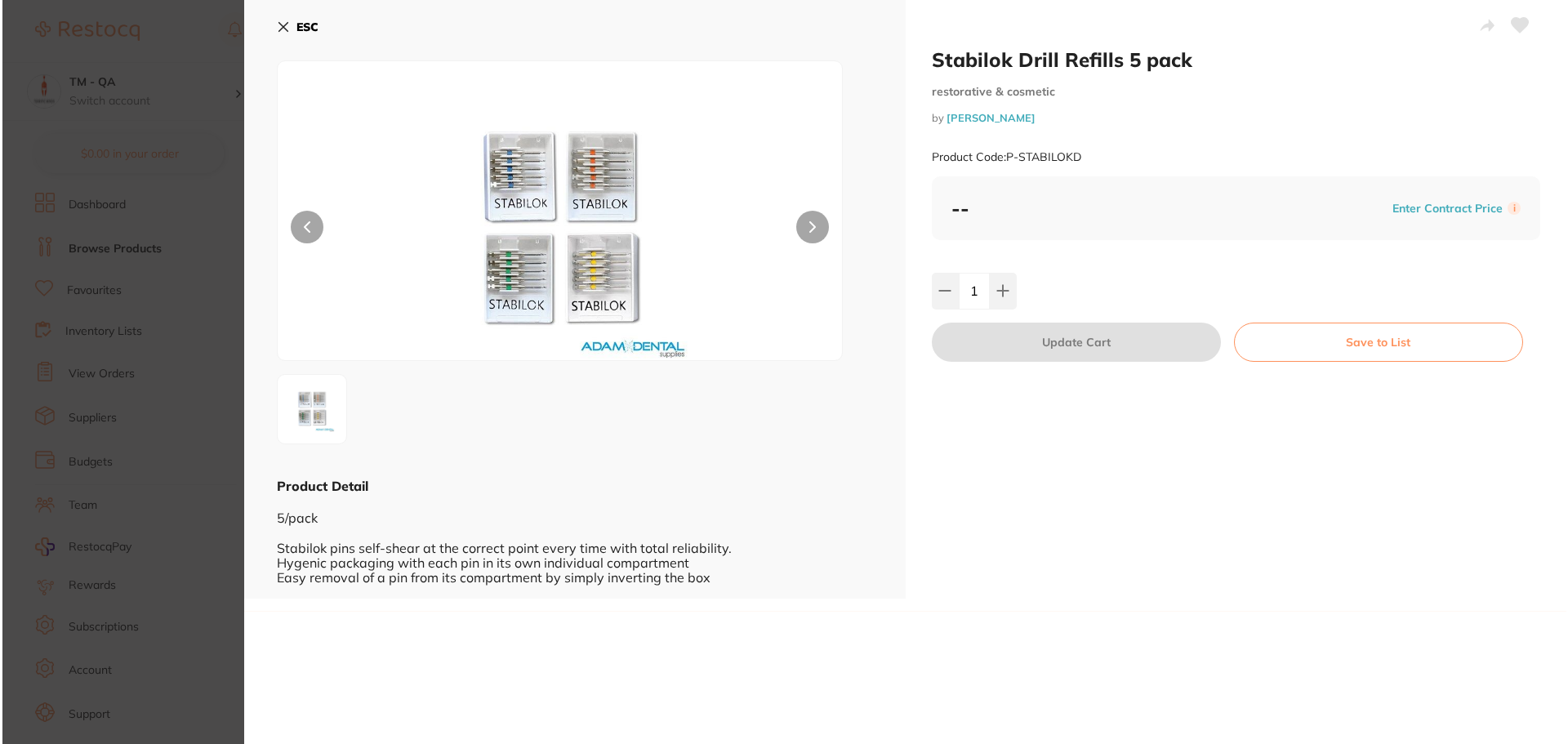 scroll, scrollTop: 0, scrollLeft: 0, axis: both 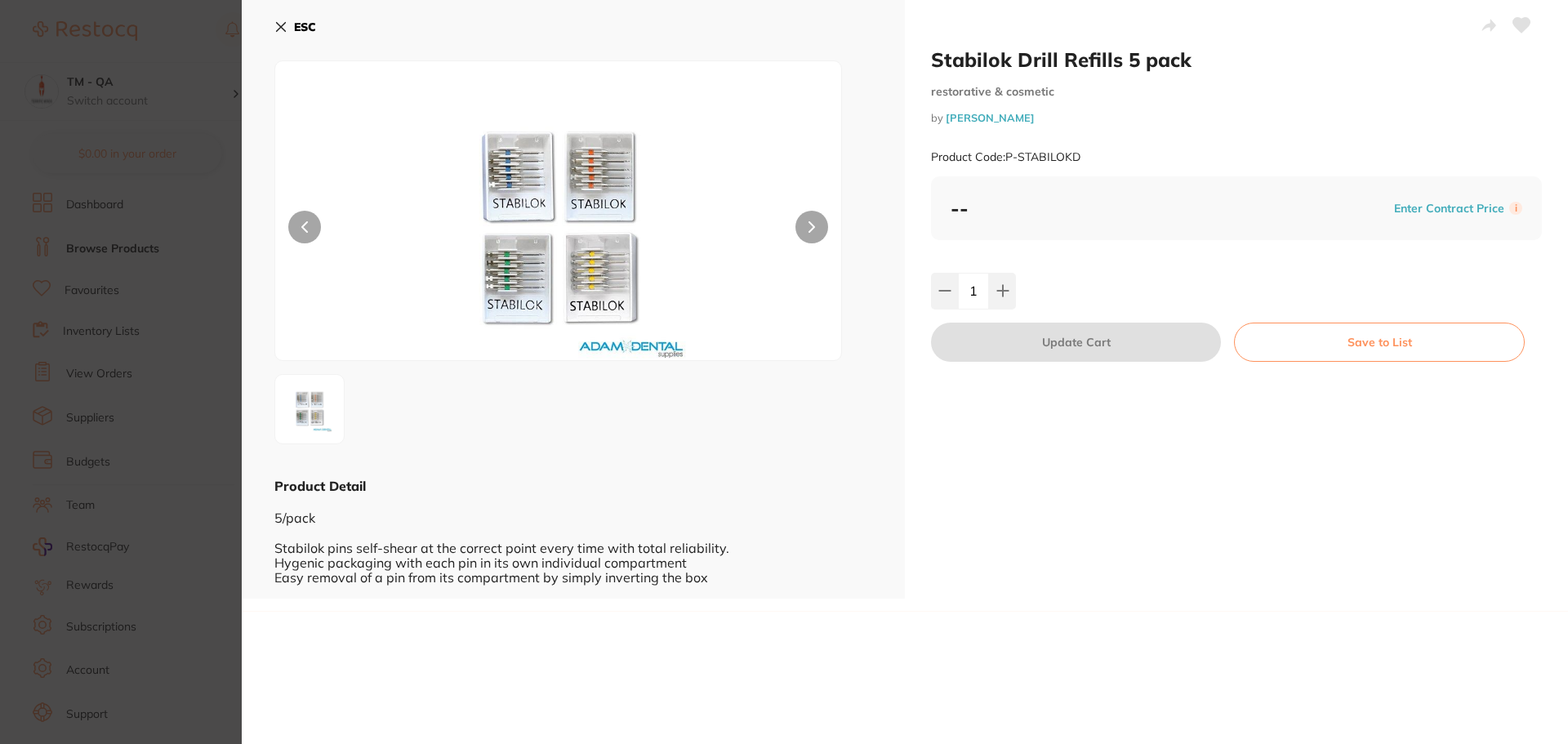 click 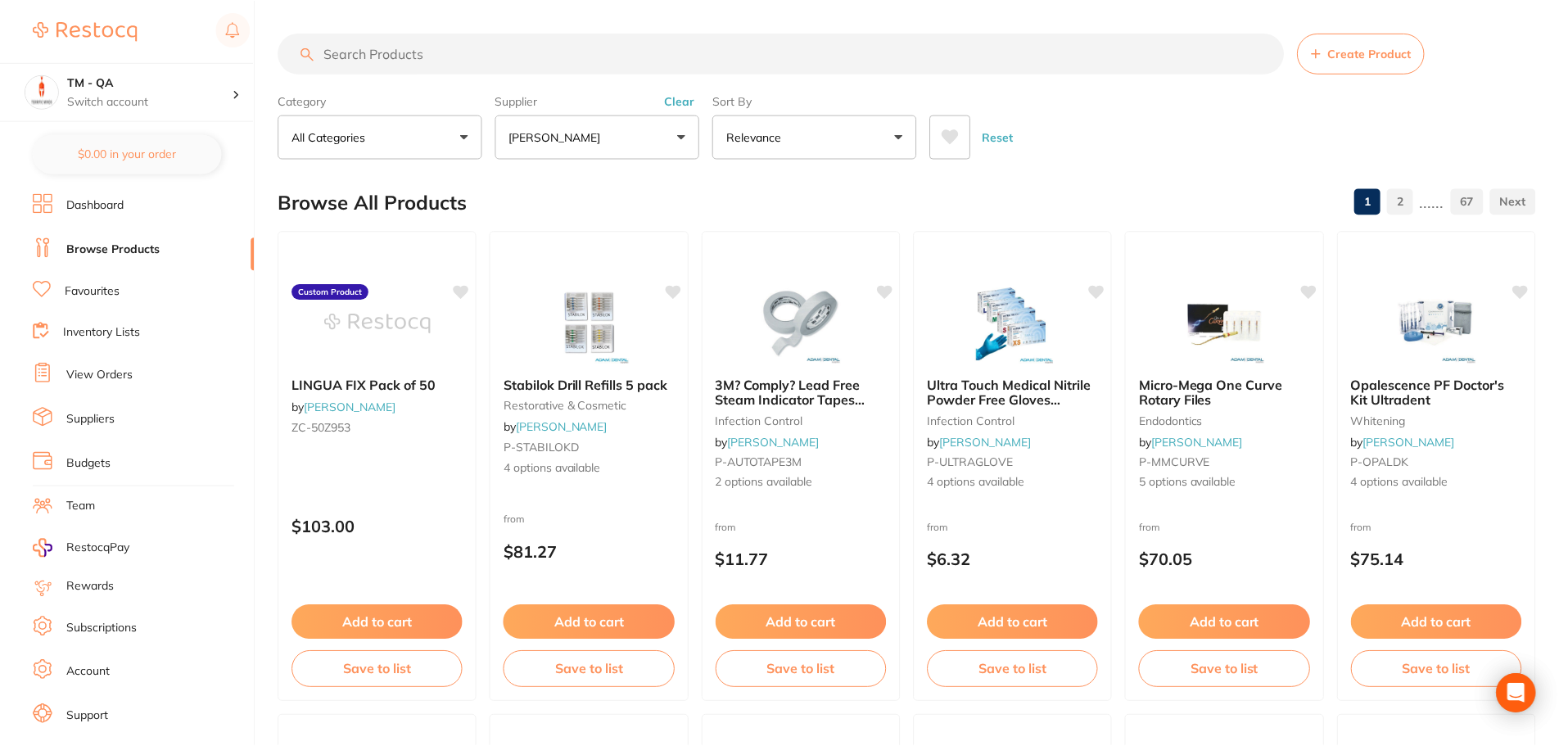 scroll, scrollTop: 1, scrollLeft: 0, axis: vertical 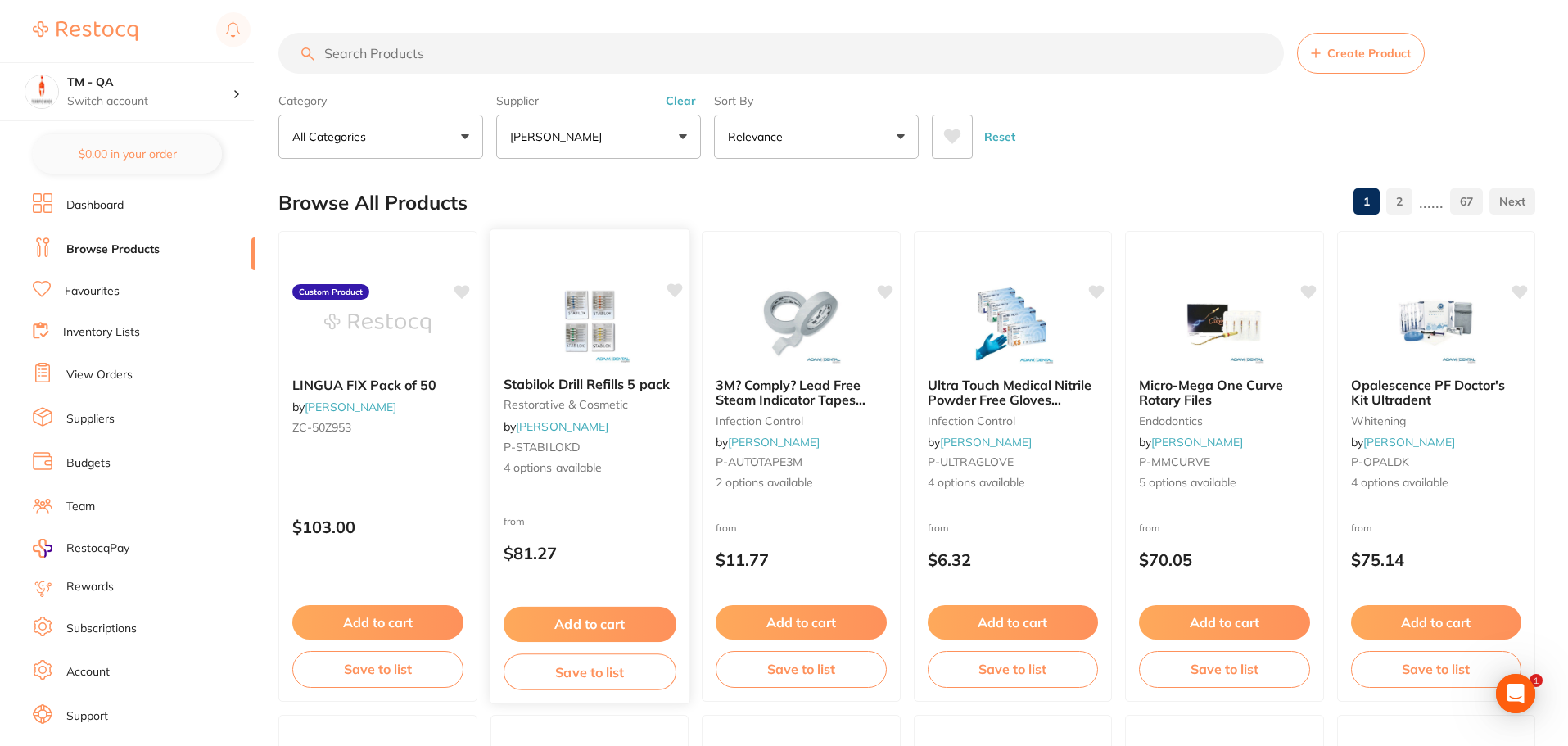 click on "Stabilok Drill Refills 5 pack   restorative & cosmetic by  Adam Dental P-STABILOKD   4 options available   from $81.27 Add to cart Save to list" at bounding box center (589, 466) 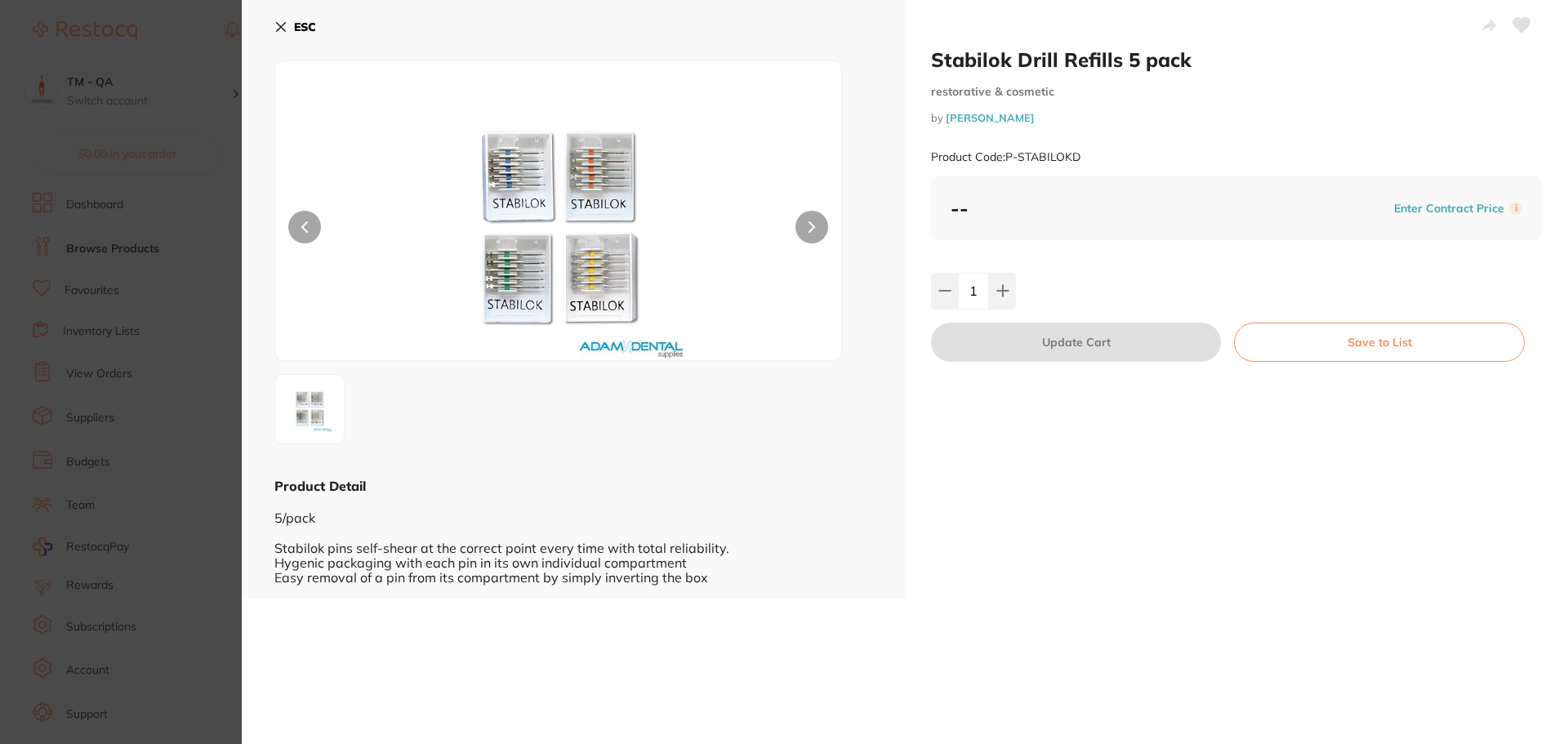 scroll, scrollTop: 0, scrollLeft: 0, axis: both 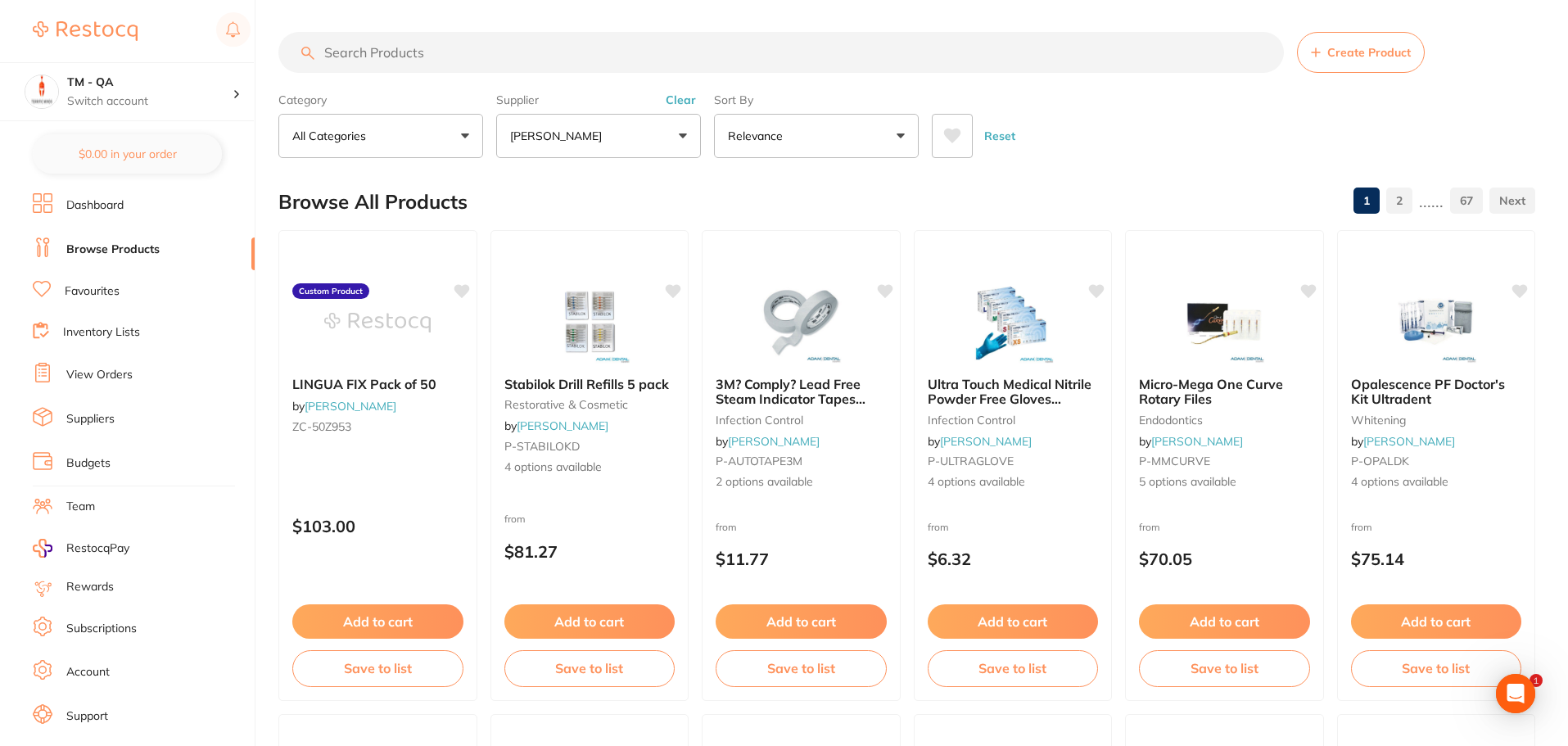 click at bounding box center [590, 323] 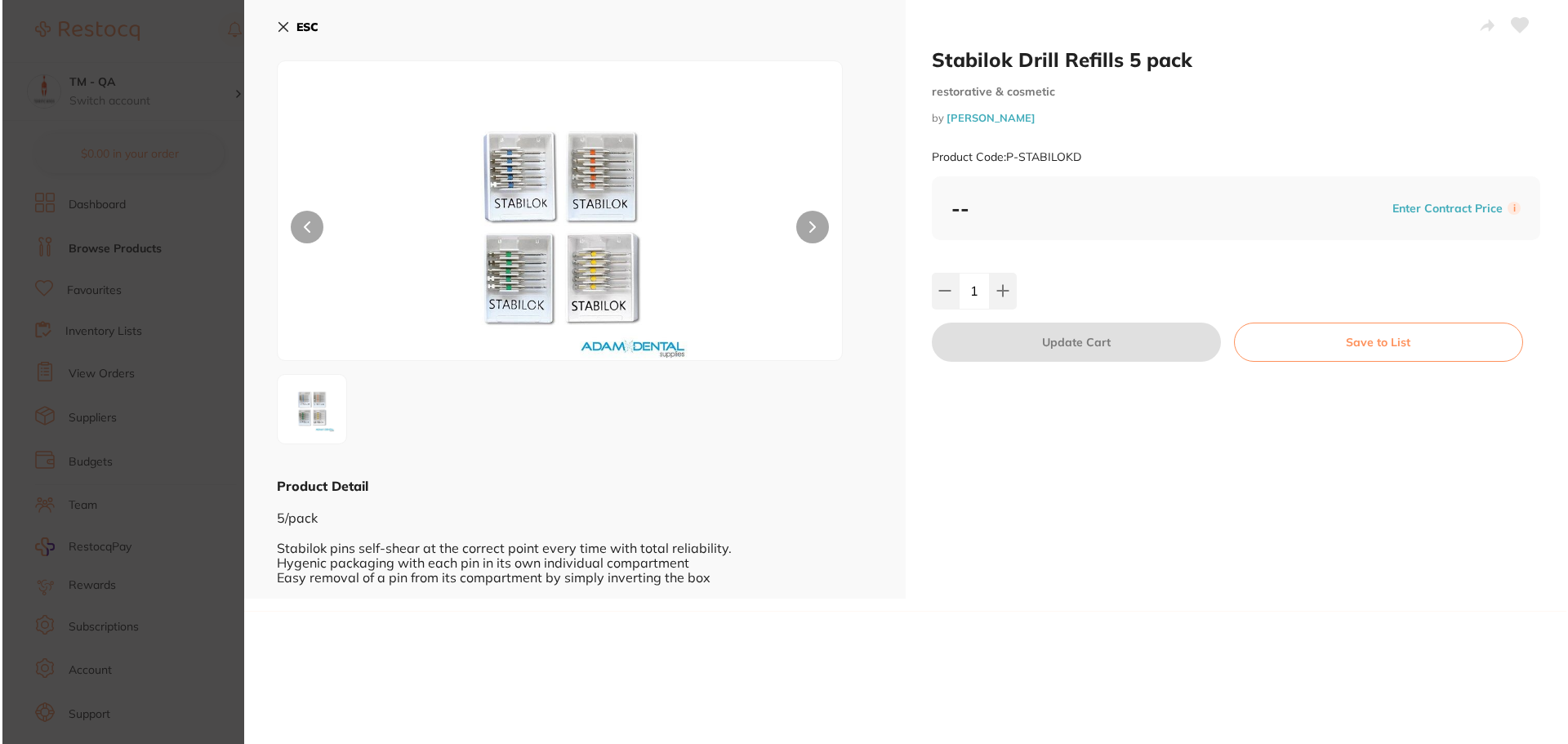 scroll, scrollTop: 0, scrollLeft: 0, axis: both 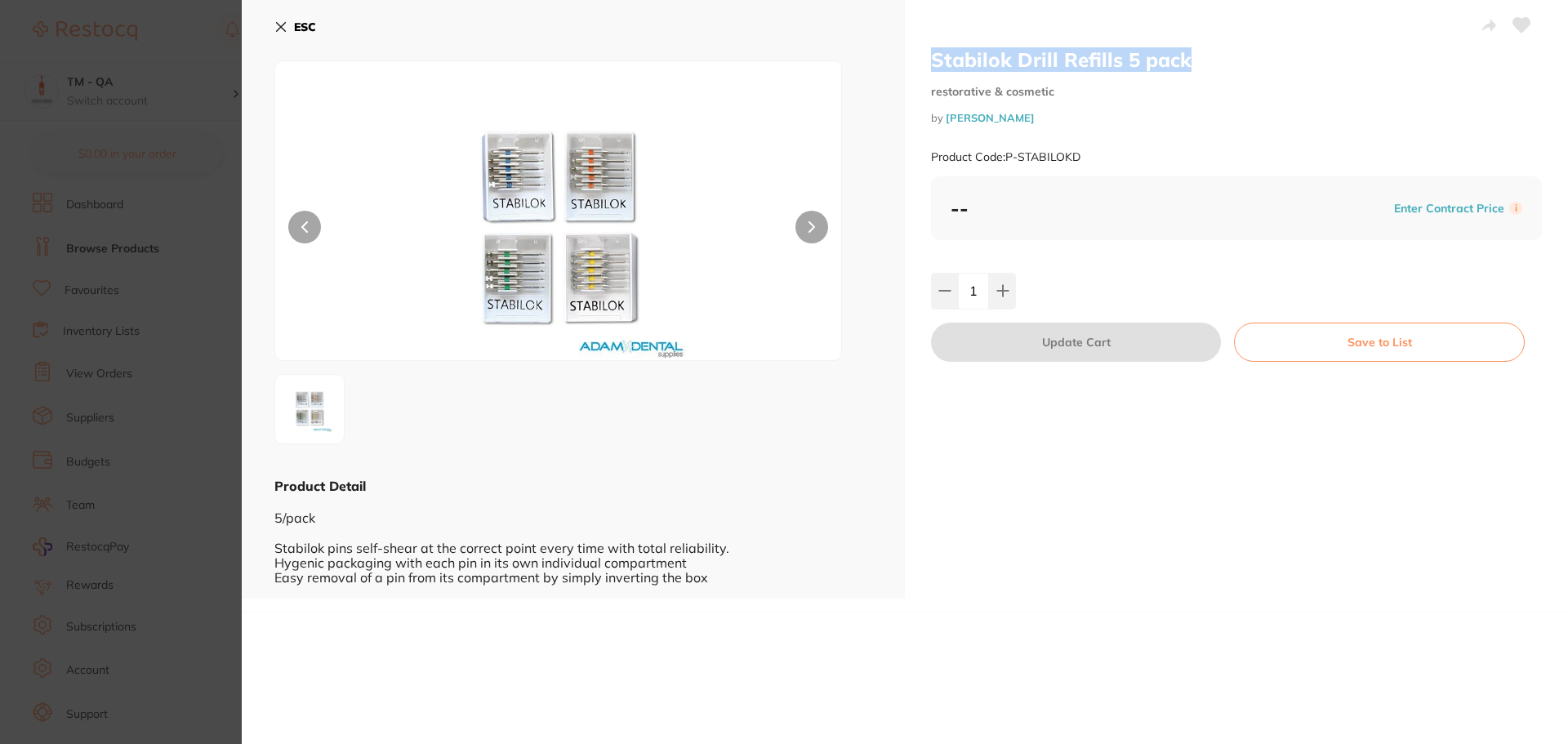 drag, startPoint x: 1211, startPoint y: 58, endPoint x: 928, endPoint y: 65, distance: 283.0866 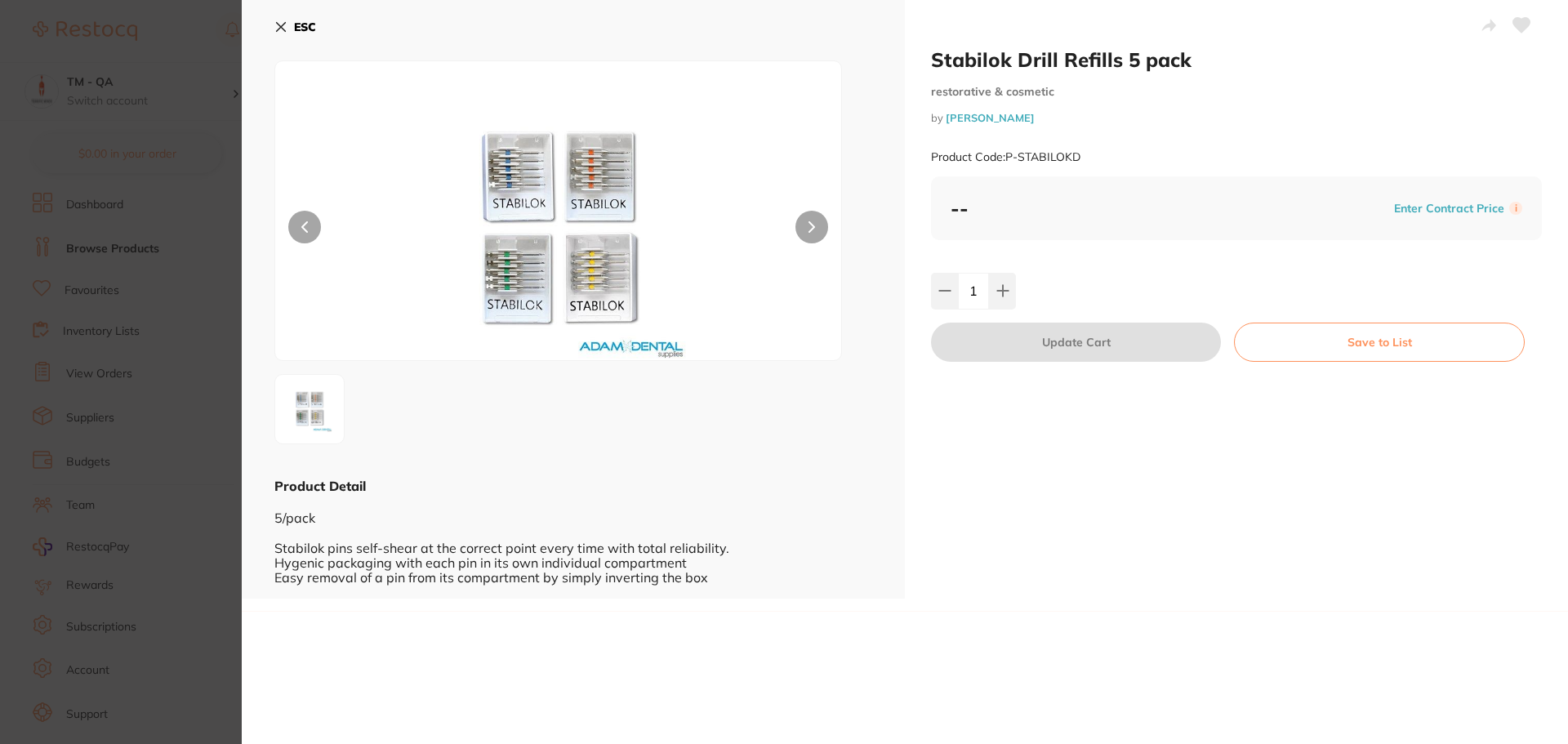 click on "Stabilok Drill Refills 5 pack restorative & cosmetic by   Adam Dental Product Code:  P-STABILOKD" at bounding box center (1236, 112) 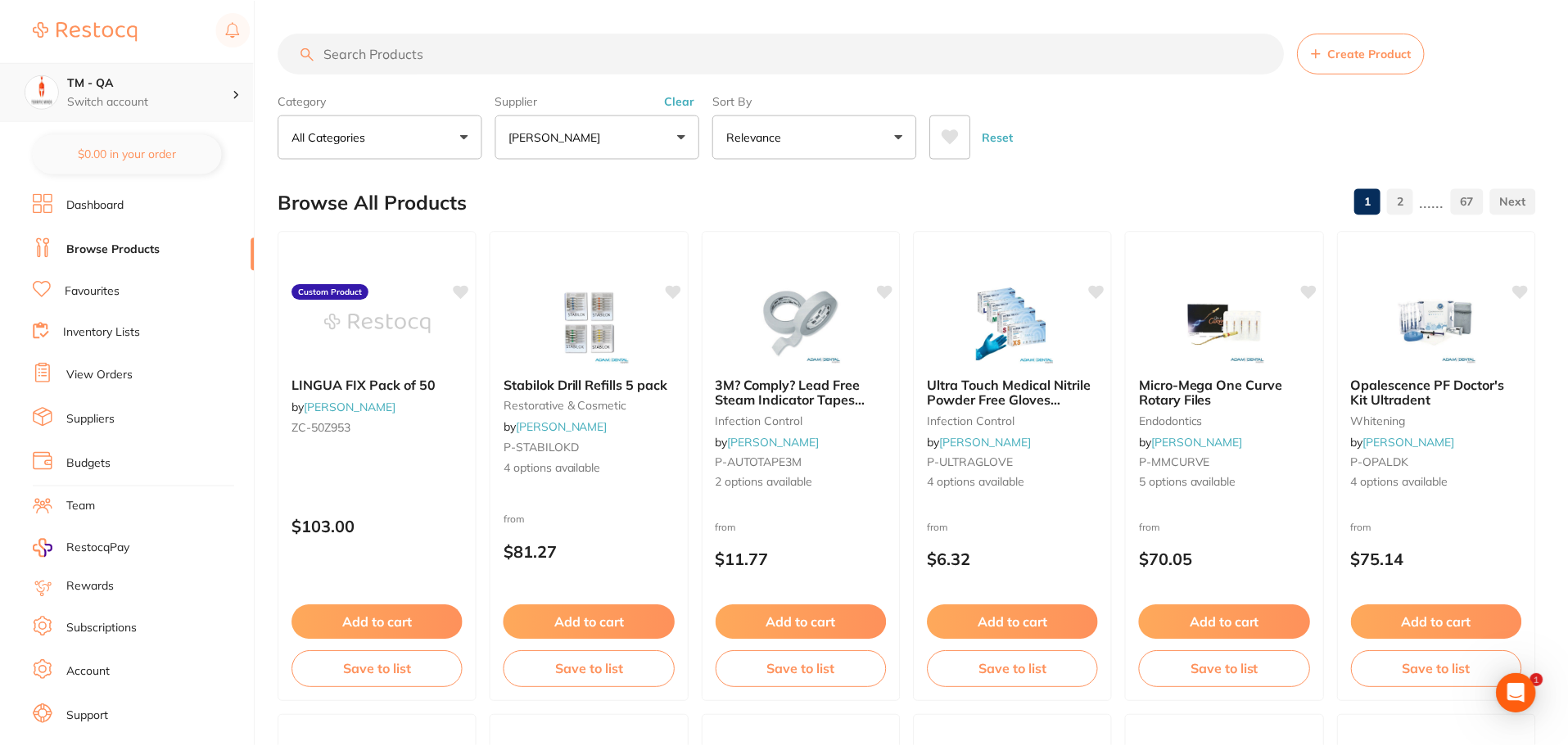 scroll, scrollTop: 1, scrollLeft: 0, axis: vertical 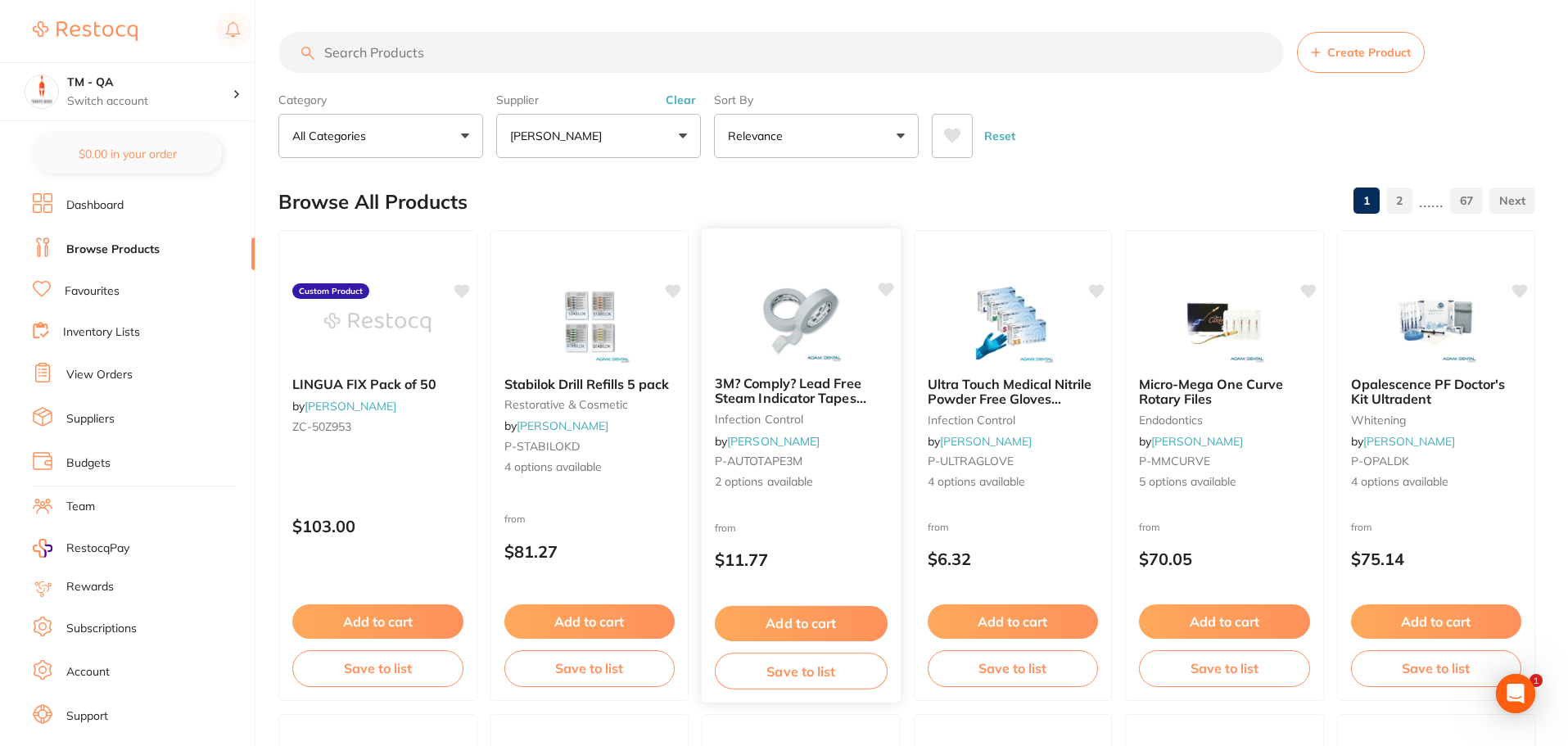 click on "Add to cart" at bounding box center (801, 623) 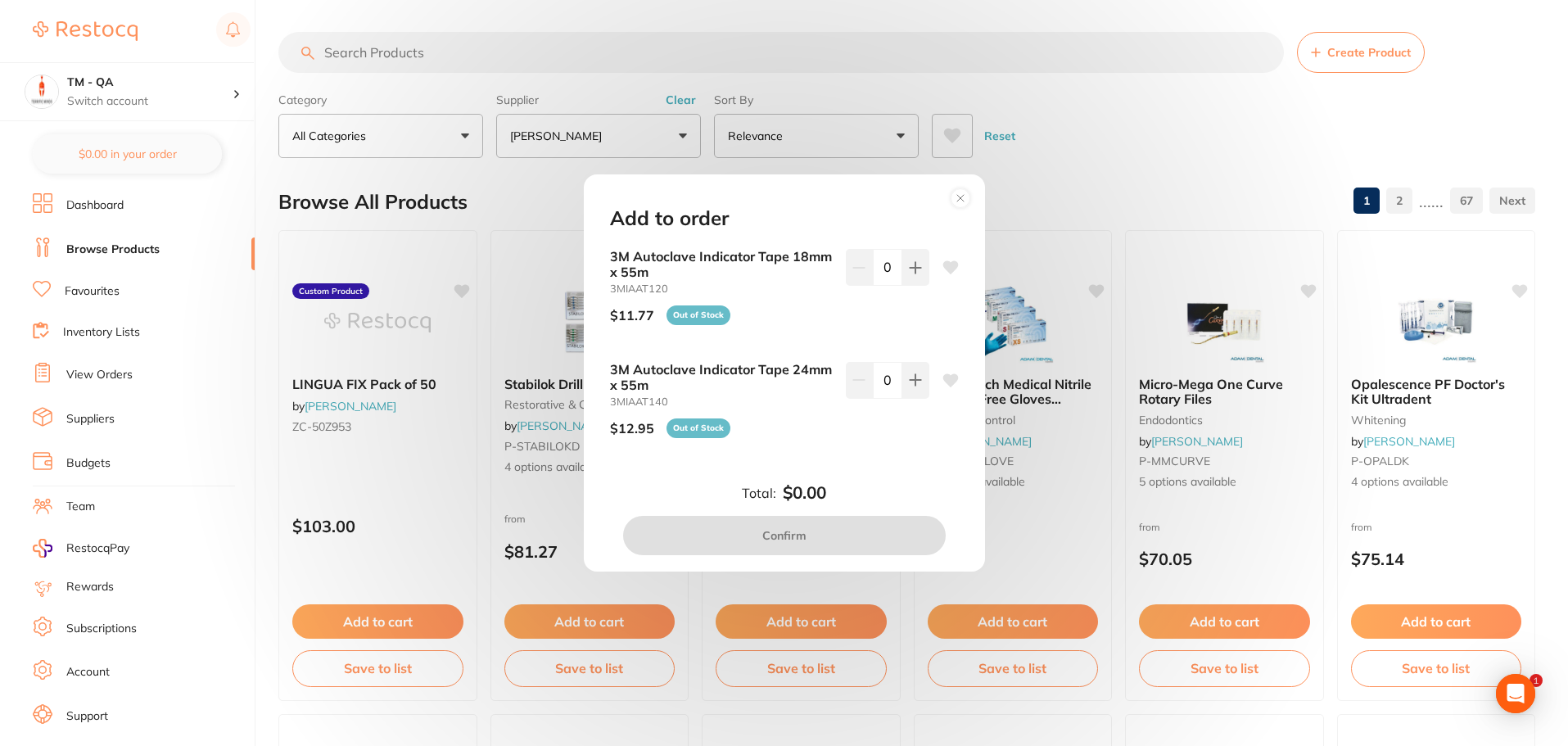 click 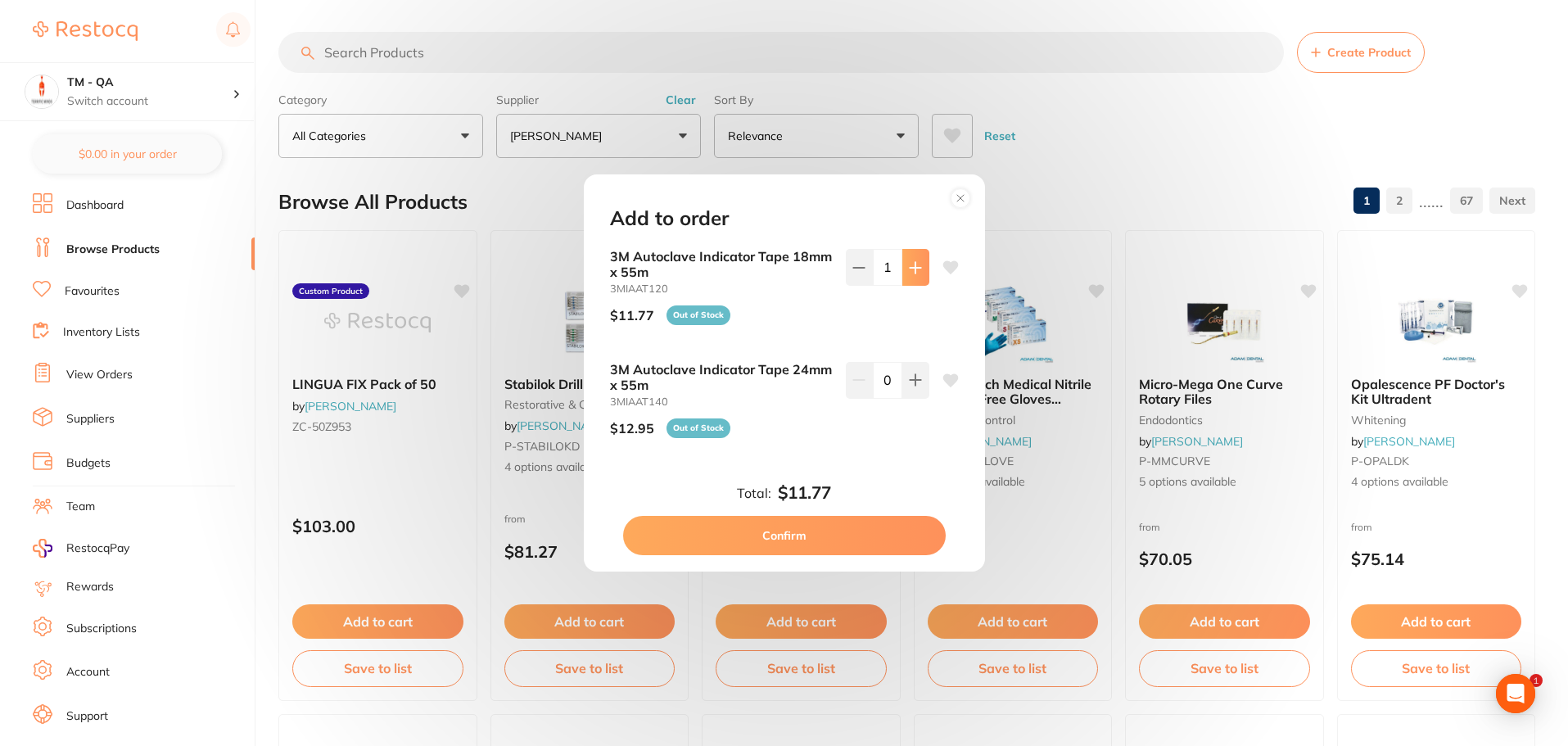scroll, scrollTop: 0, scrollLeft: 0, axis: both 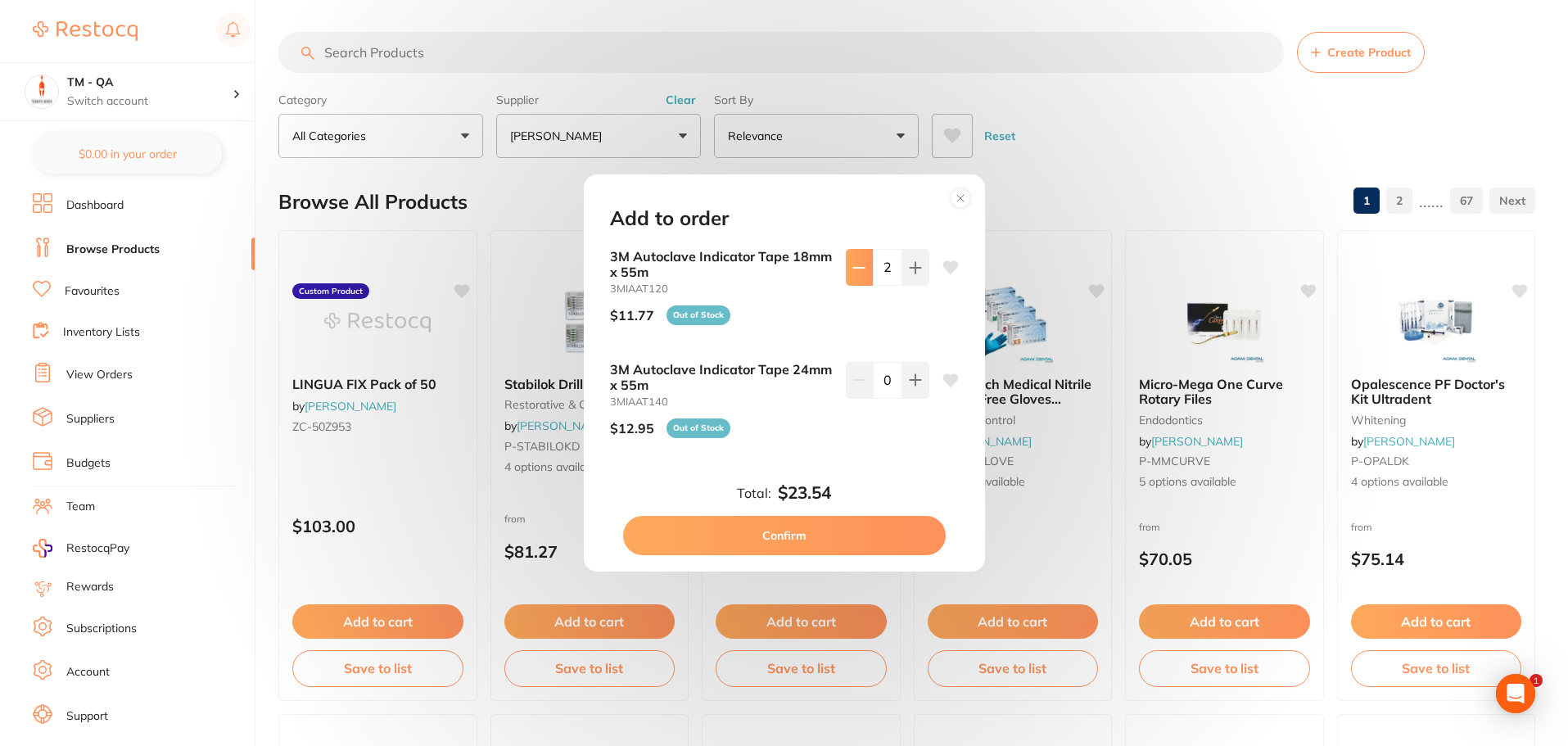 click at bounding box center (859, 267) 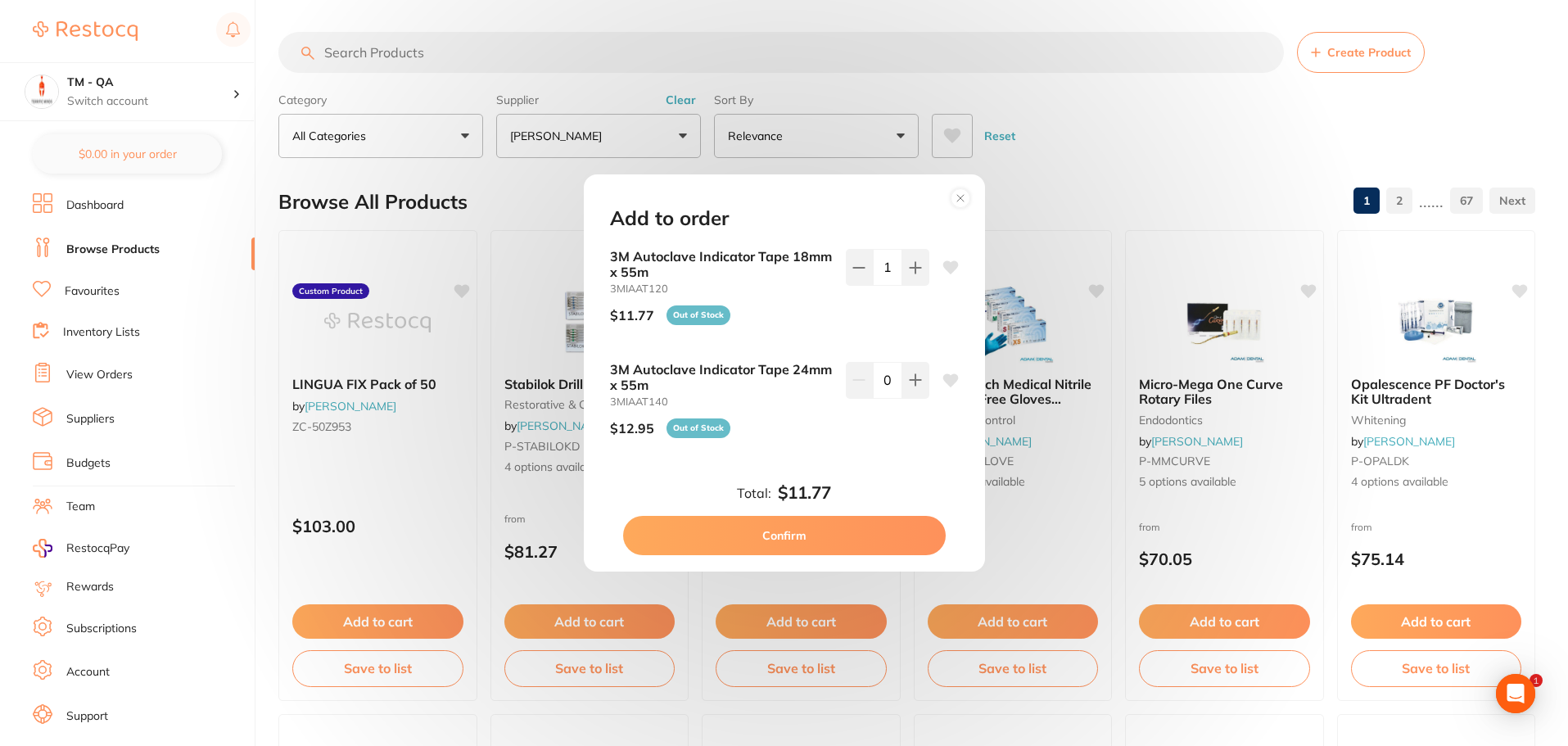 click on "Confirm" at bounding box center [784, 536] 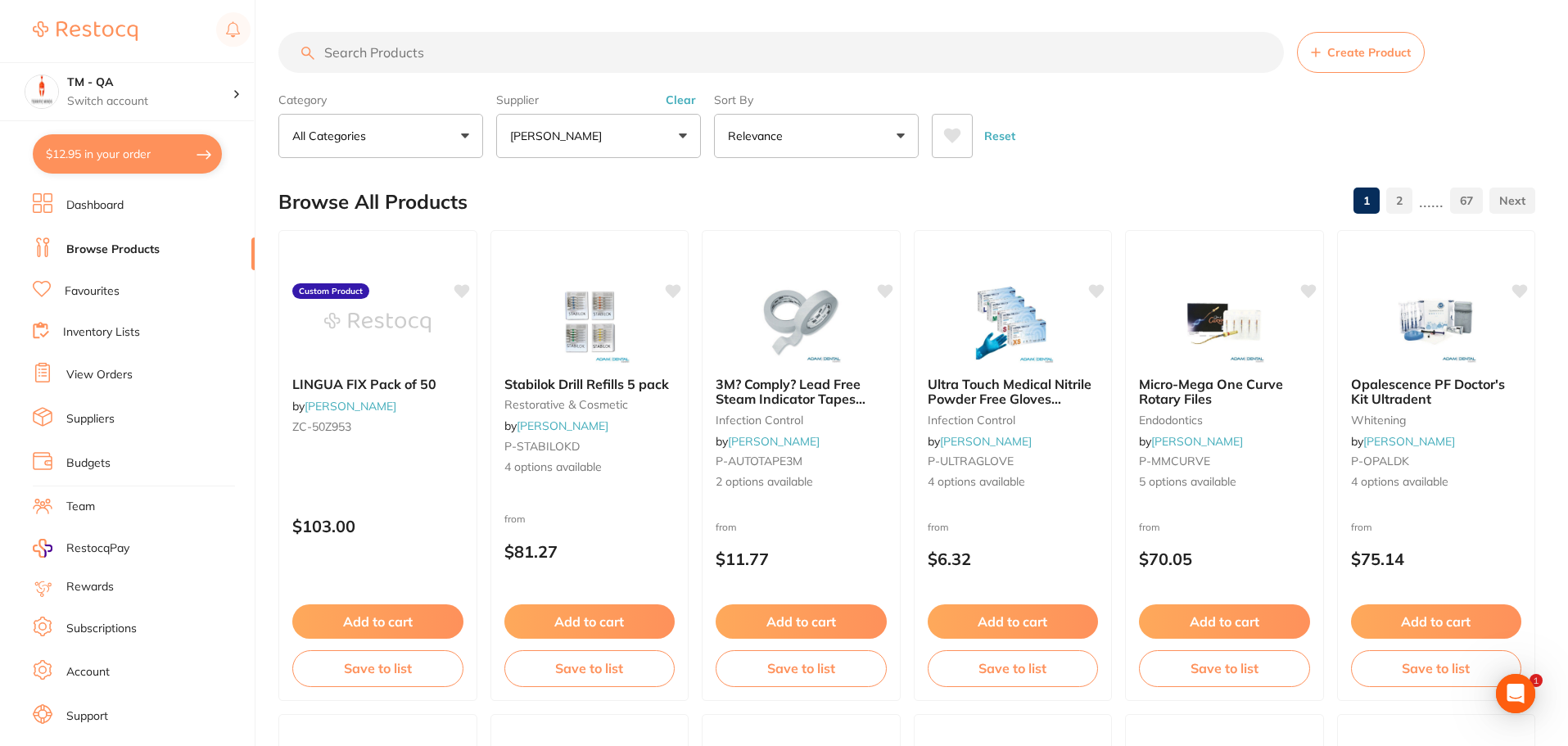 click on "$12.95   in your order" at bounding box center (127, 154) 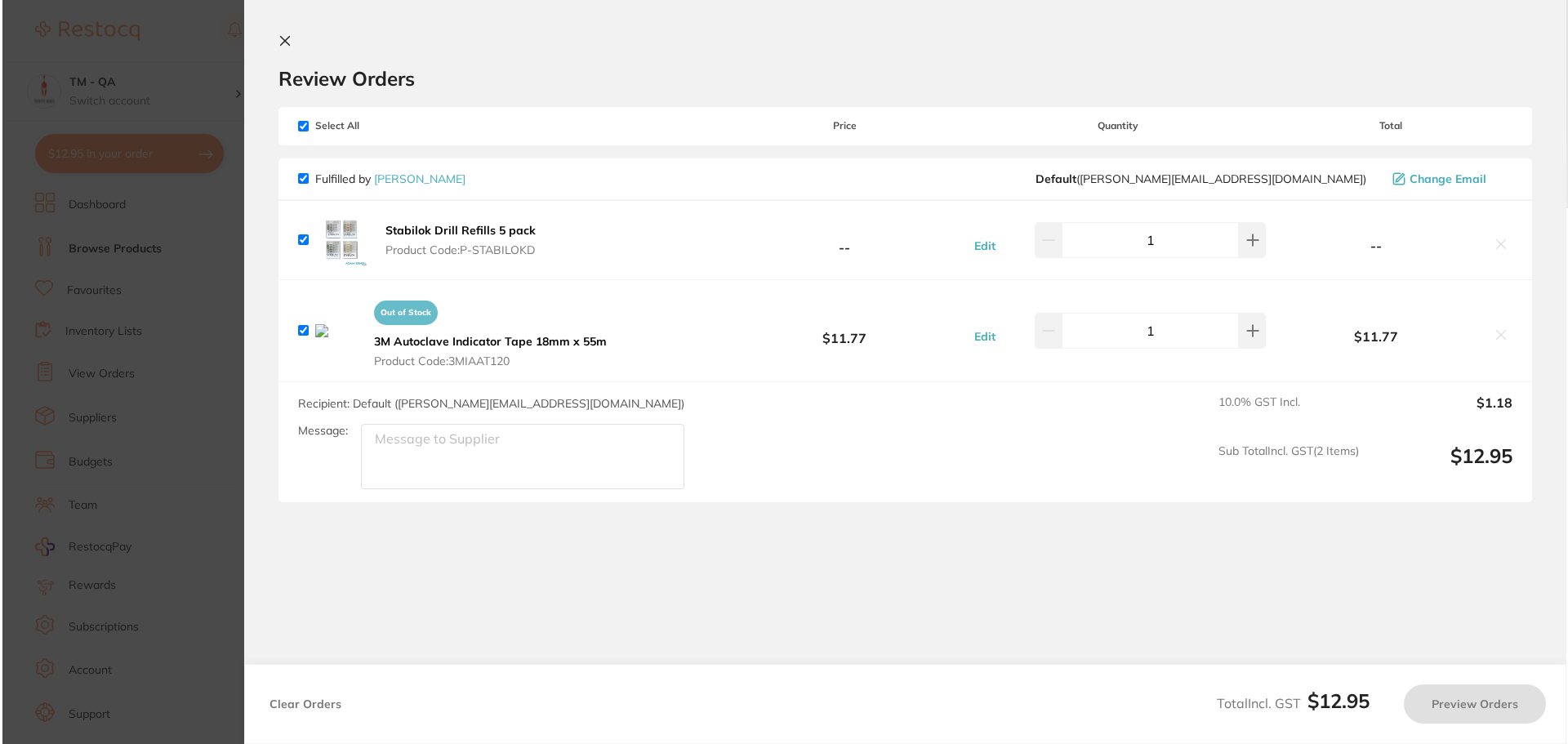 scroll, scrollTop: 0, scrollLeft: 0, axis: both 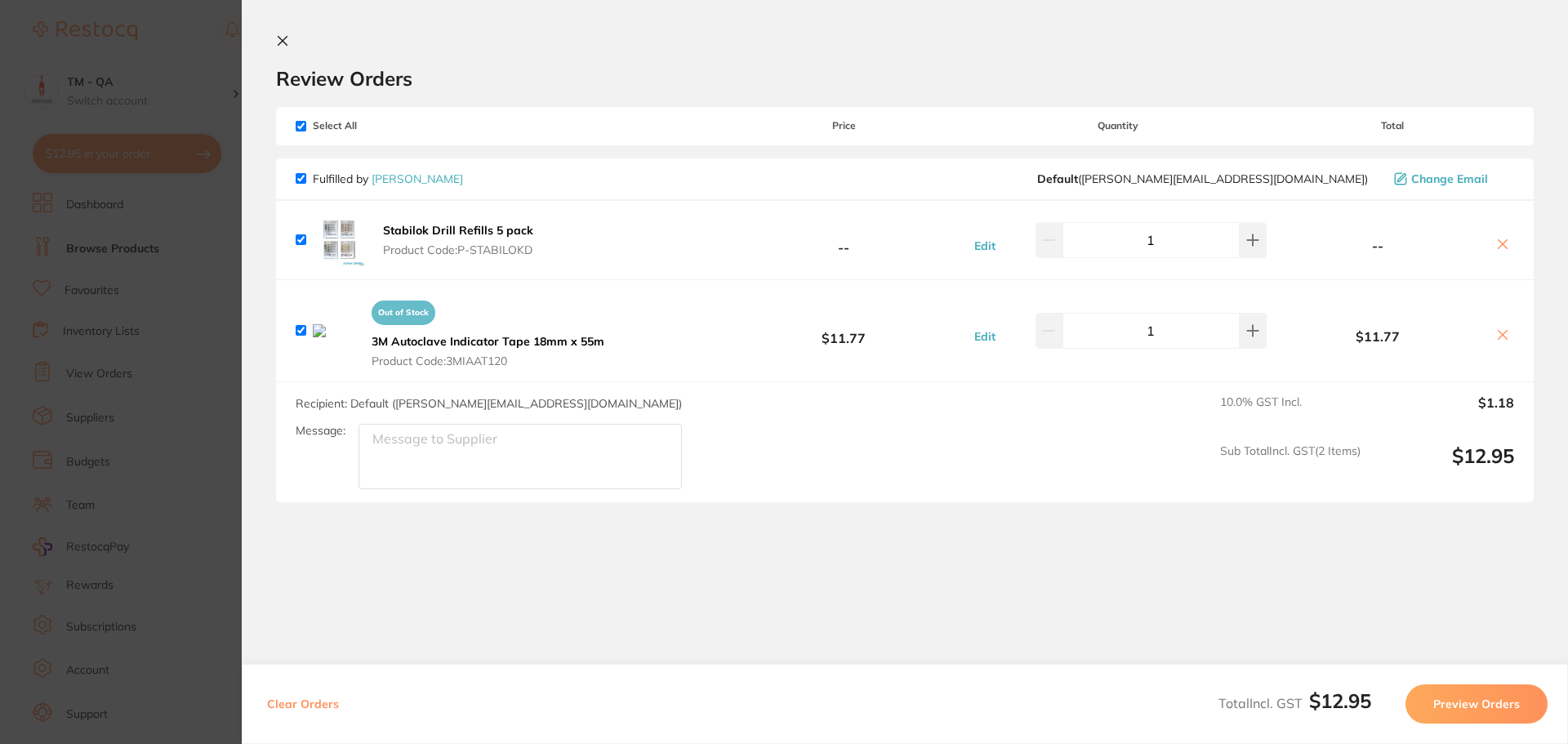 type 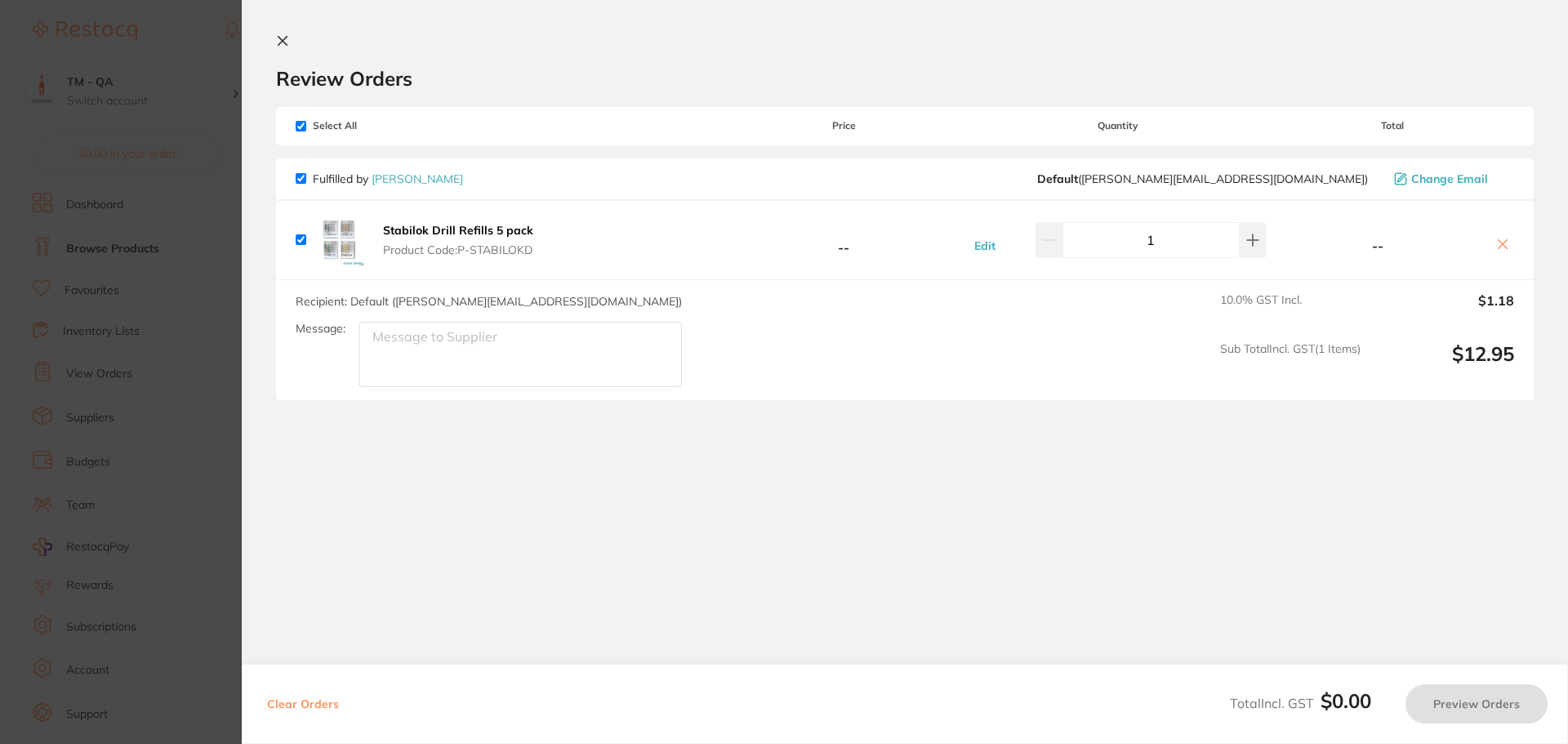 click 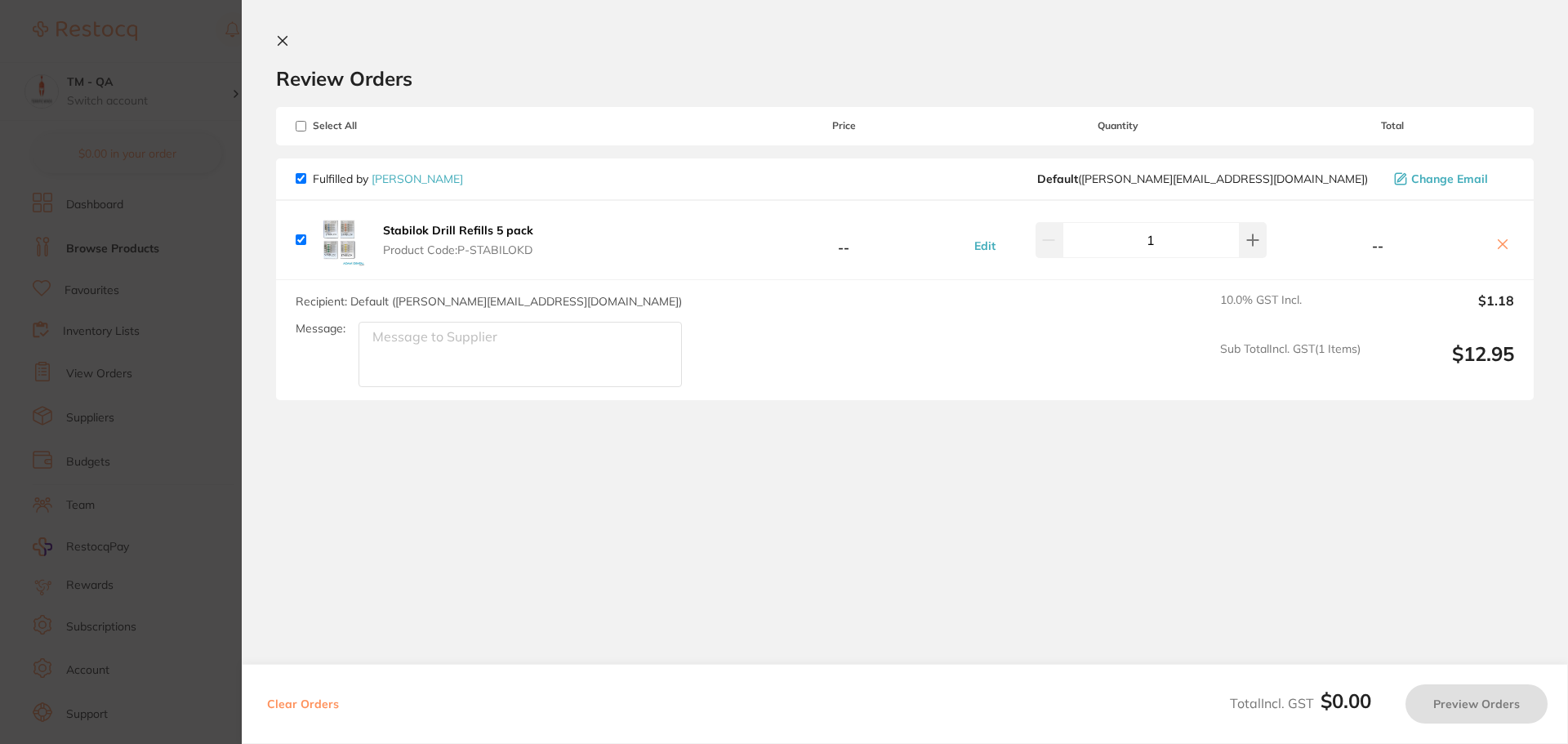 checkbox on "false" 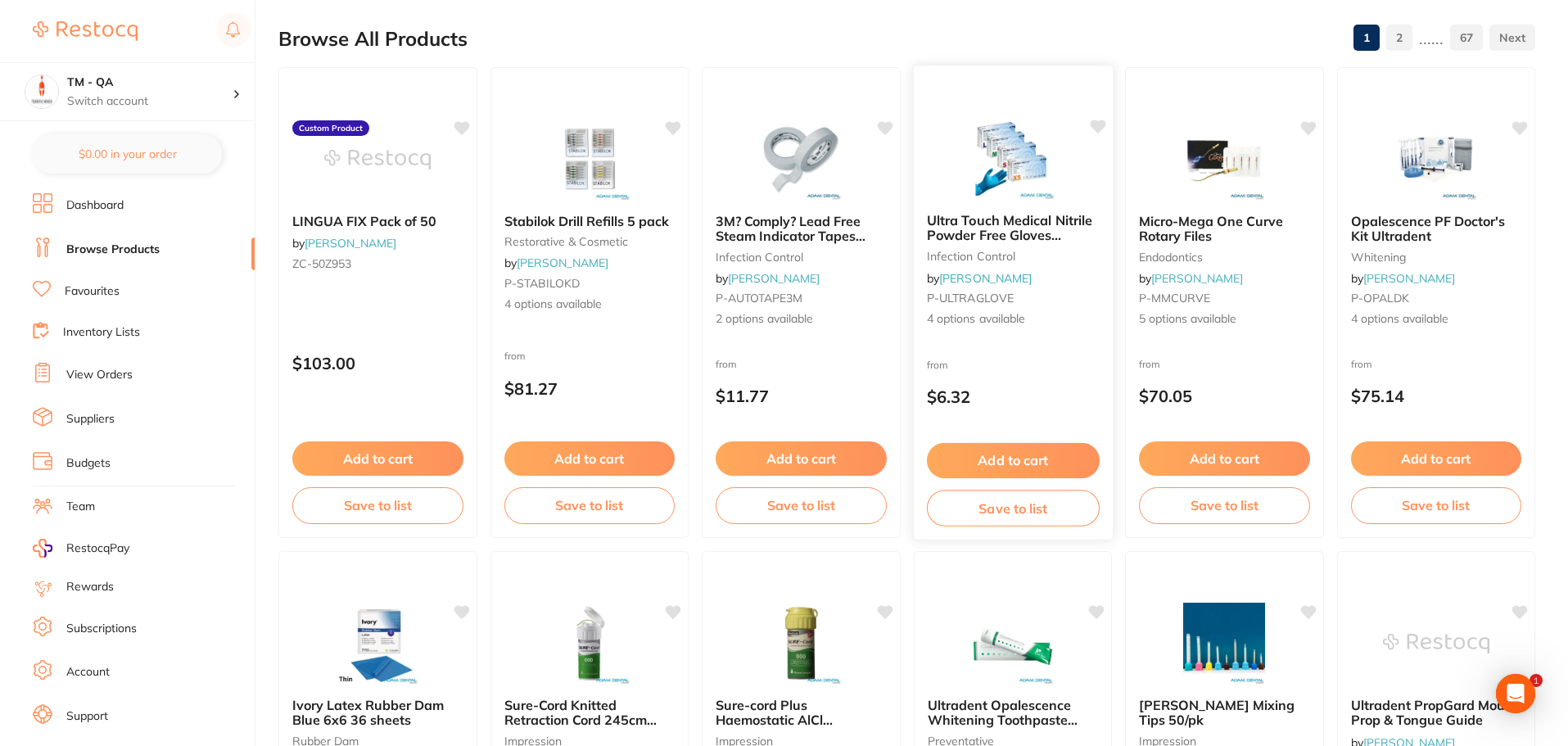 scroll, scrollTop: 165, scrollLeft: 0, axis: vertical 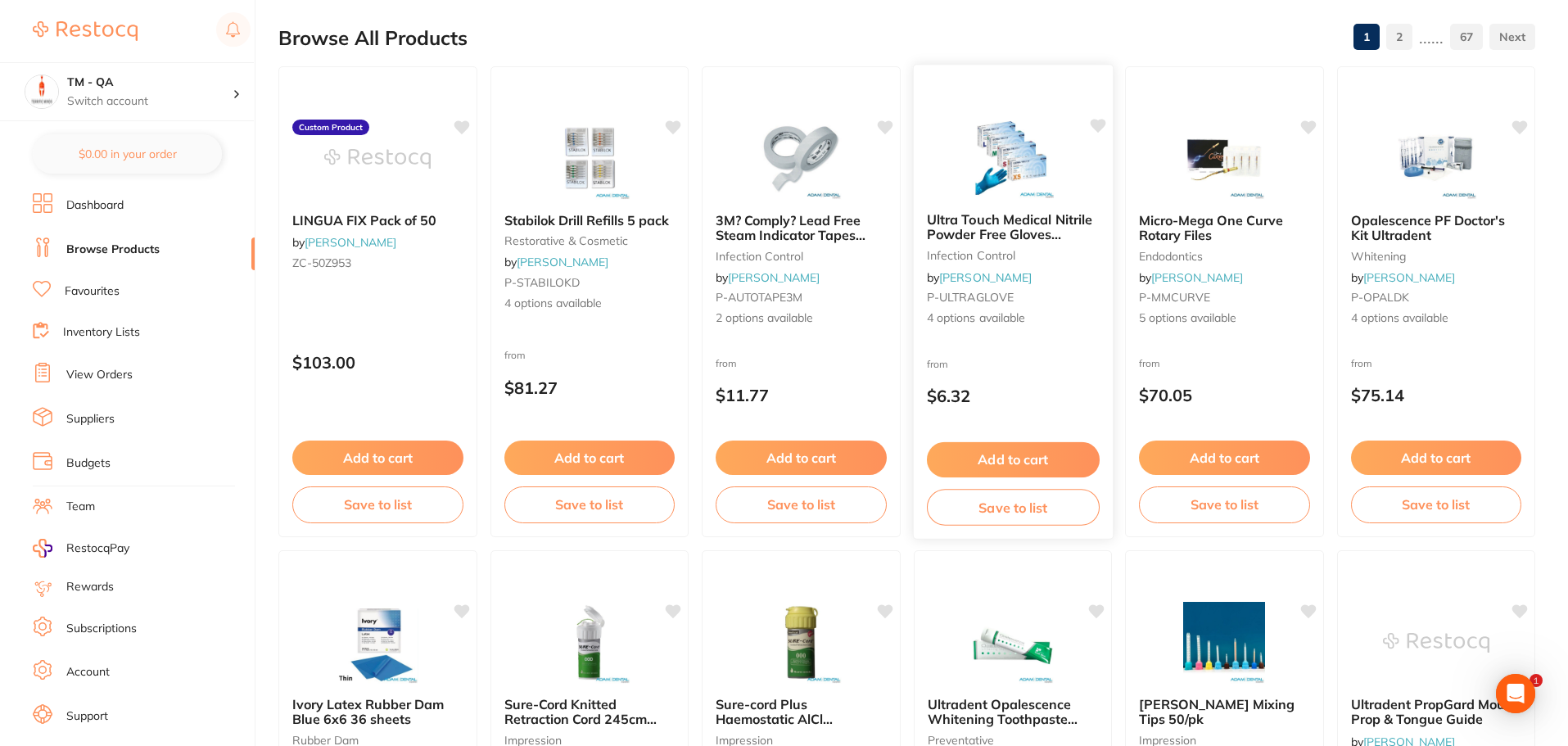 click on "Add to cart" at bounding box center [1012, 459] 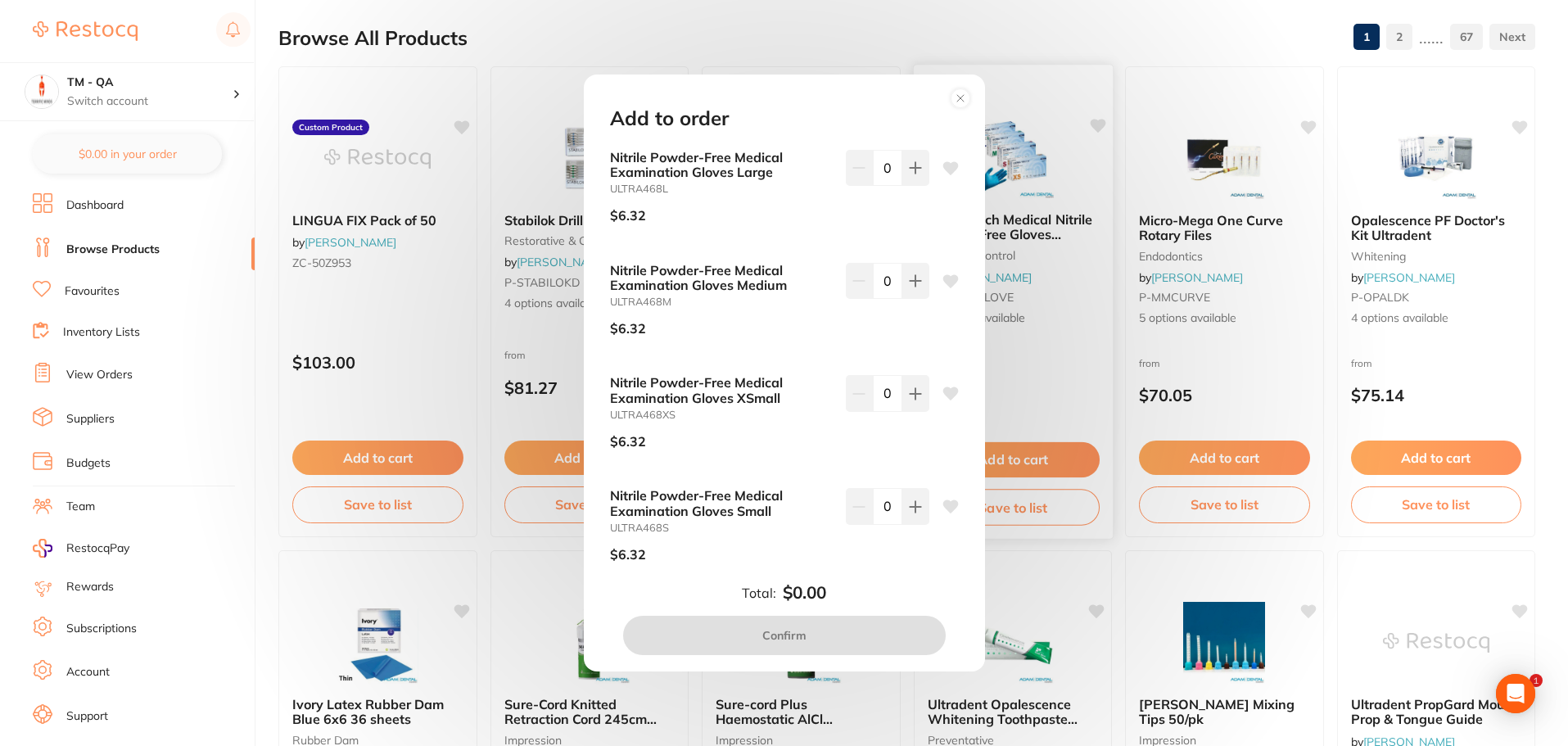 scroll, scrollTop: 0, scrollLeft: 0, axis: both 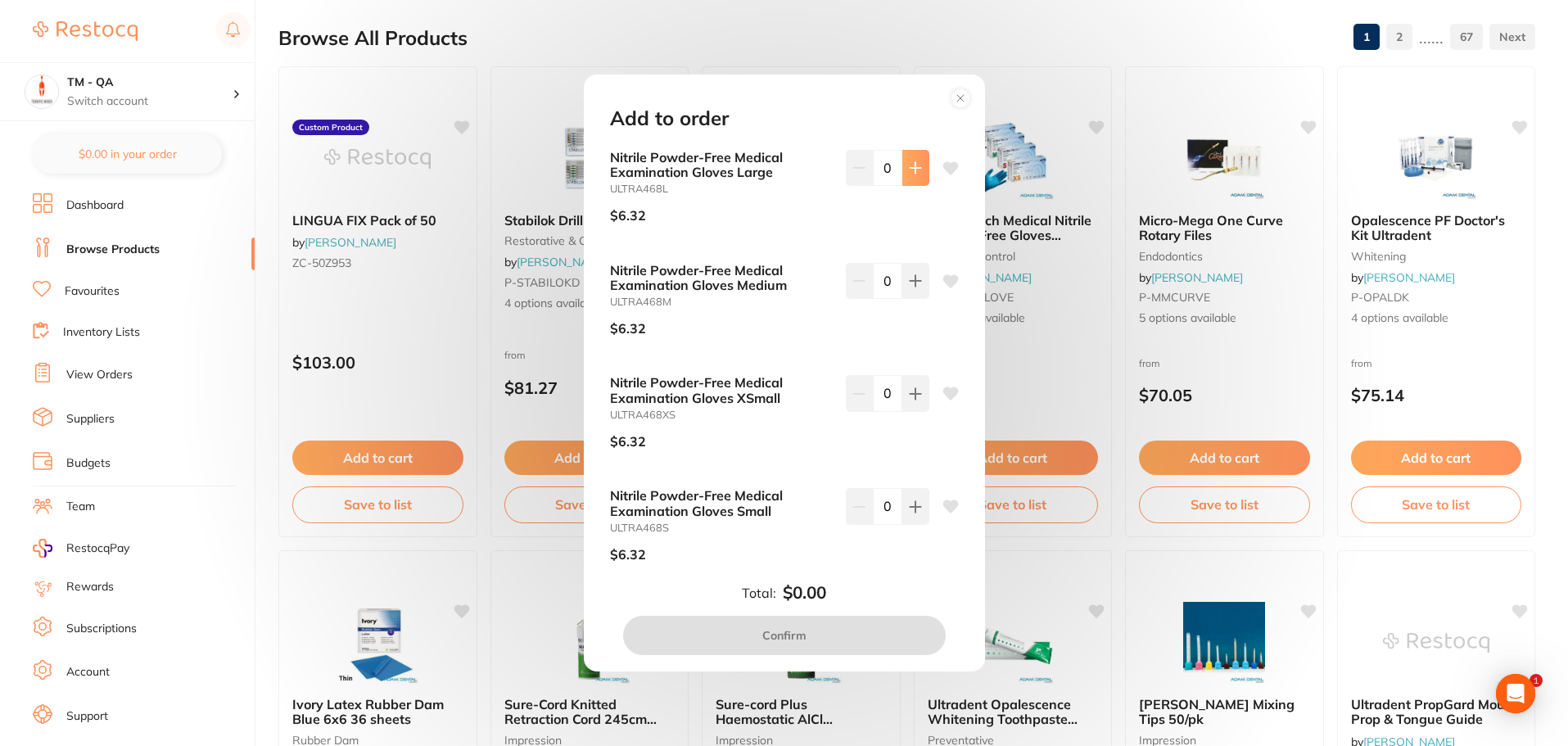 click 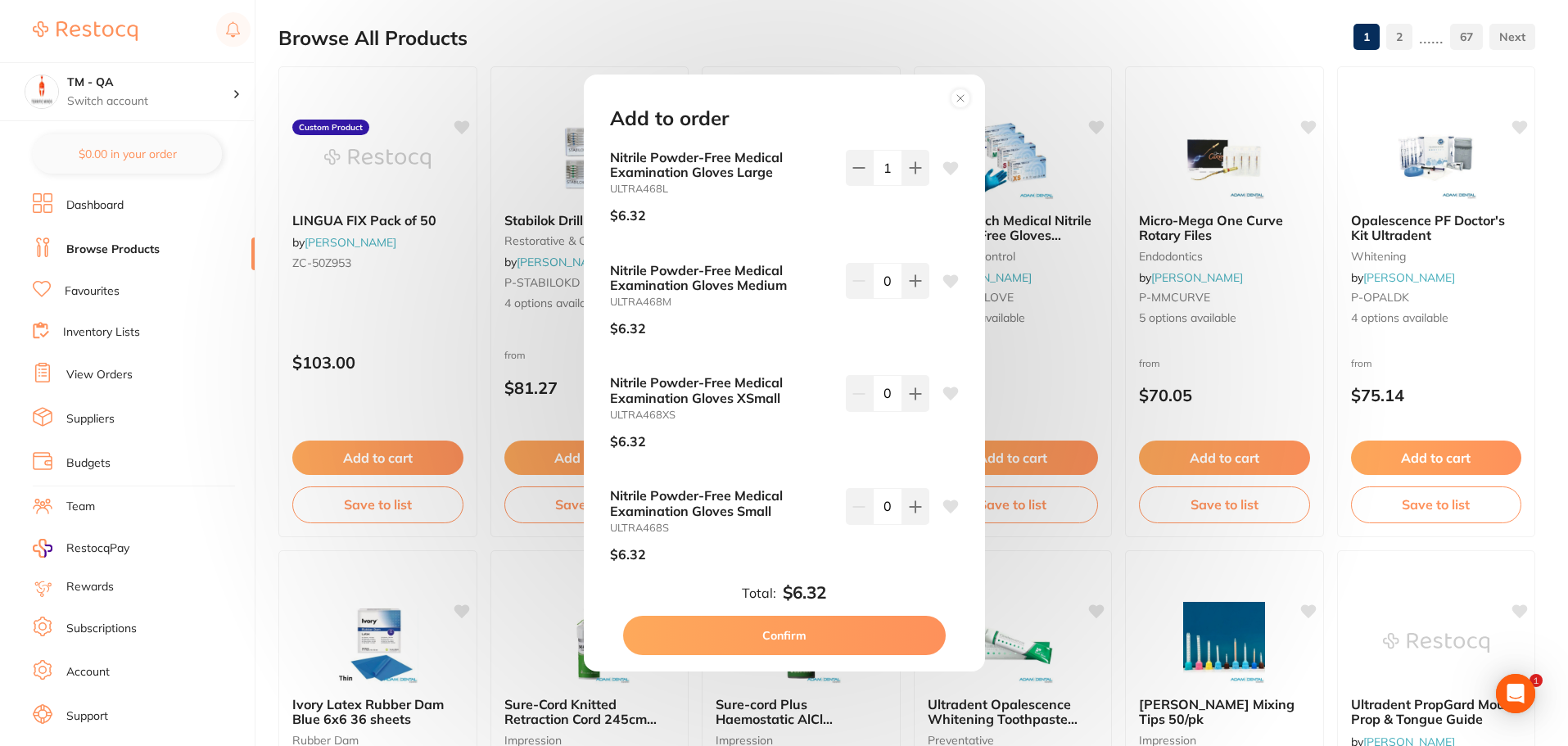 click on "Confirm" at bounding box center [784, 635] 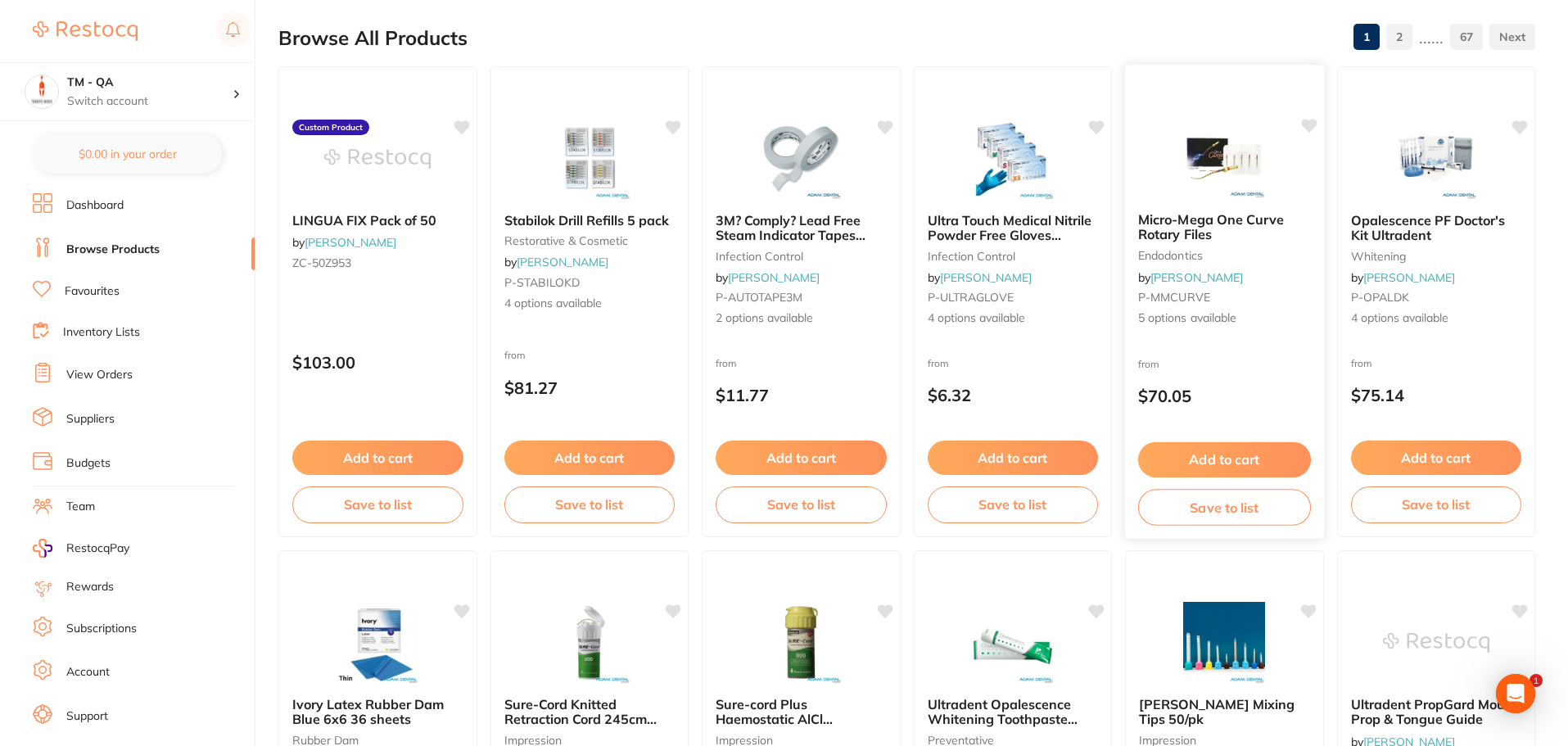 click on "Add to cart" at bounding box center (1224, 459) 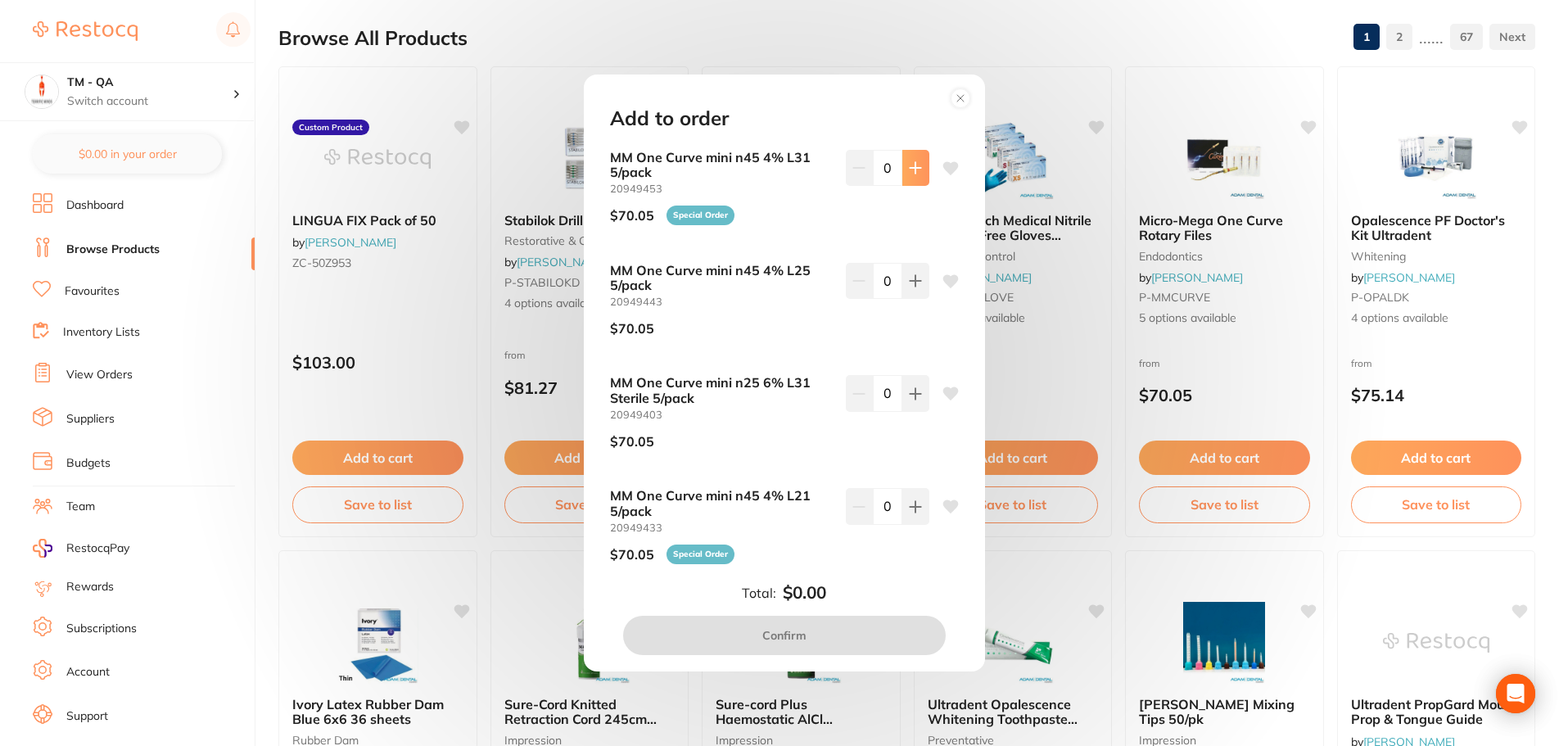 click 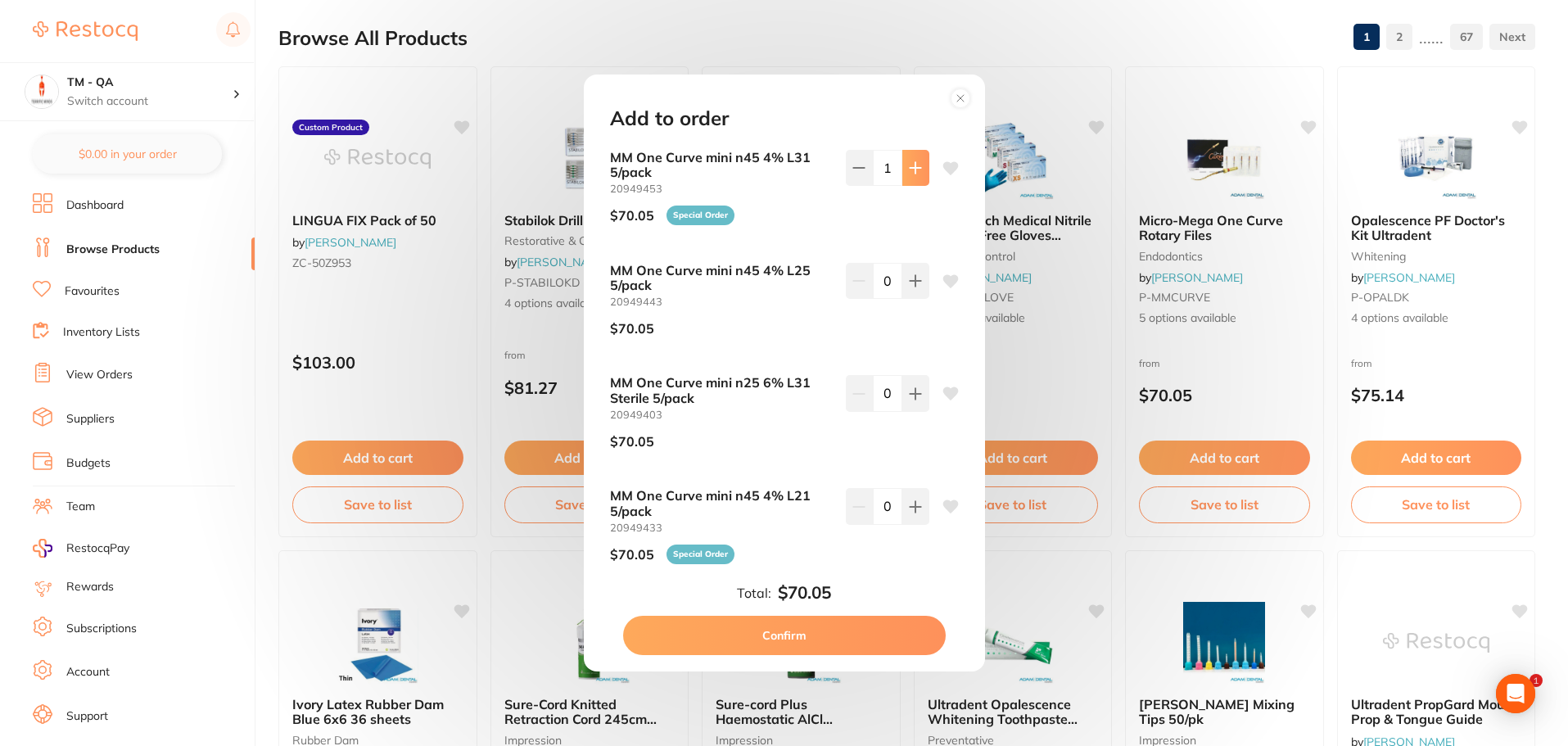 scroll, scrollTop: 0, scrollLeft: 0, axis: both 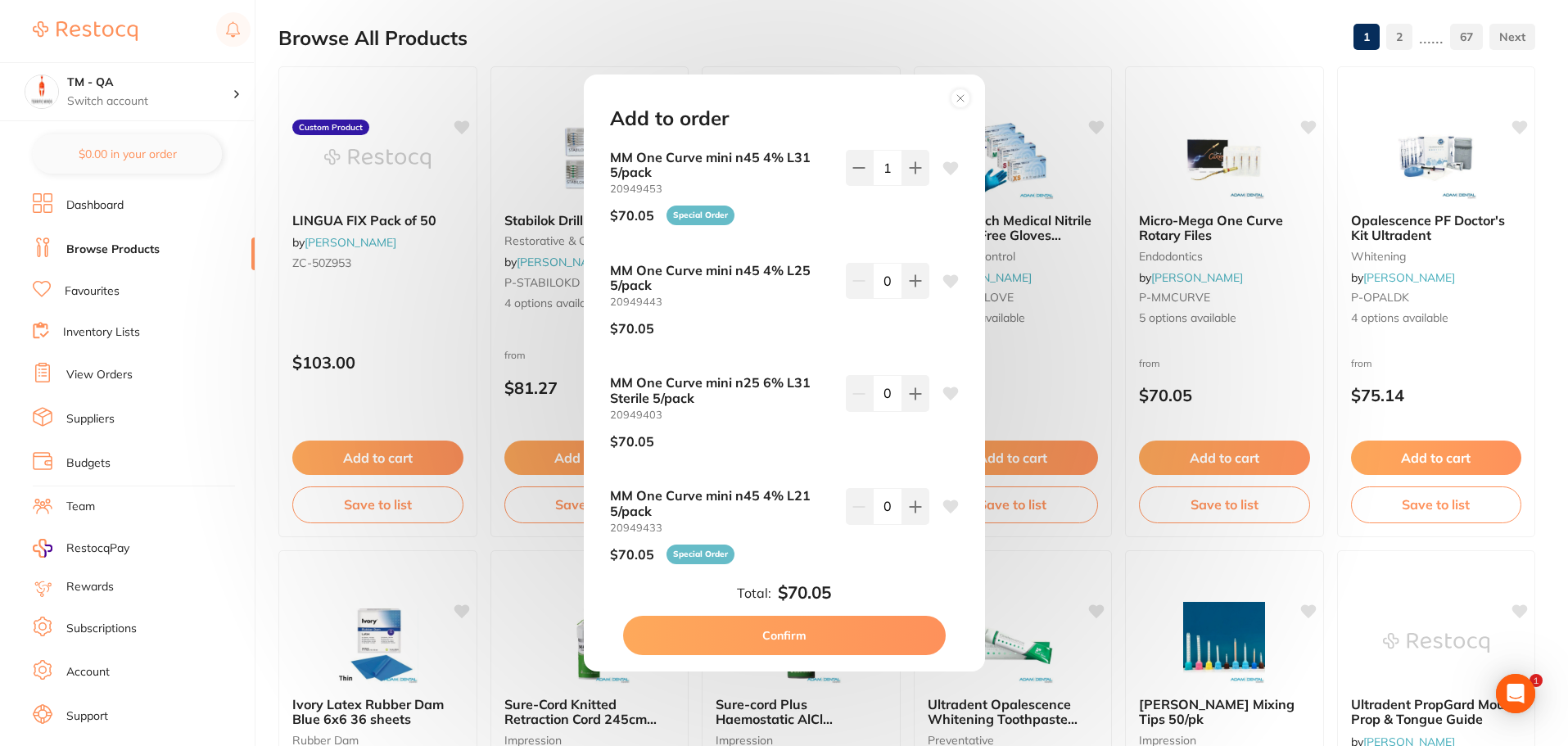 click on "Confirm" at bounding box center (784, 635) 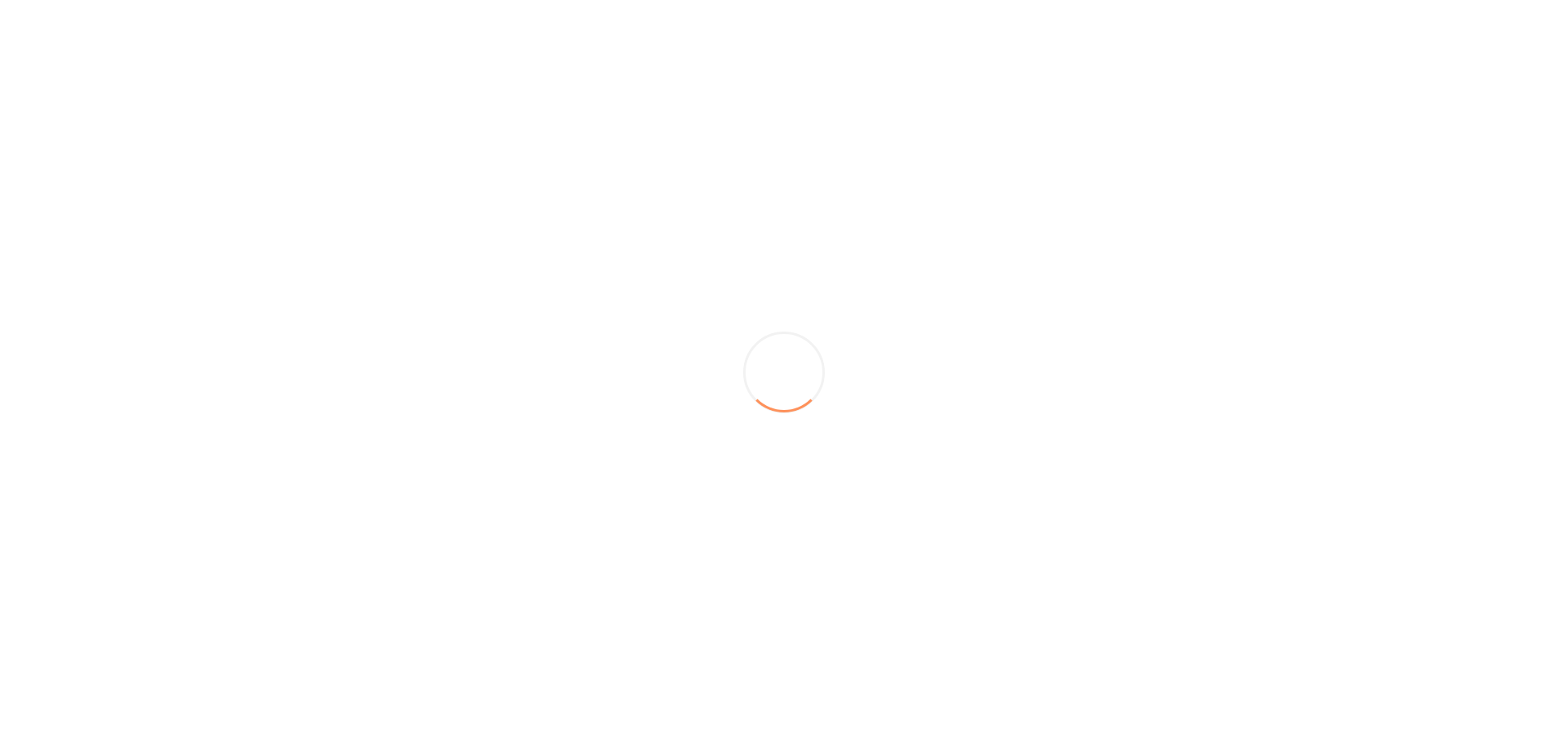 scroll, scrollTop: 0, scrollLeft: 0, axis: both 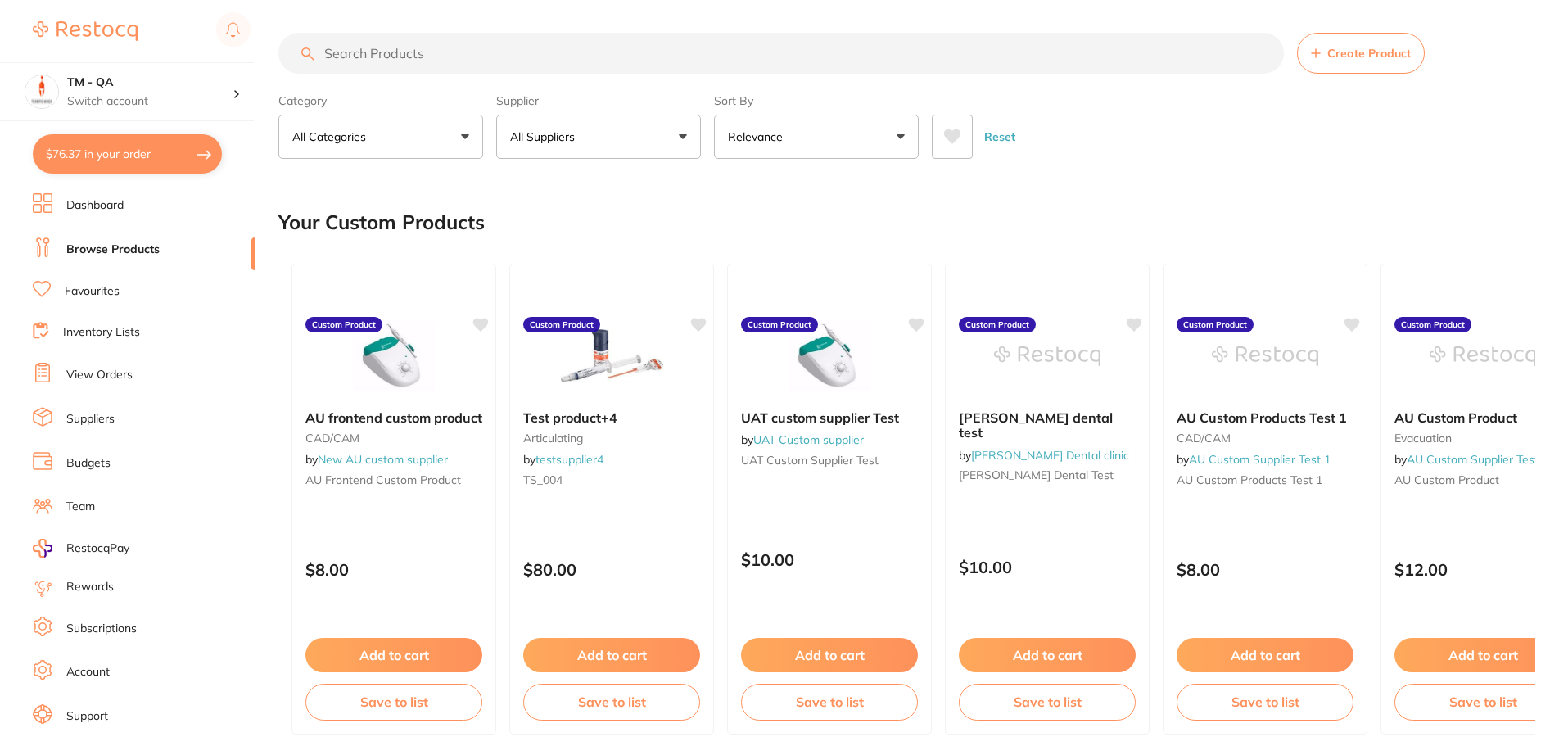 click on "$76.37   in your order" at bounding box center [127, 154] 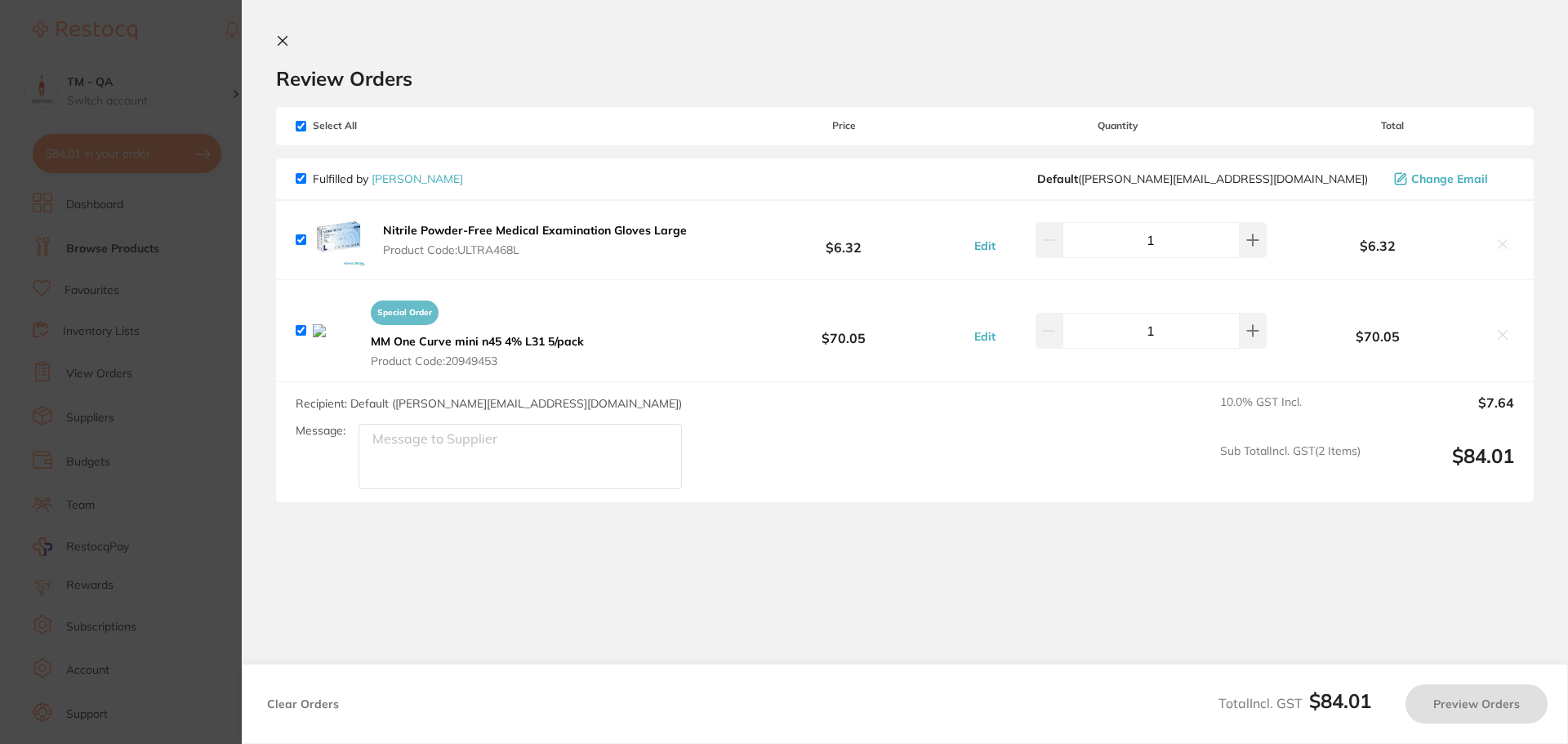 checkbox on "true" 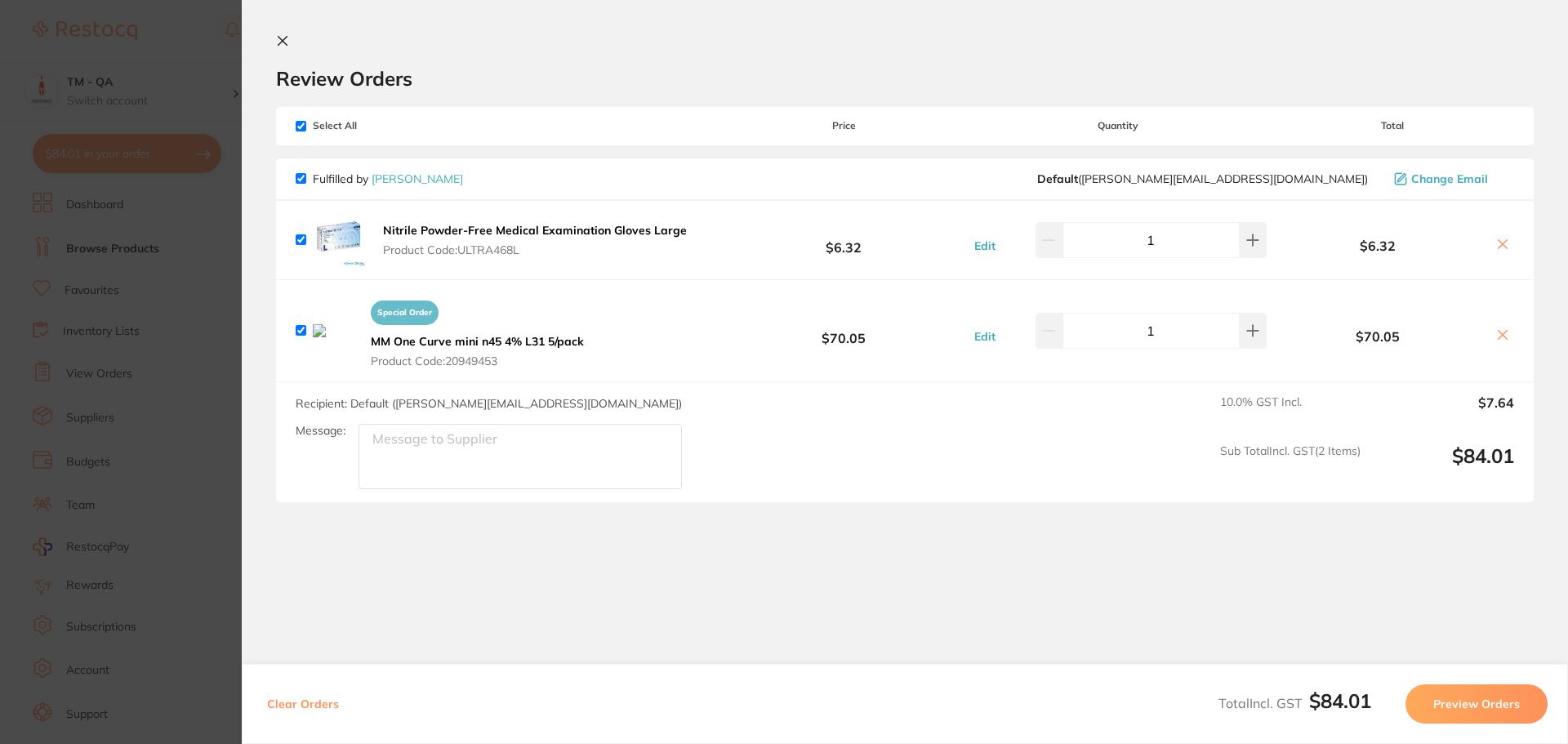 scroll, scrollTop: 0, scrollLeft: 0, axis: both 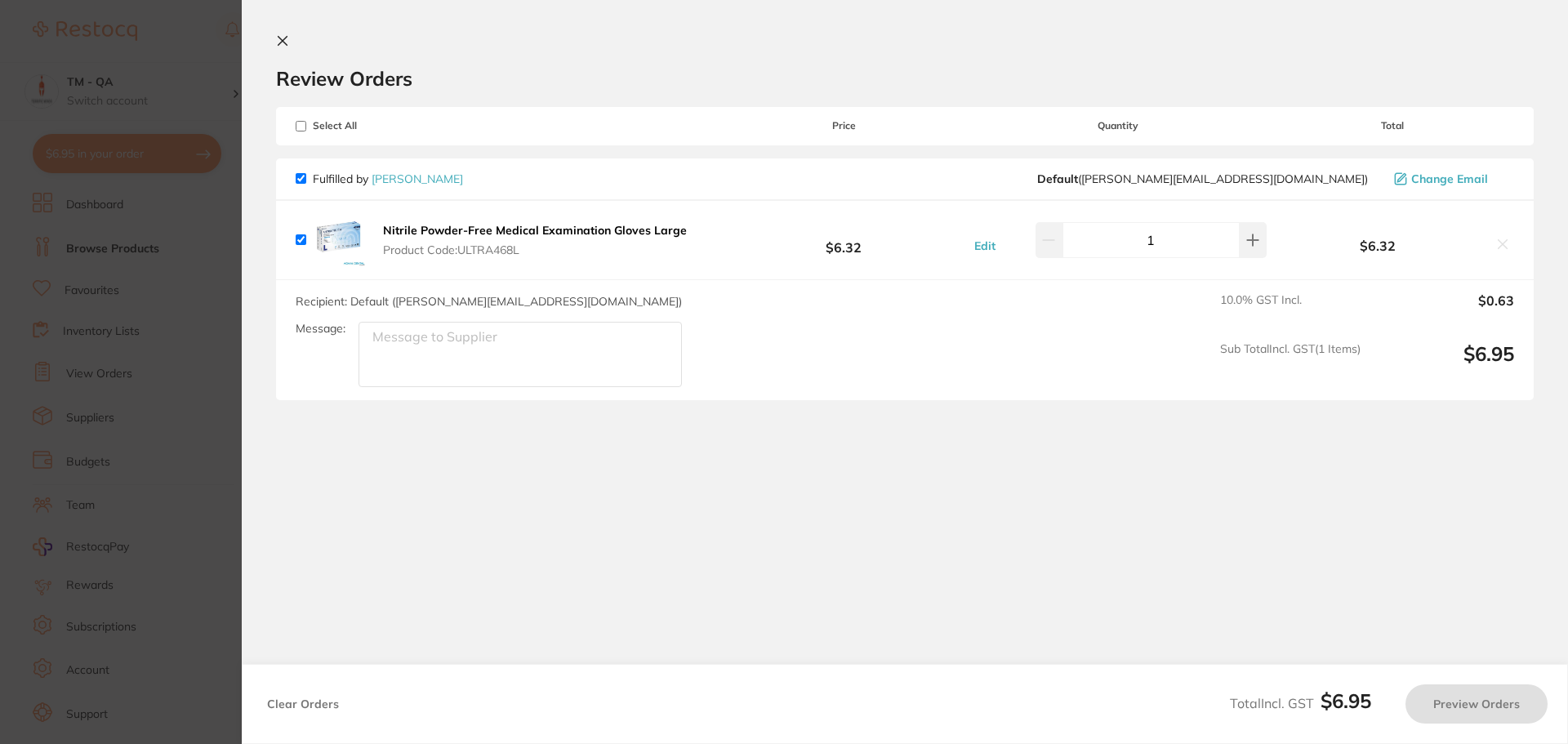 checkbox on "true" 